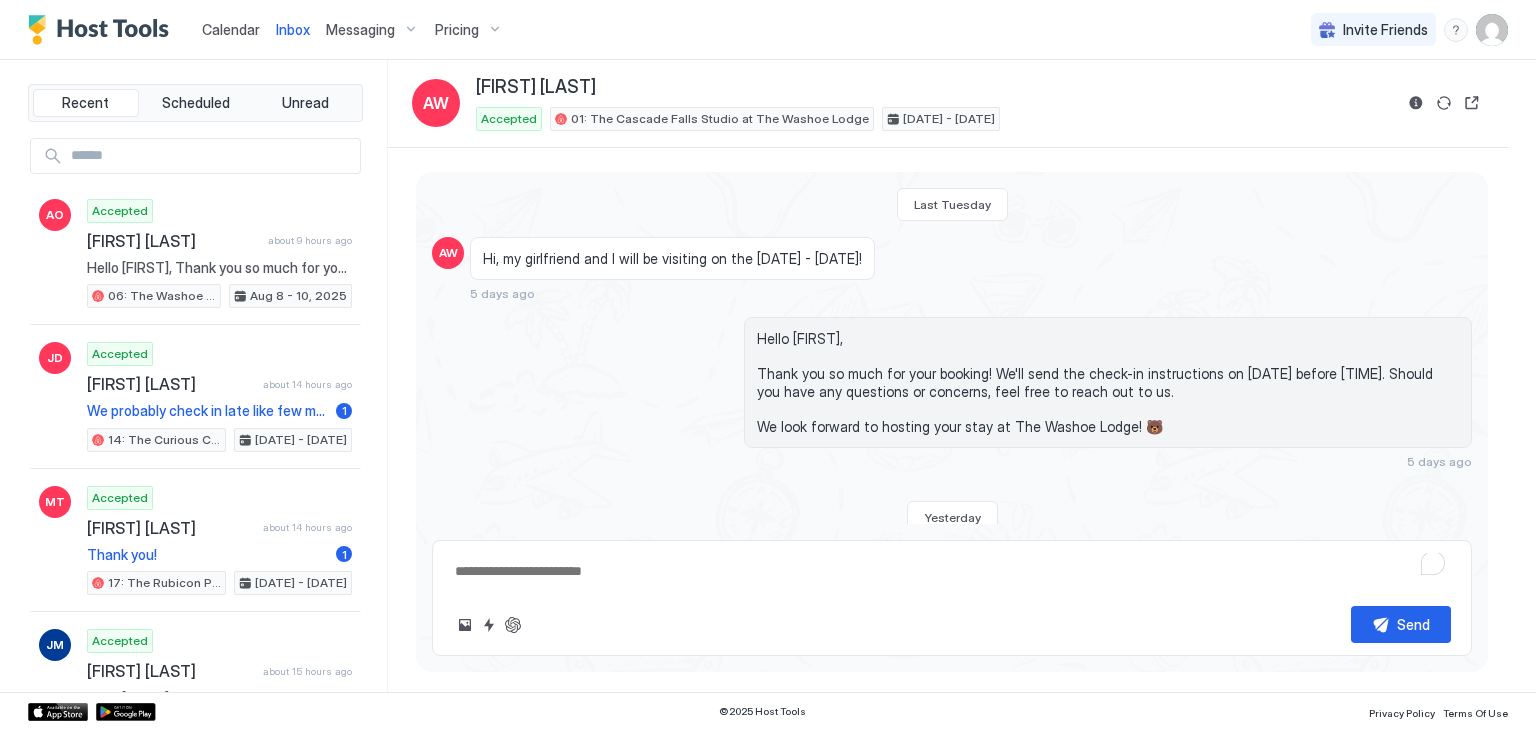 scroll, scrollTop: 0, scrollLeft: 0, axis: both 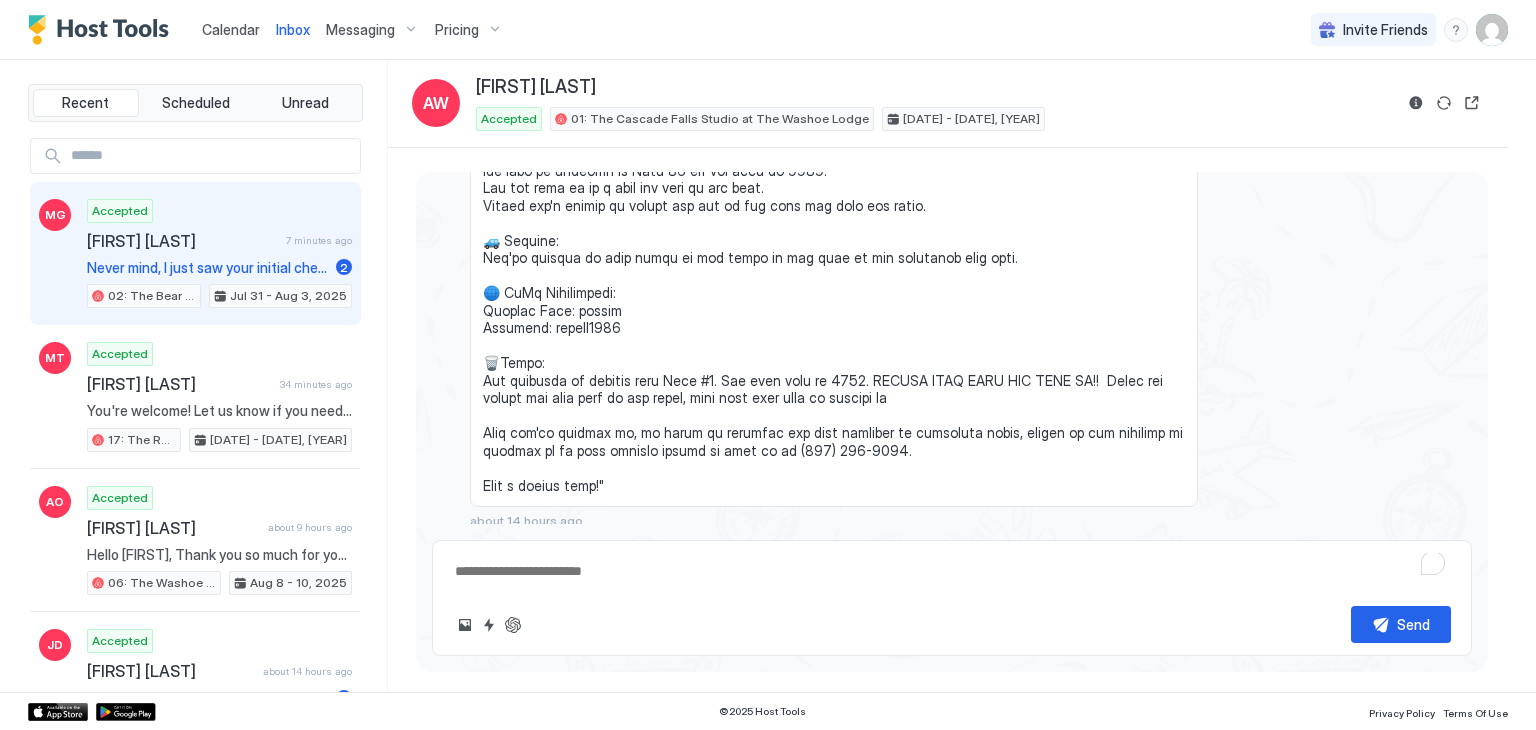 click on "[FIRST] [LAST]" at bounding box center [182, 241] 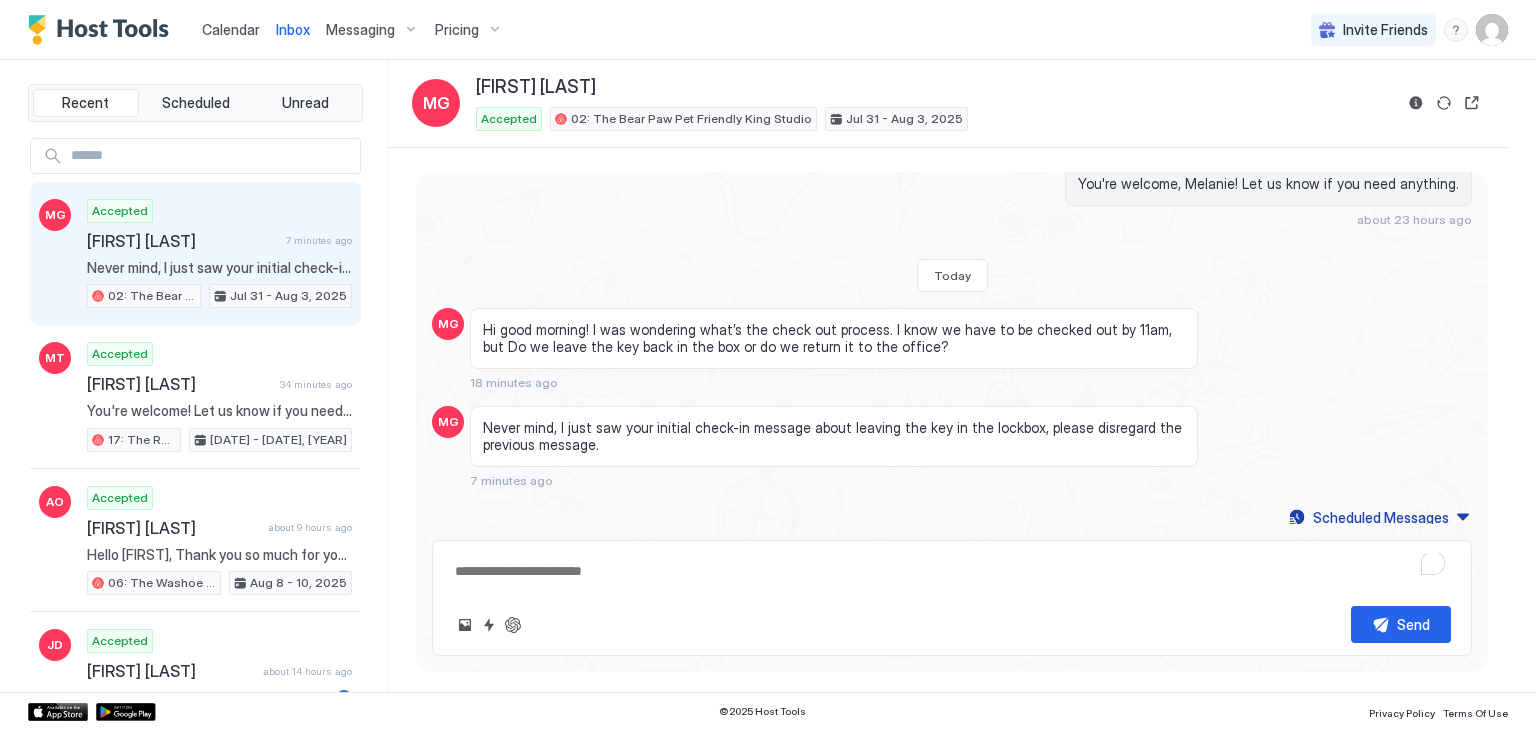 scroll, scrollTop: 1069, scrollLeft: 0, axis: vertical 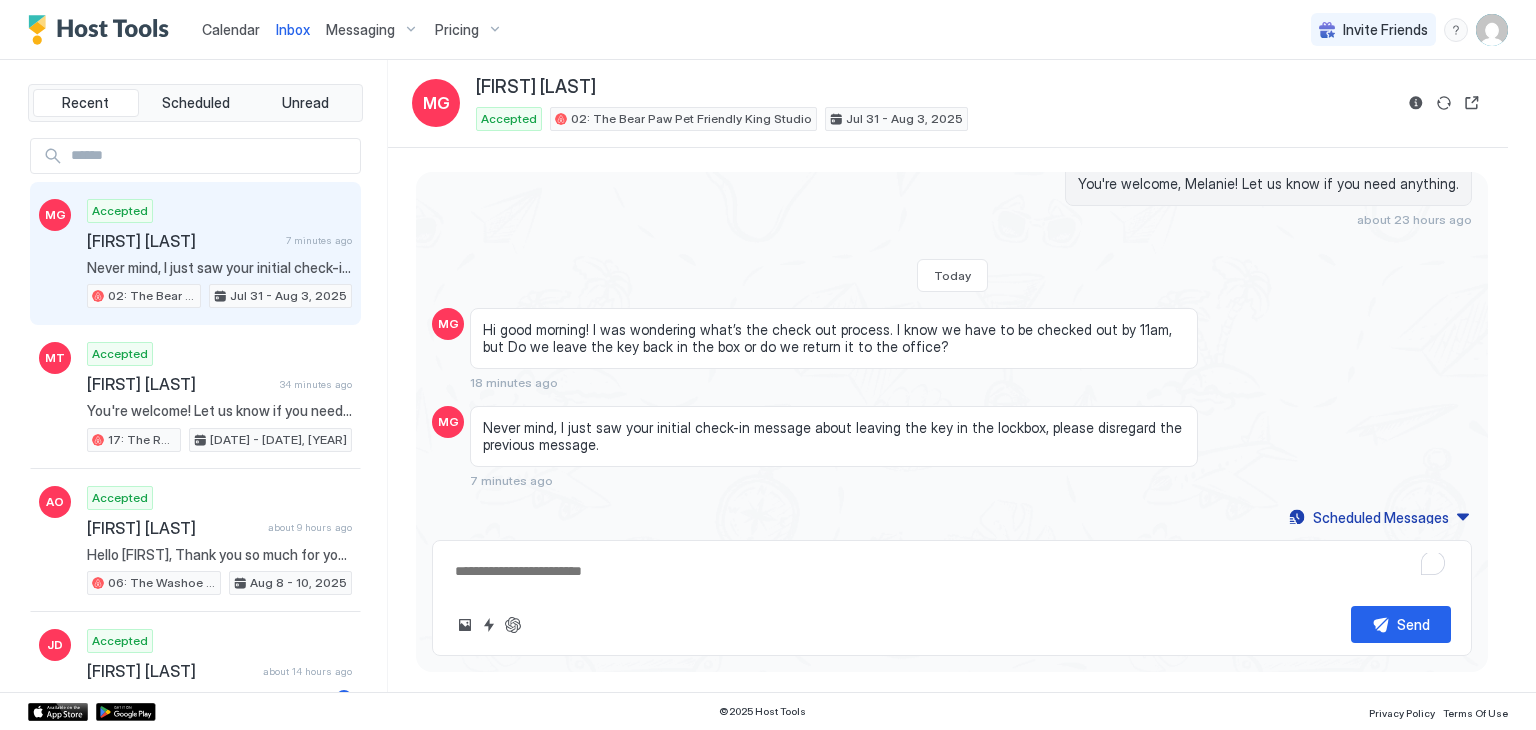 click on "Send" at bounding box center [952, 598] 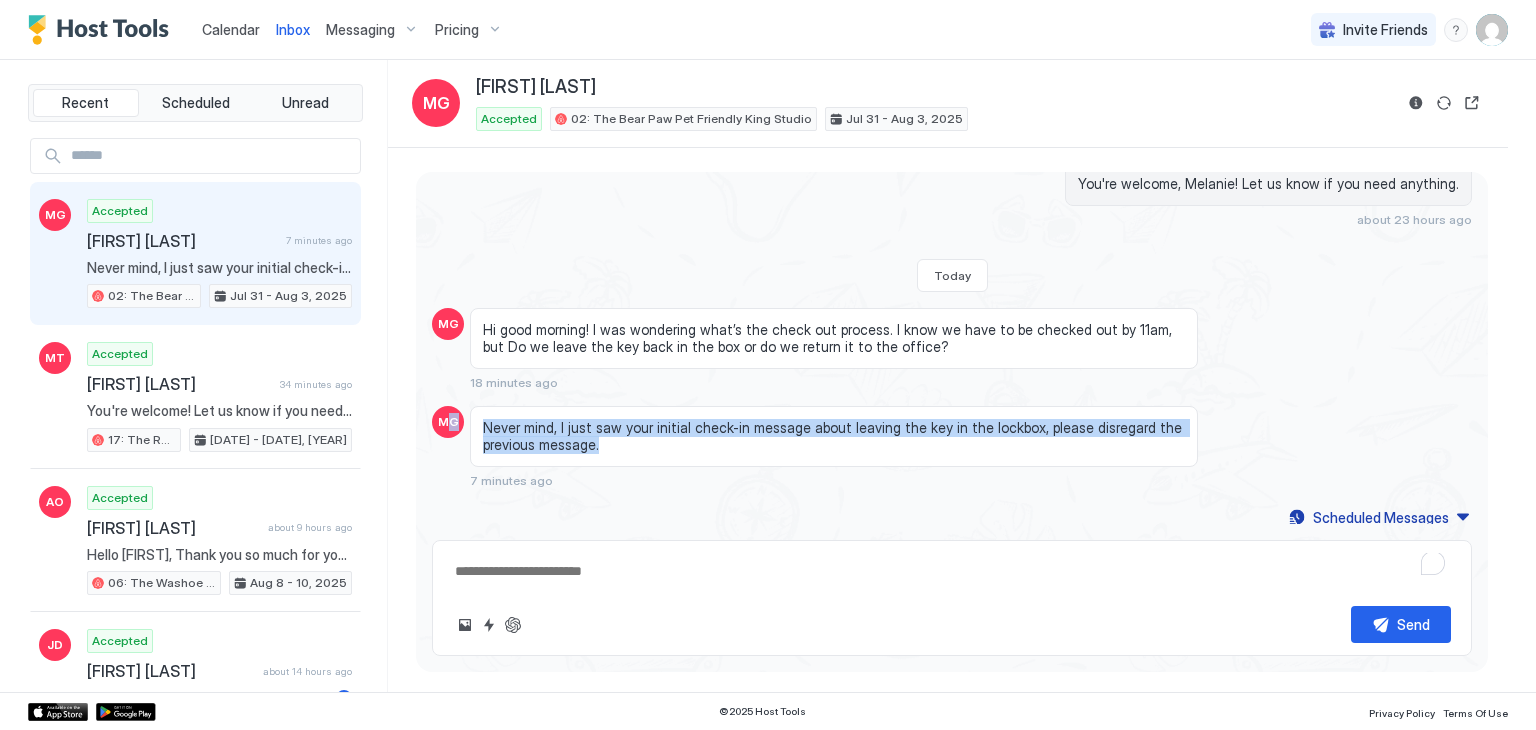 drag, startPoint x: 597, startPoint y: 437, endPoint x: 445, endPoint y: 420, distance: 152.94771 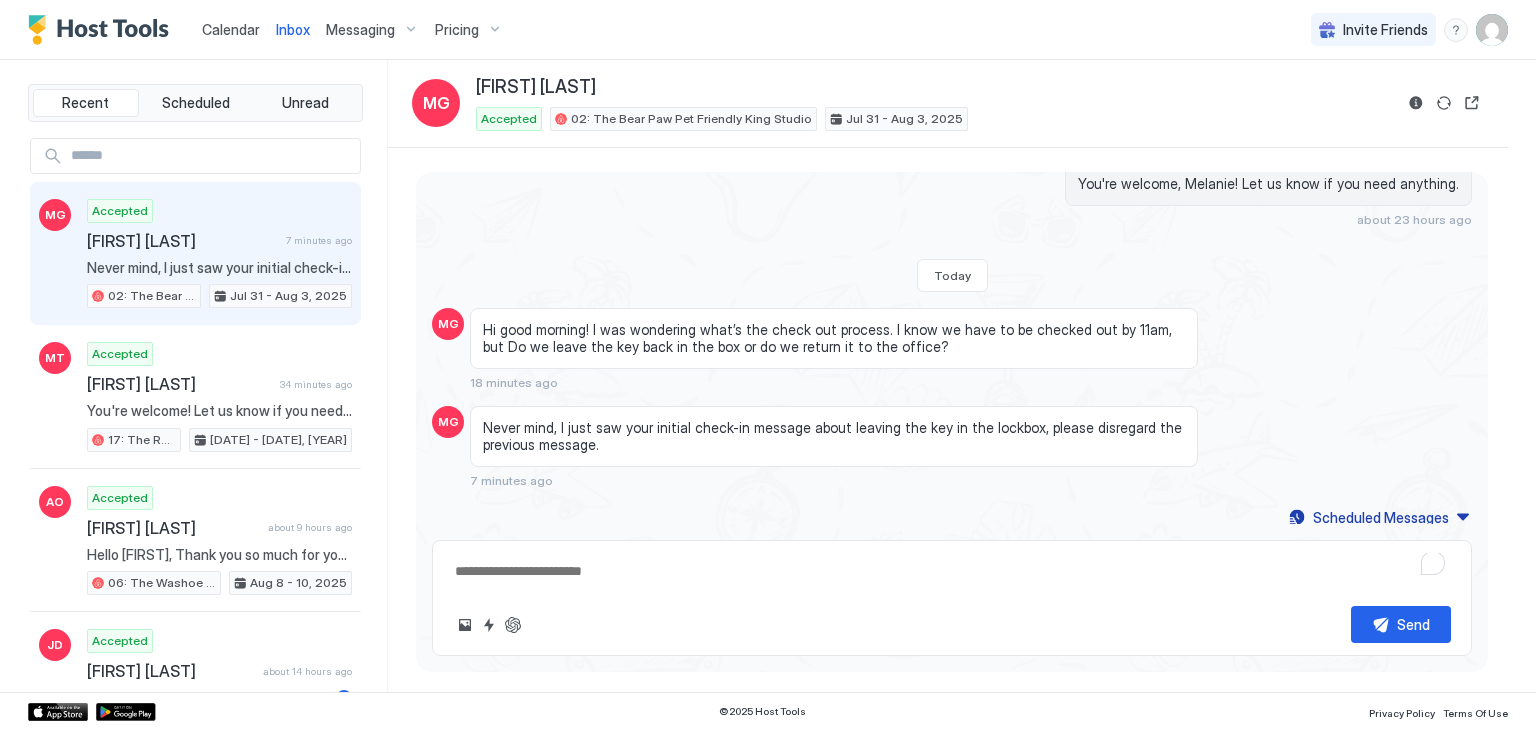 click on "Never mind, I just saw your initial check-in message about leaving the key in the lockbox, please disregard the previous message." at bounding box center (834, 436) 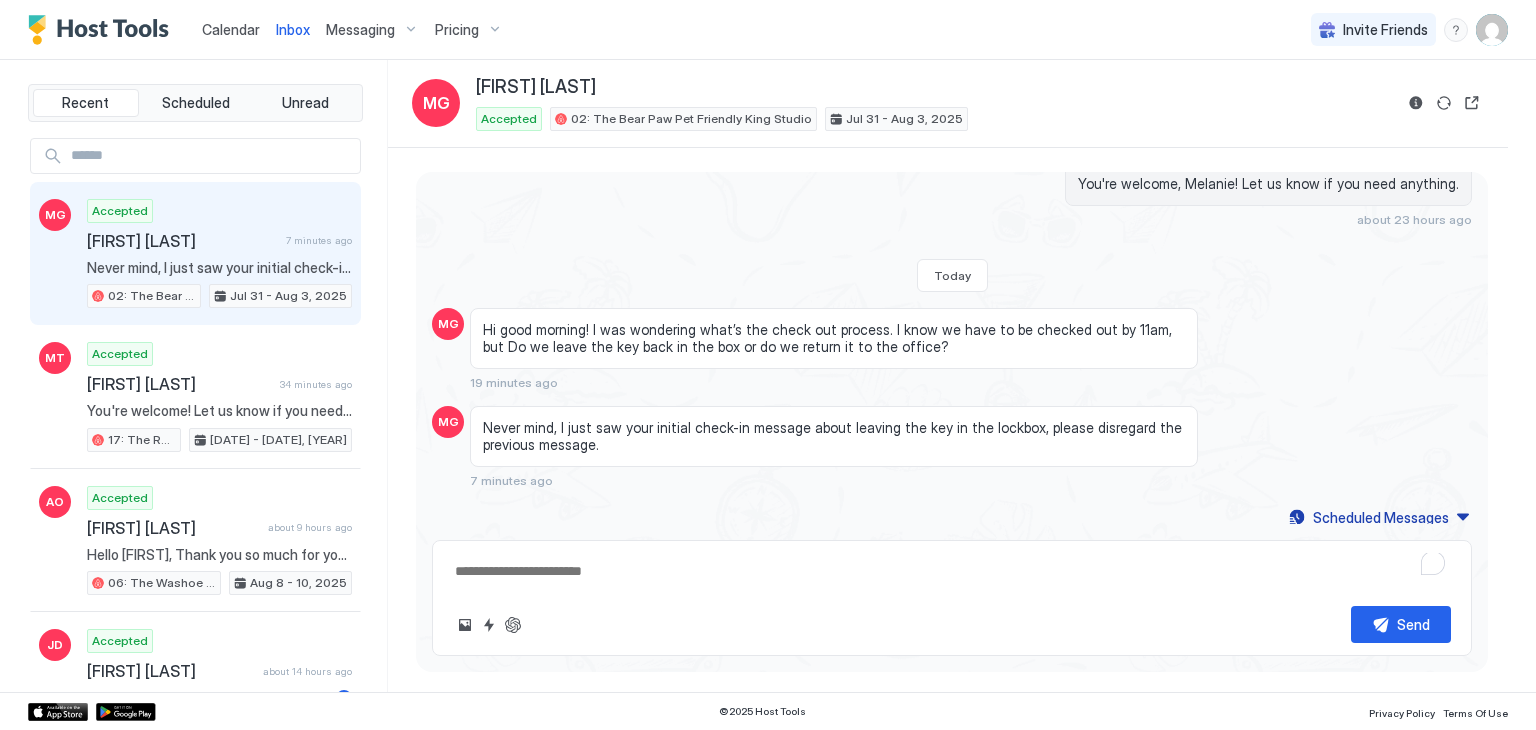 drag, startPoint x: 604, startPoint y: 434, endPoint x: 482, endPoint y: 419, distance: 122.91867 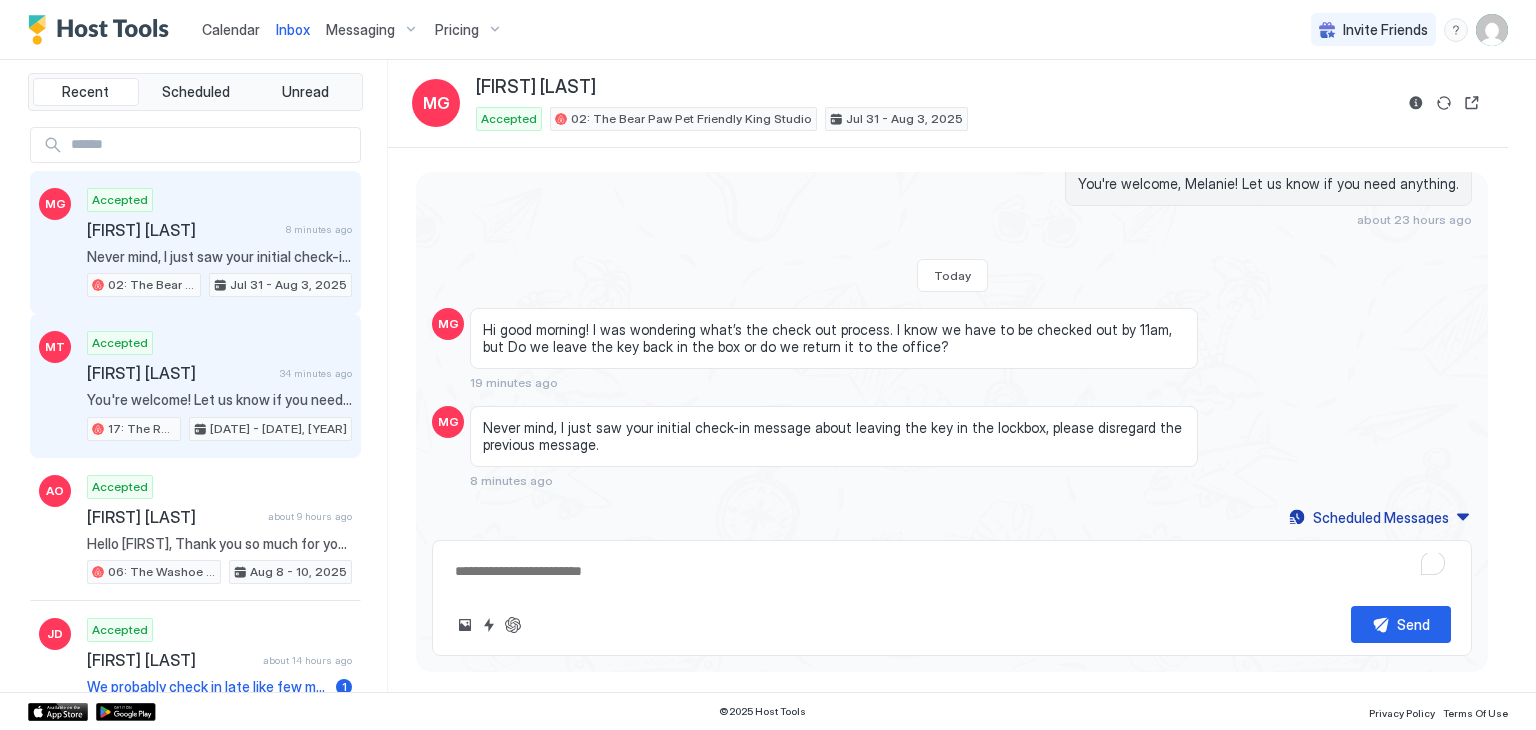 scroll, scrollTop: 0, scrollLeft: 0, axis: both 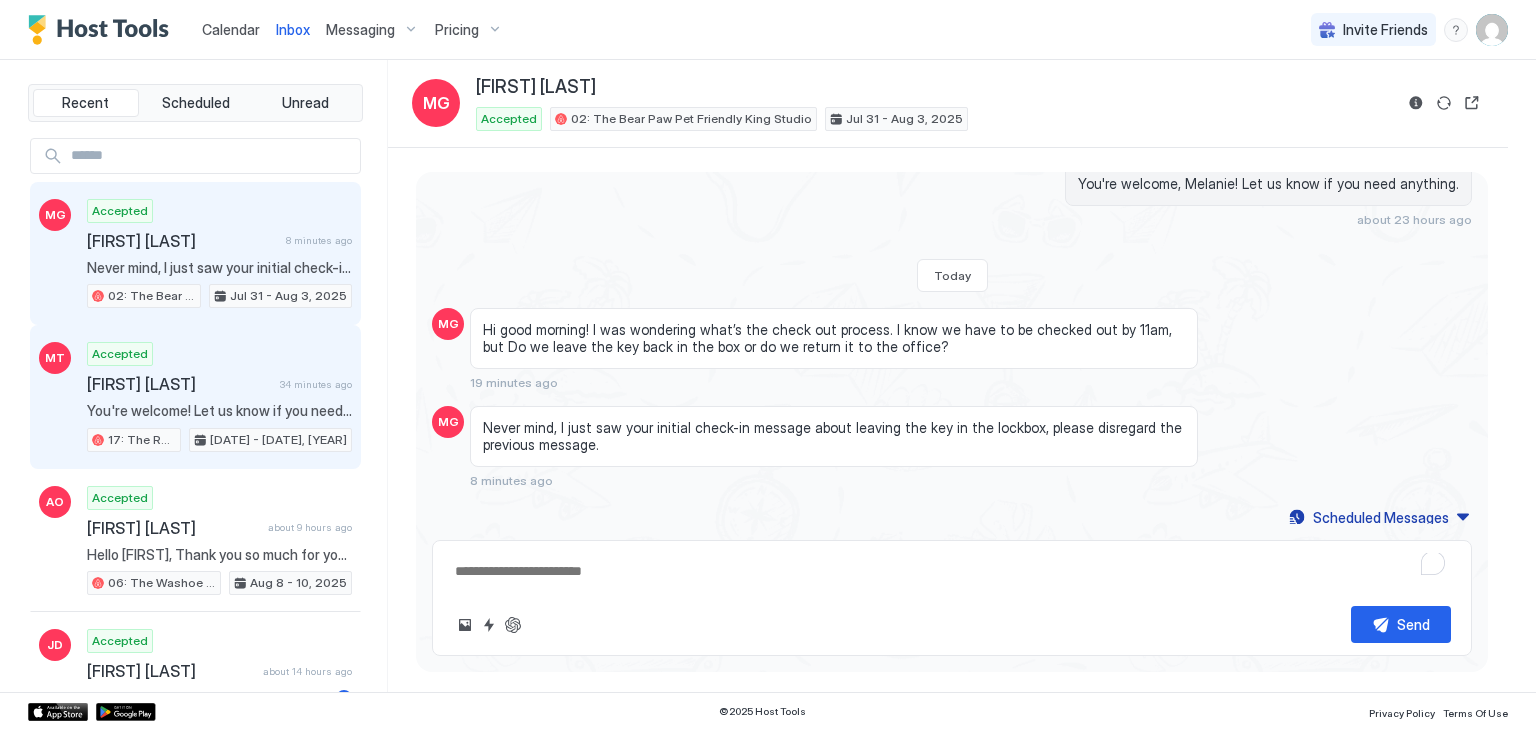 click on "[FIRST] [LAST]" at bounding box center [179, 384] 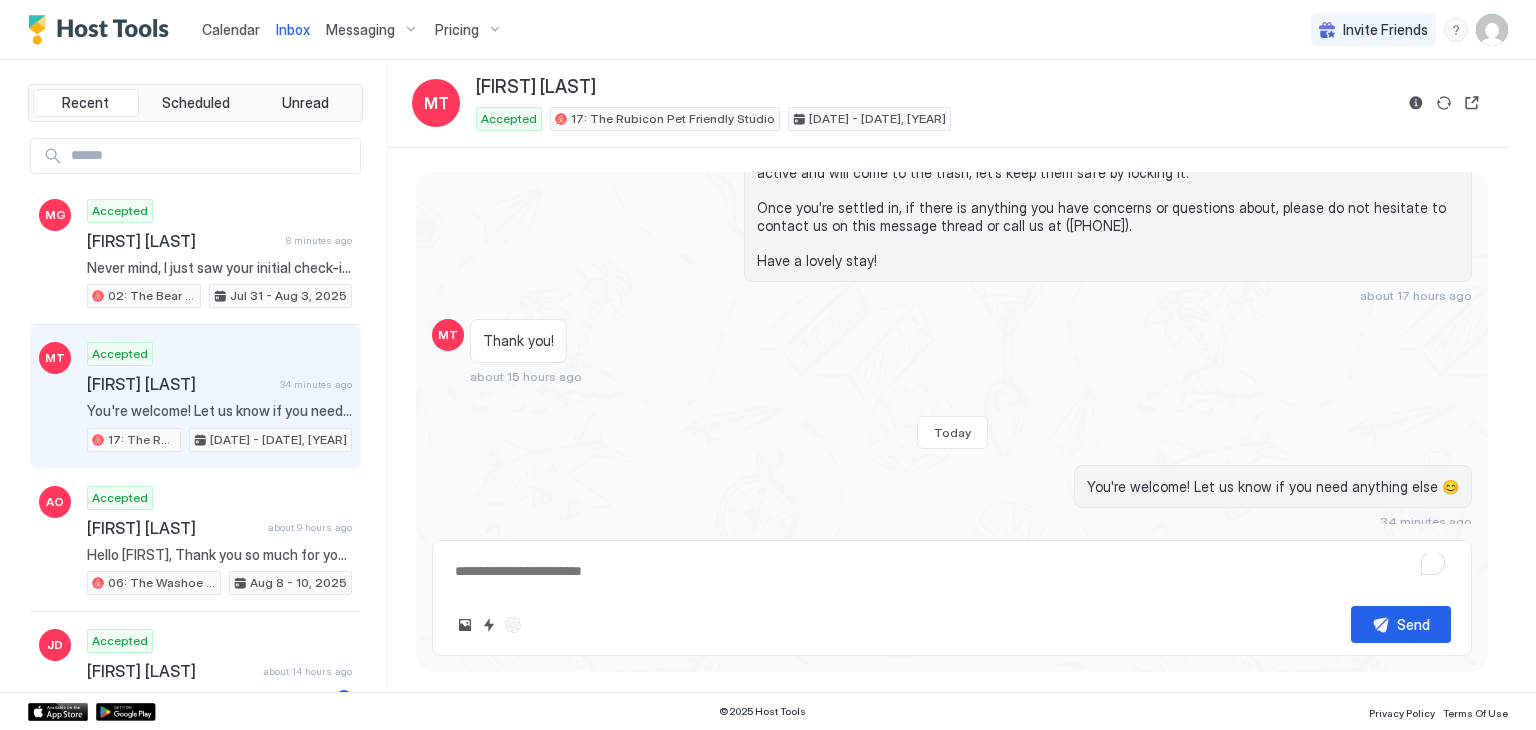 scroll, scrollTop: 854, scrollLeft: 0, axis: vertical 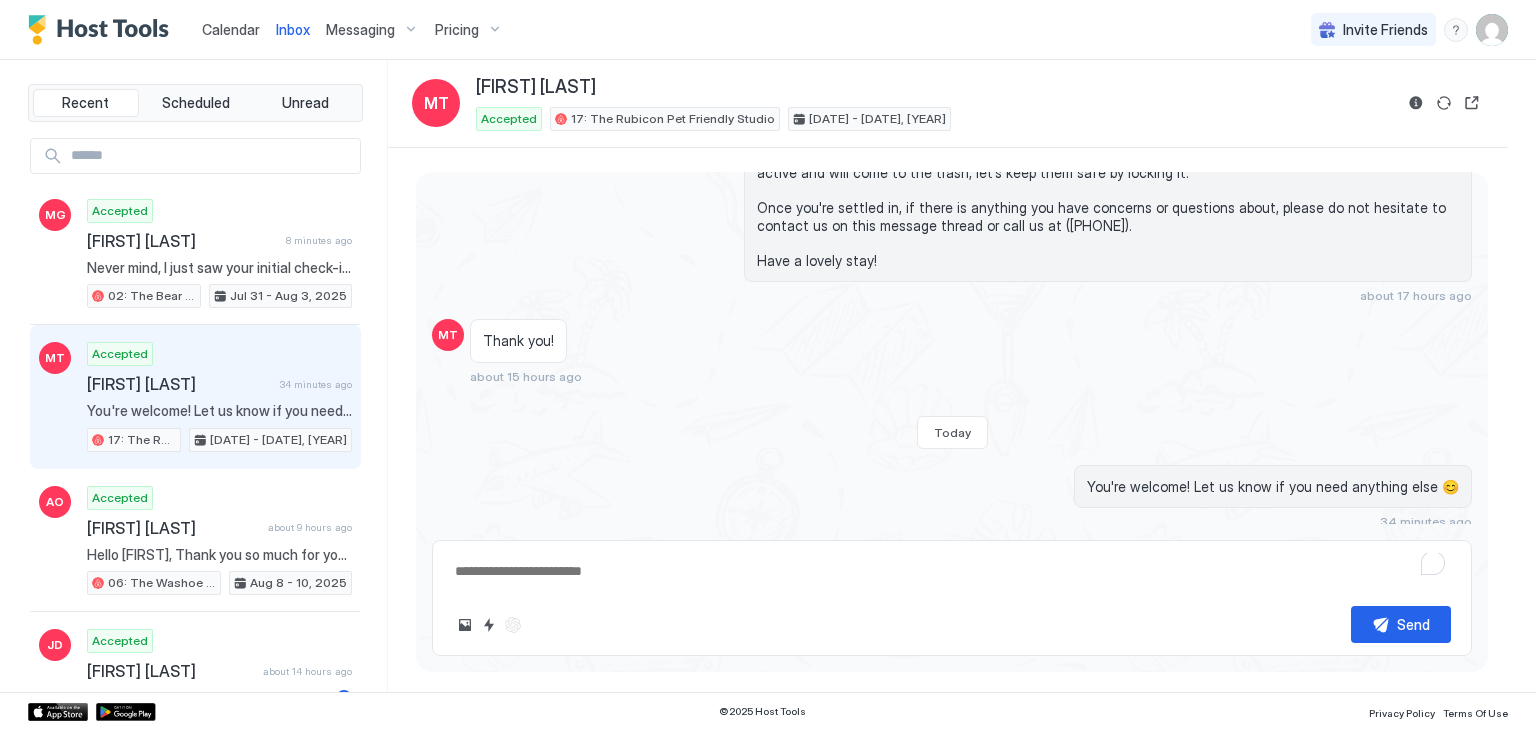 click on "MG Accepted [FIRST] [LAST] [TIME] ago Never mind, I just saw your initial check-in message about leaving the key in the lockbox, please disregard the previous message.  02: The Bear Paw Pet Friendly King Studio [DATE] - [DATE] MT Accepted [FIRST] [LAST] [TIME] ago You're welcome! Let us know if you need anything else 😊 17: The Rubicon Pet Friendly Studio [DATE] - [DATE] AO Accepted [FIRST] [LAST] [TIME] ago Hello [FIRST],
Thank you so much for your booking! We'll send the check-in instructions on [DATE] before [TIME]. Should you have any questions or concerns, feel free to reach out to us.
We look forward to hosting your stay at The Washoe Lodge! 🐻 06: The Washoe Sierra Studio [DATE] - [DATE] JD Accepted [FIRST] [LAST] [TIME] ago We probably check in late like few more hours. Where just at the beach ⛱️ 1 14: The Curious Cub Pet Friendly Studio  [DATE] - [DATE] JM Accepted [FIRST] [LAST] [TIME] ago 10: The Baby Bear Pet Friendly Studio [DATE] - [DATE]" at bounding box center [195, 415] 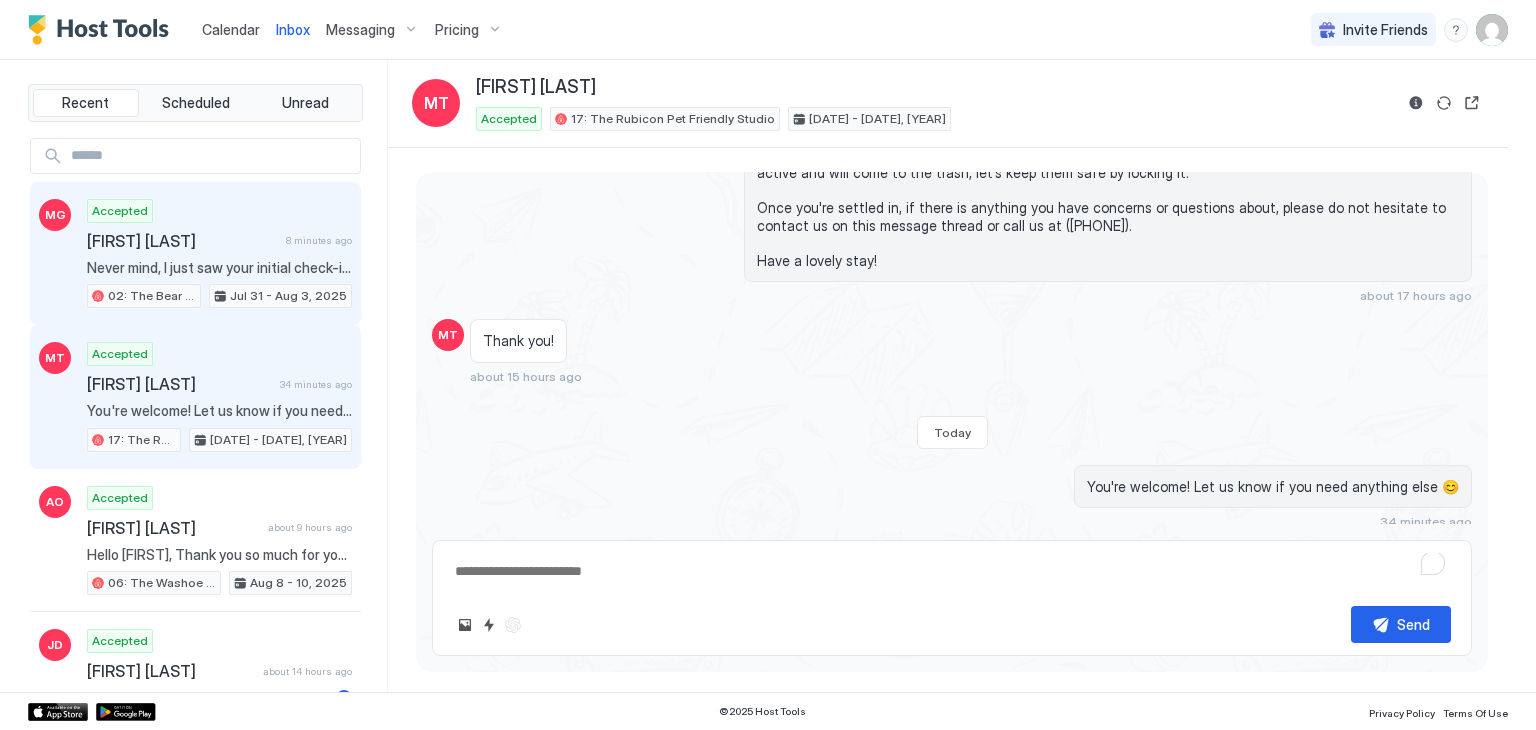 click on "Accepted [FIRST] [LAST] 8 minutes ago Never mind, I just saw your initial check-in message about leaving the key in the lockbox, please disregard the previous message. 02: The Bear Paw Pet Friendly King Studio [DATE] - [DATE], [YEAR]" at bounding box center (219, 254) 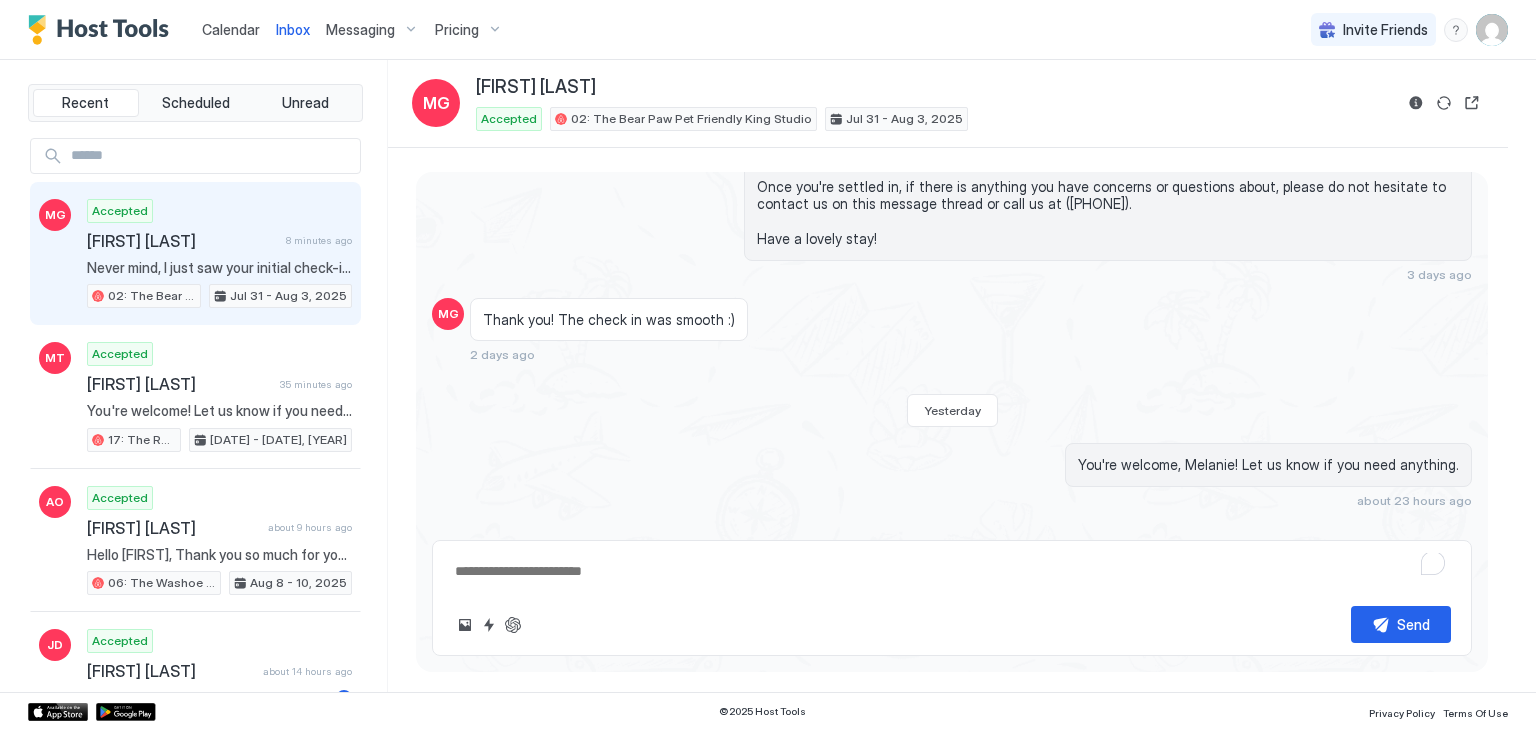 scroll, scrollTop: 1069, scrollLeft: 0, axis: vertical 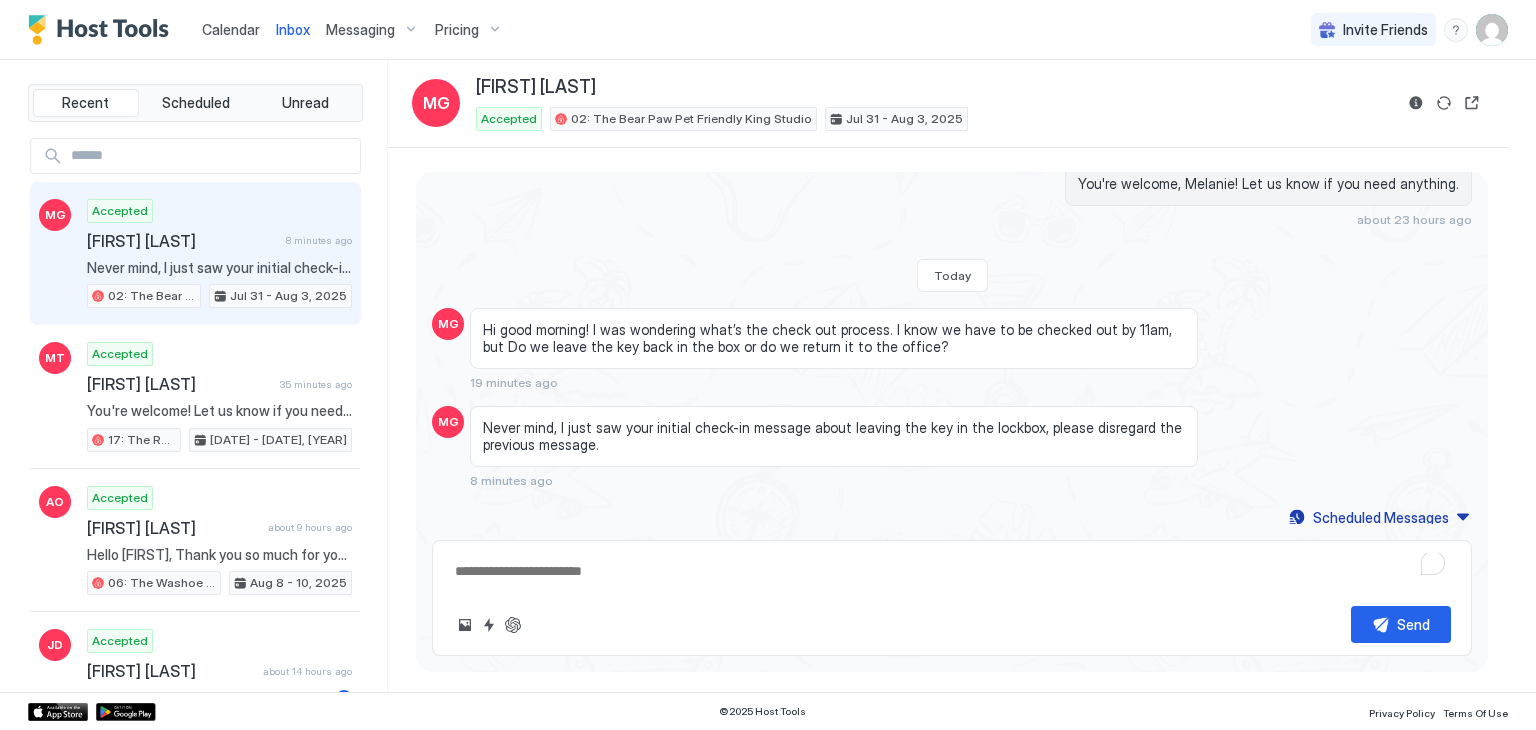 click at bounding box center (952, 571) 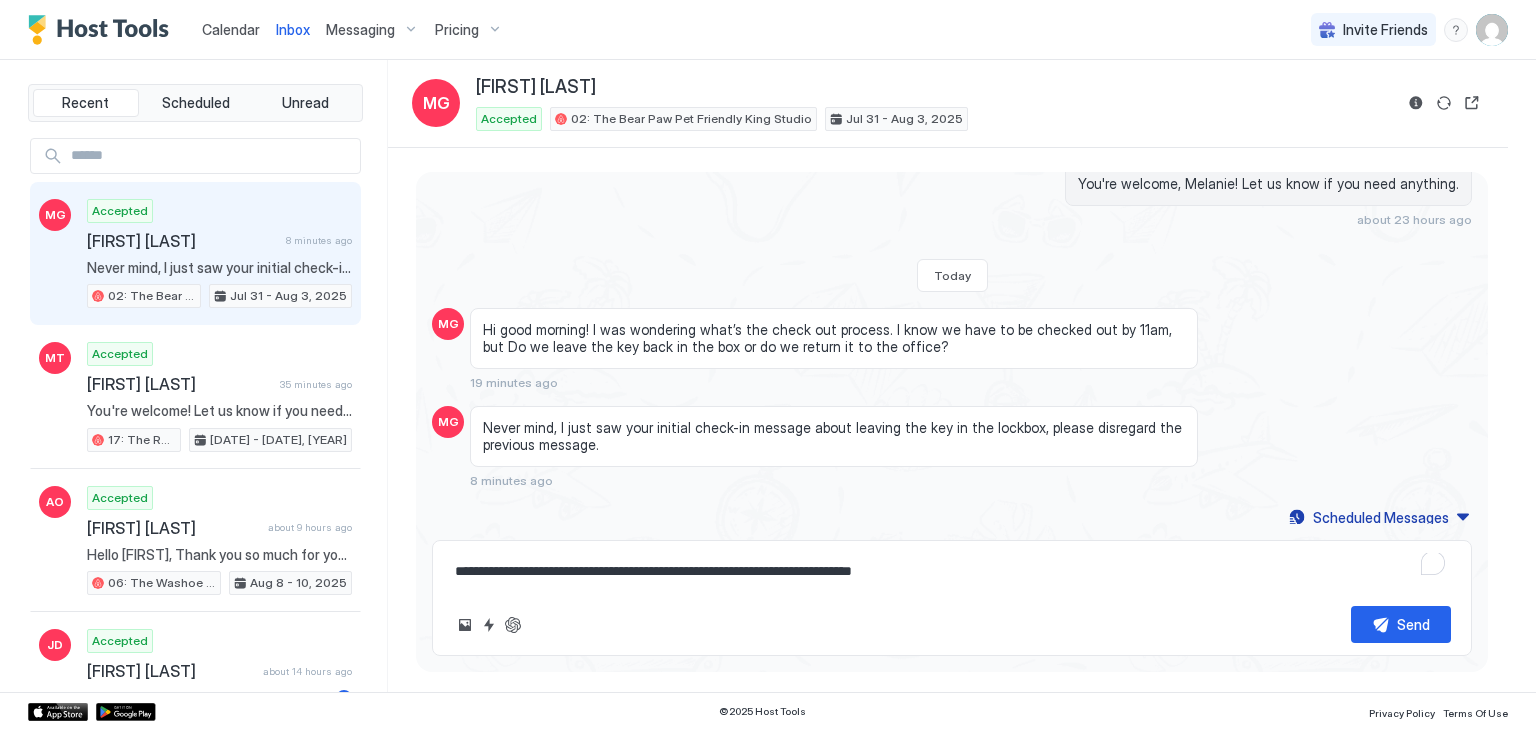 scroll, scrollTop: 157, scrollLeft: 0, axis: vertical 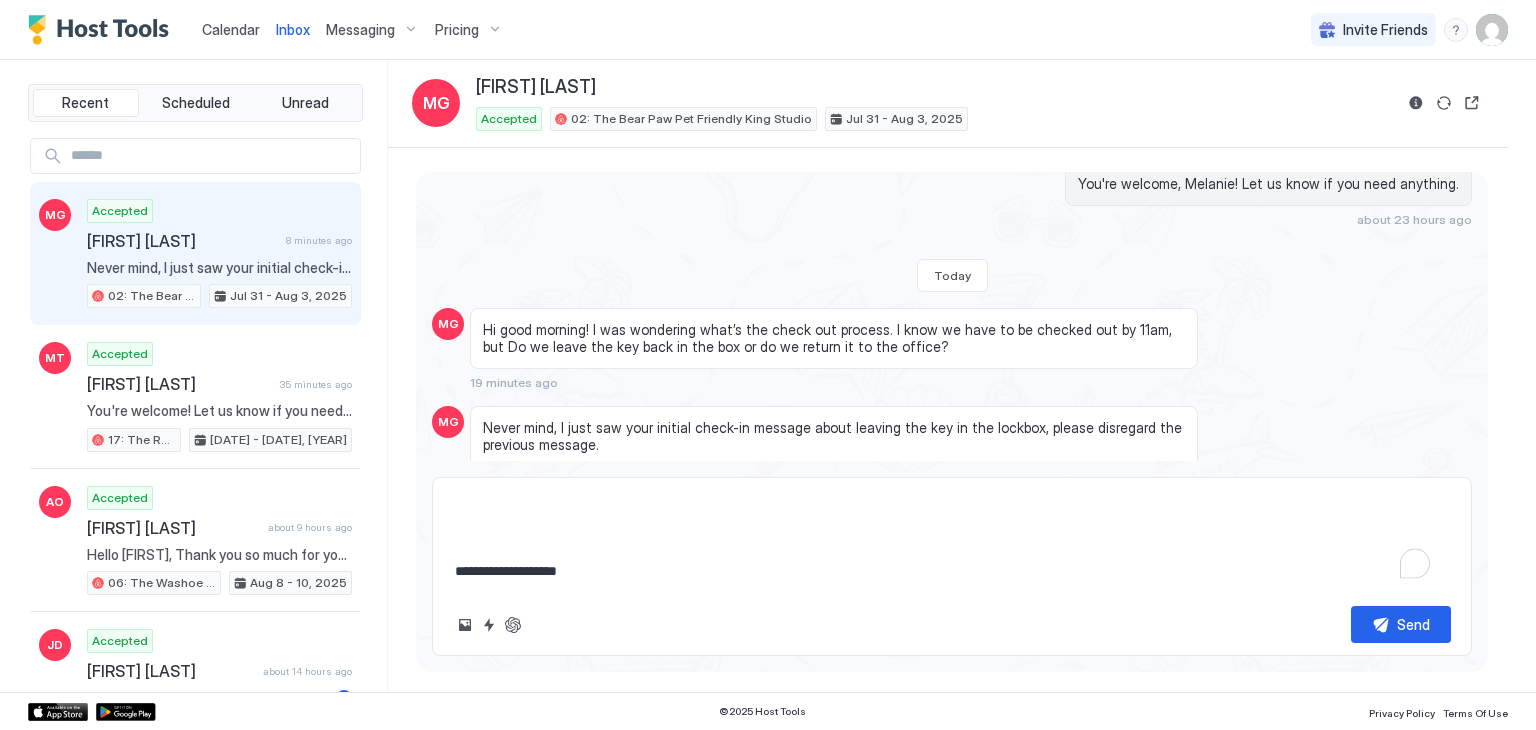 type on "*" 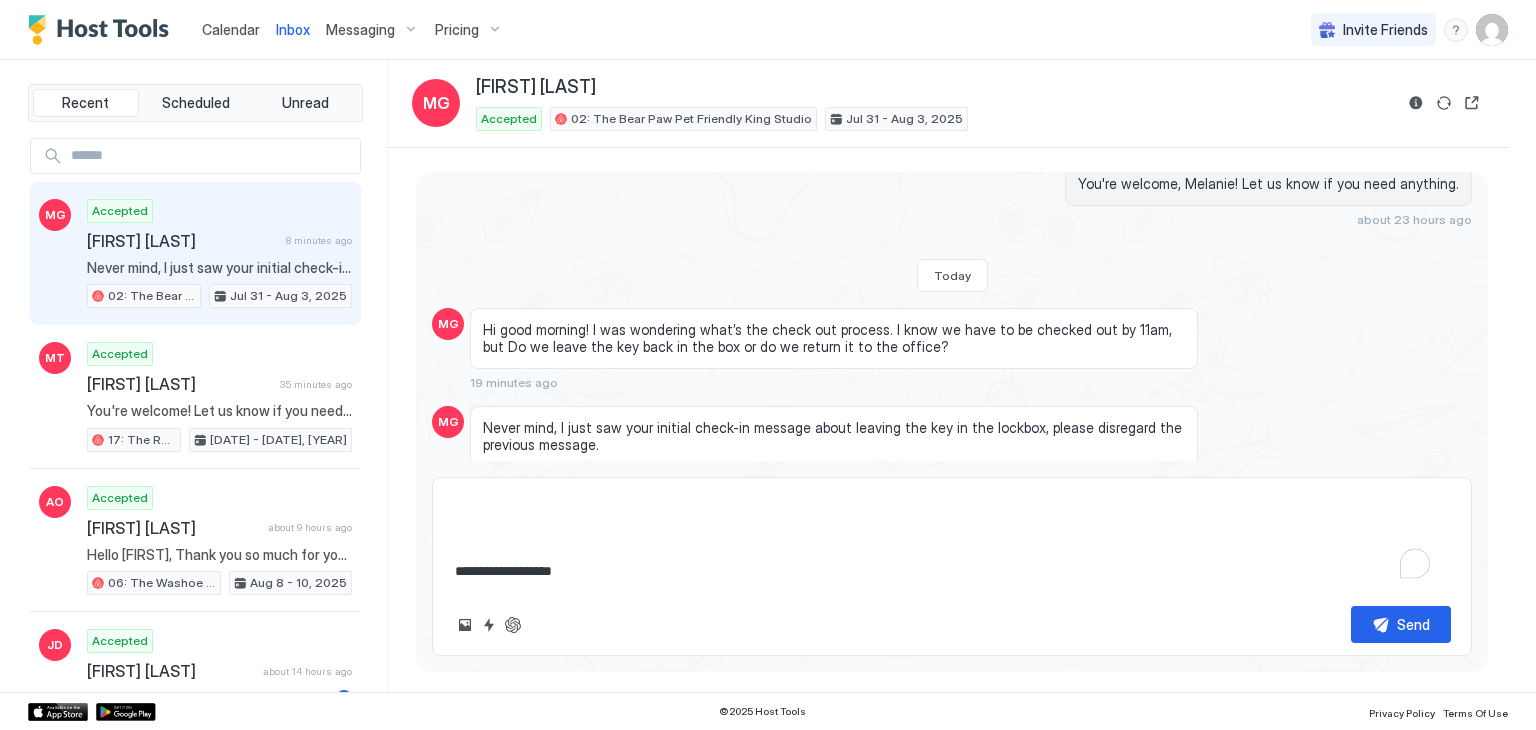 scroll, scrollTop: 147, scrollLeft: 0, axis: vertical 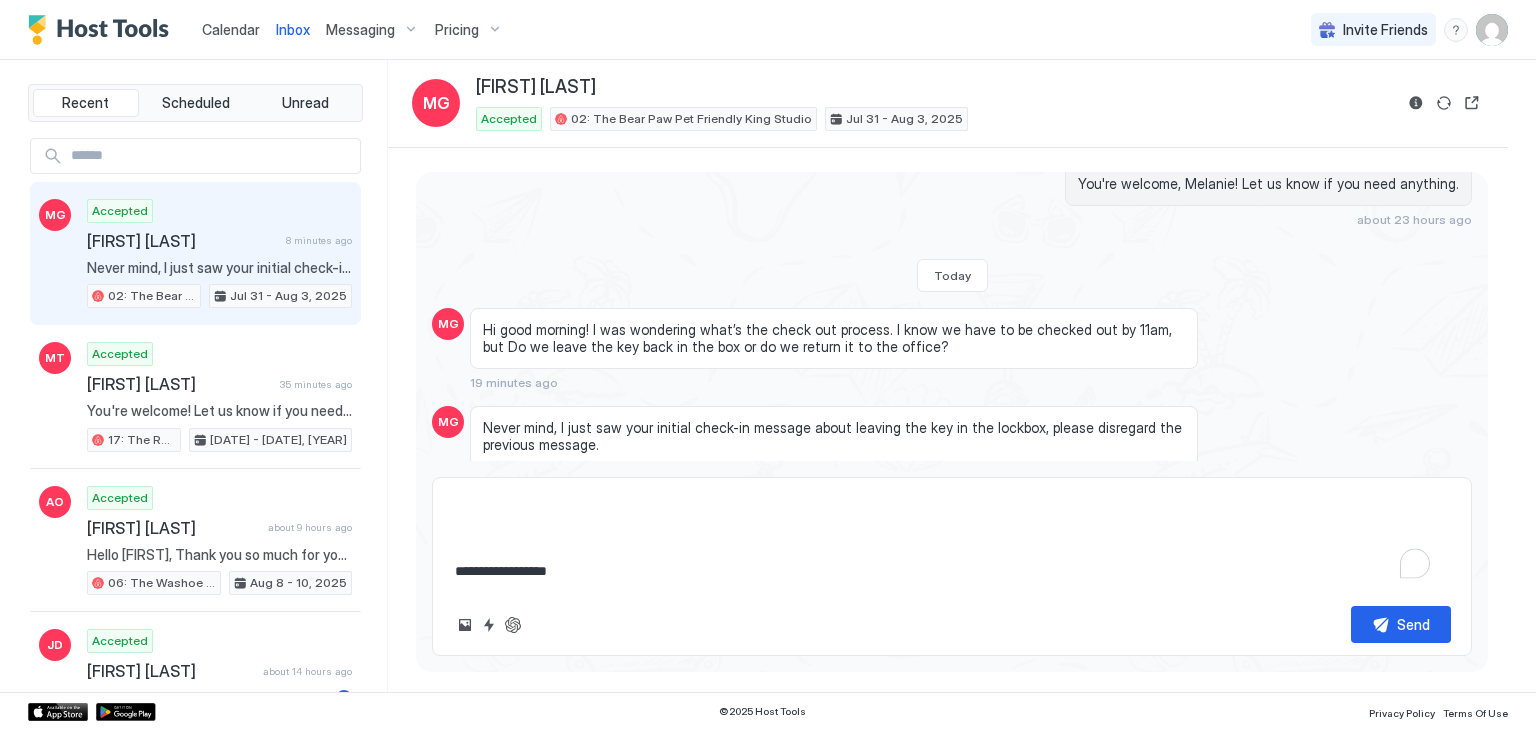 type on "*" 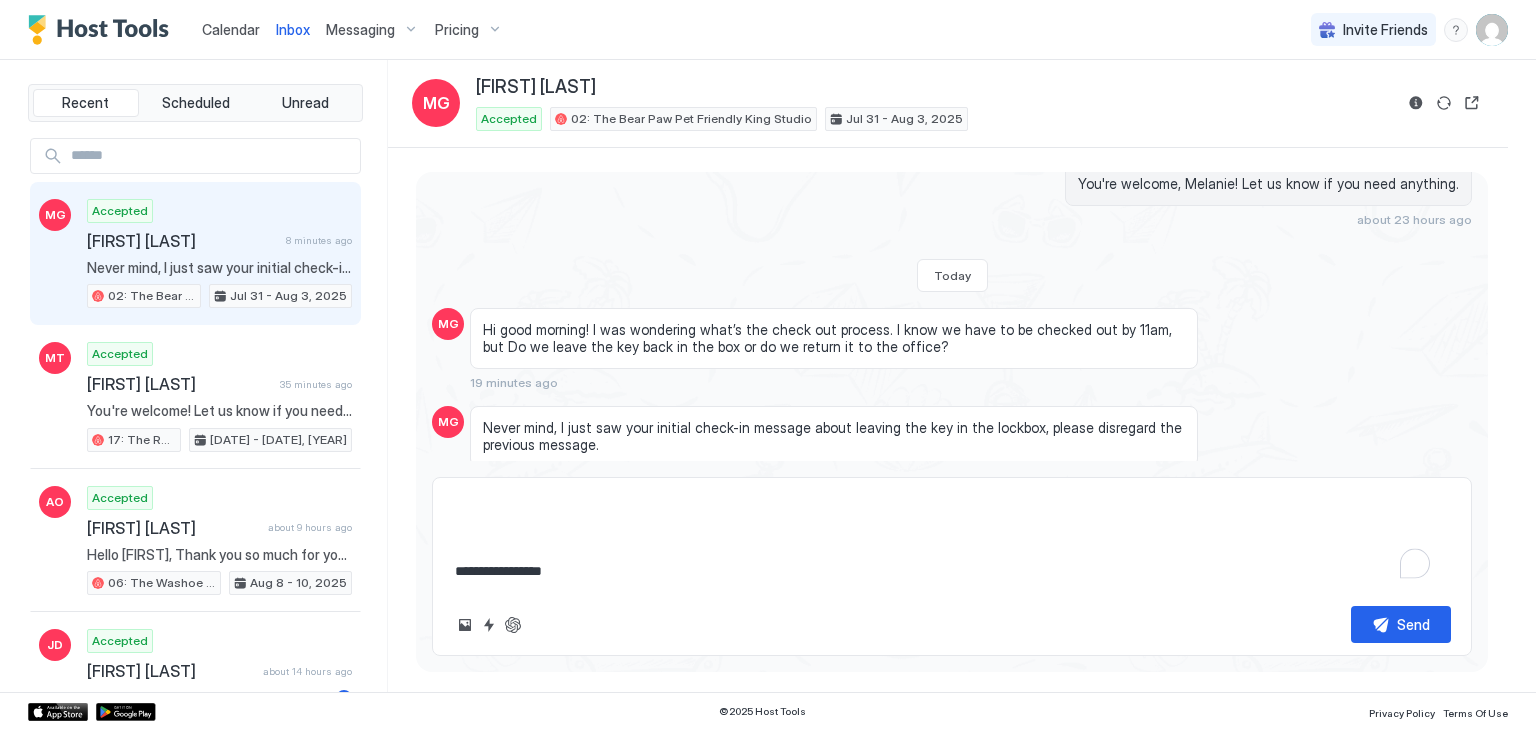 type on "*" 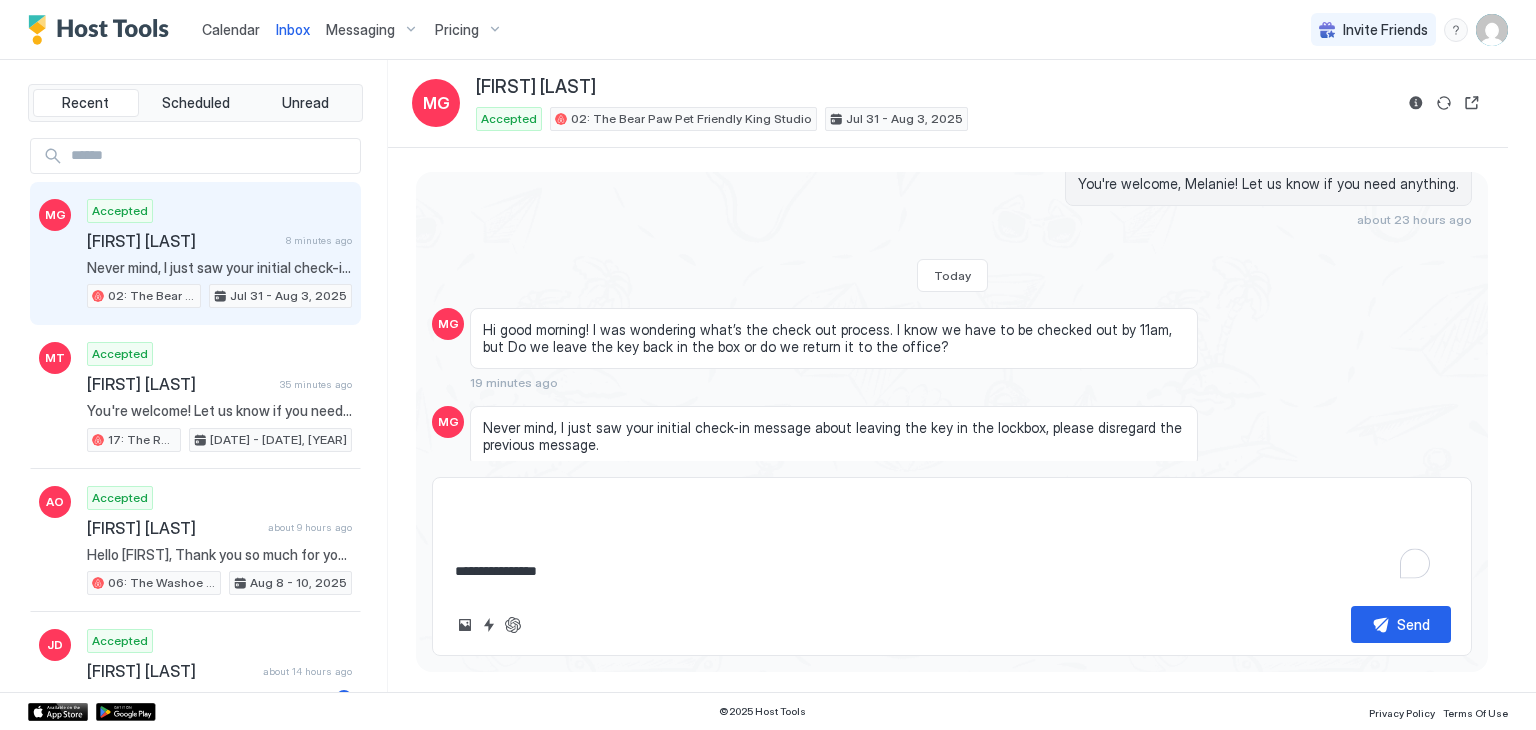 type on "*" 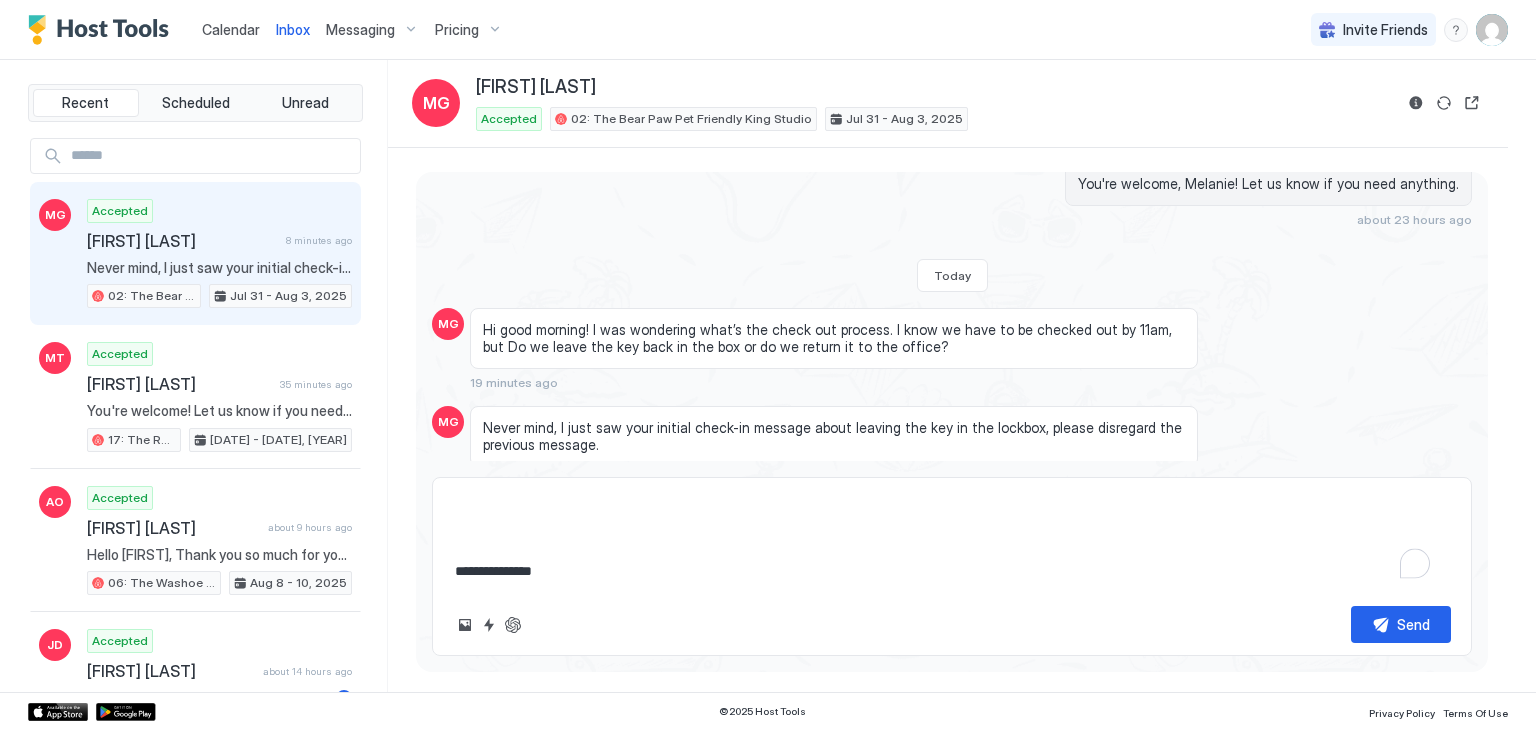type on "*" 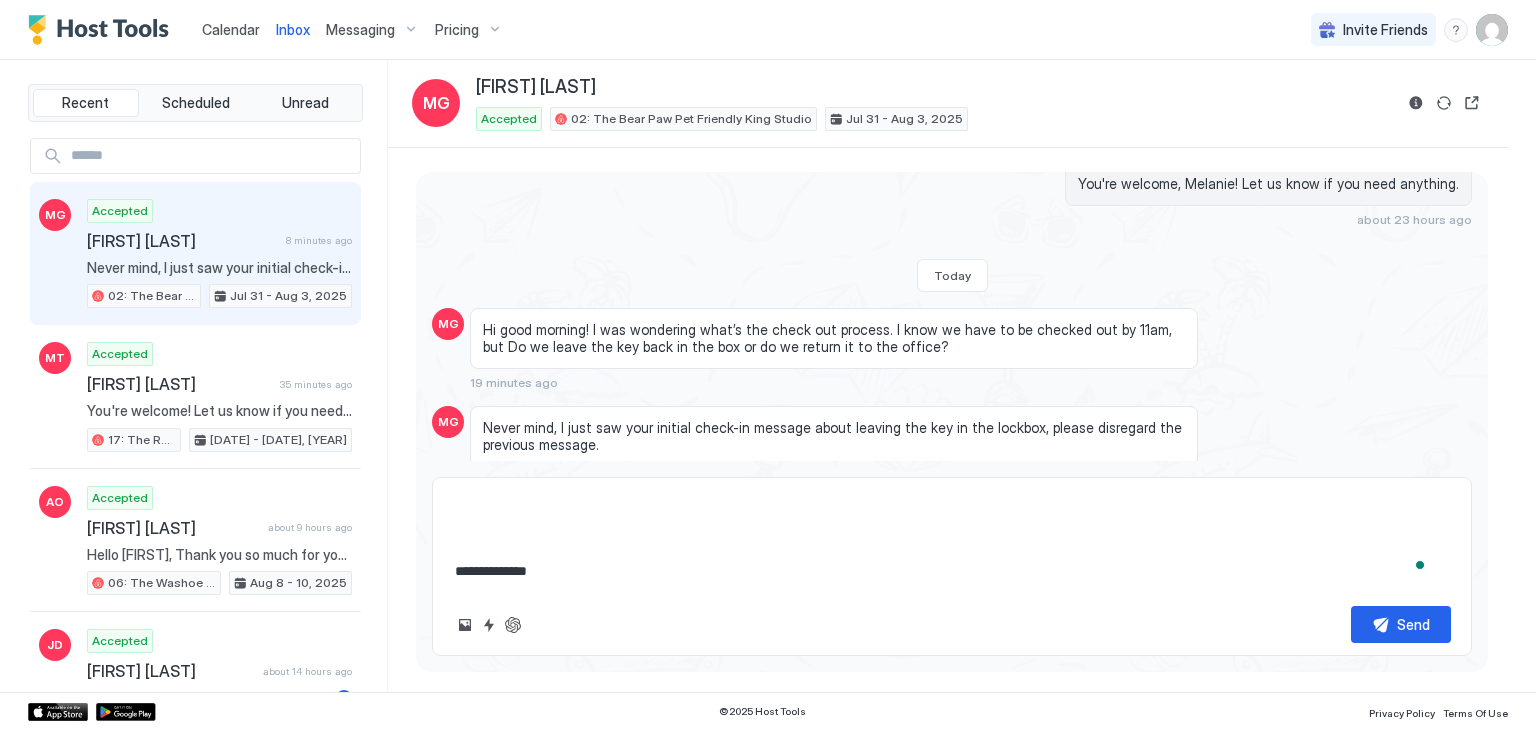 type on "*" 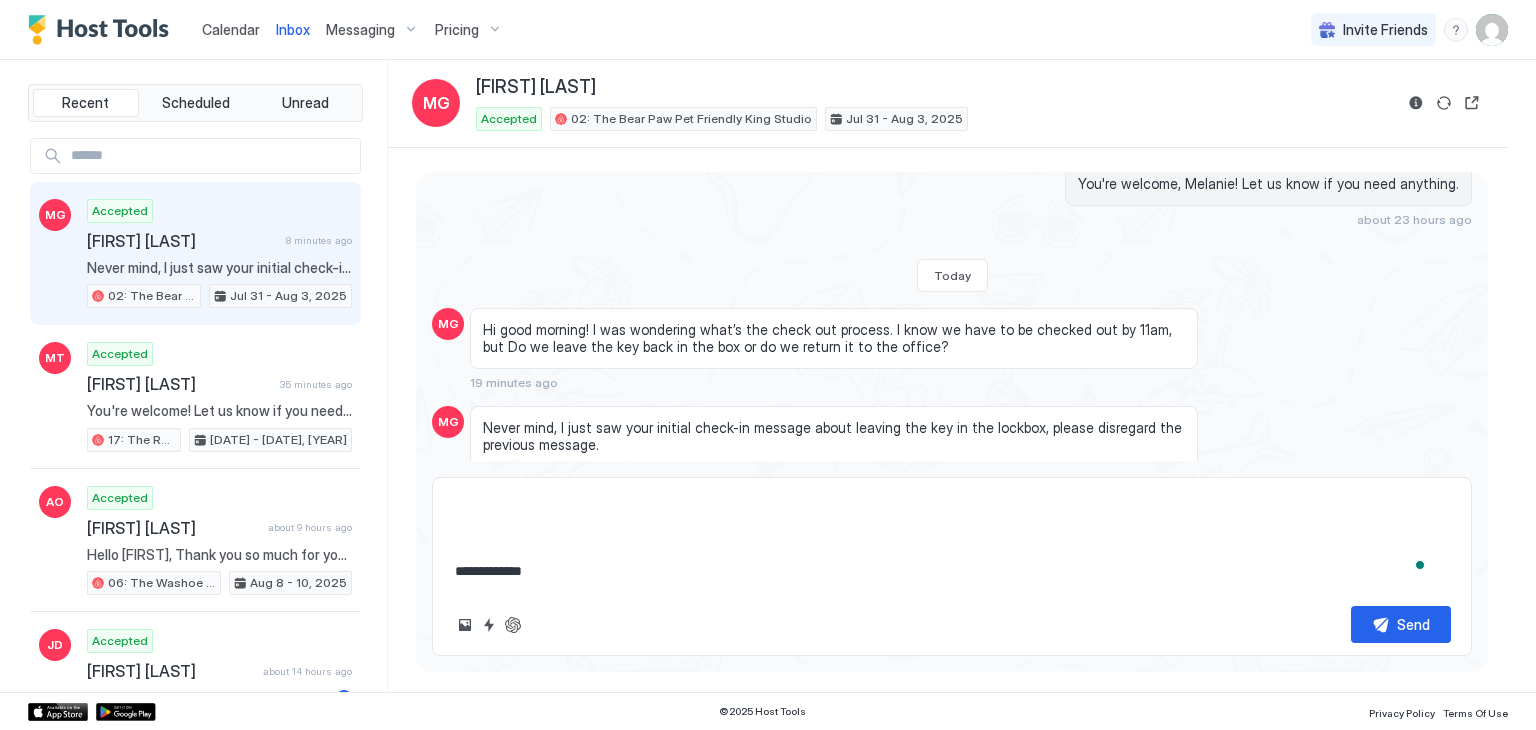 type on "*" 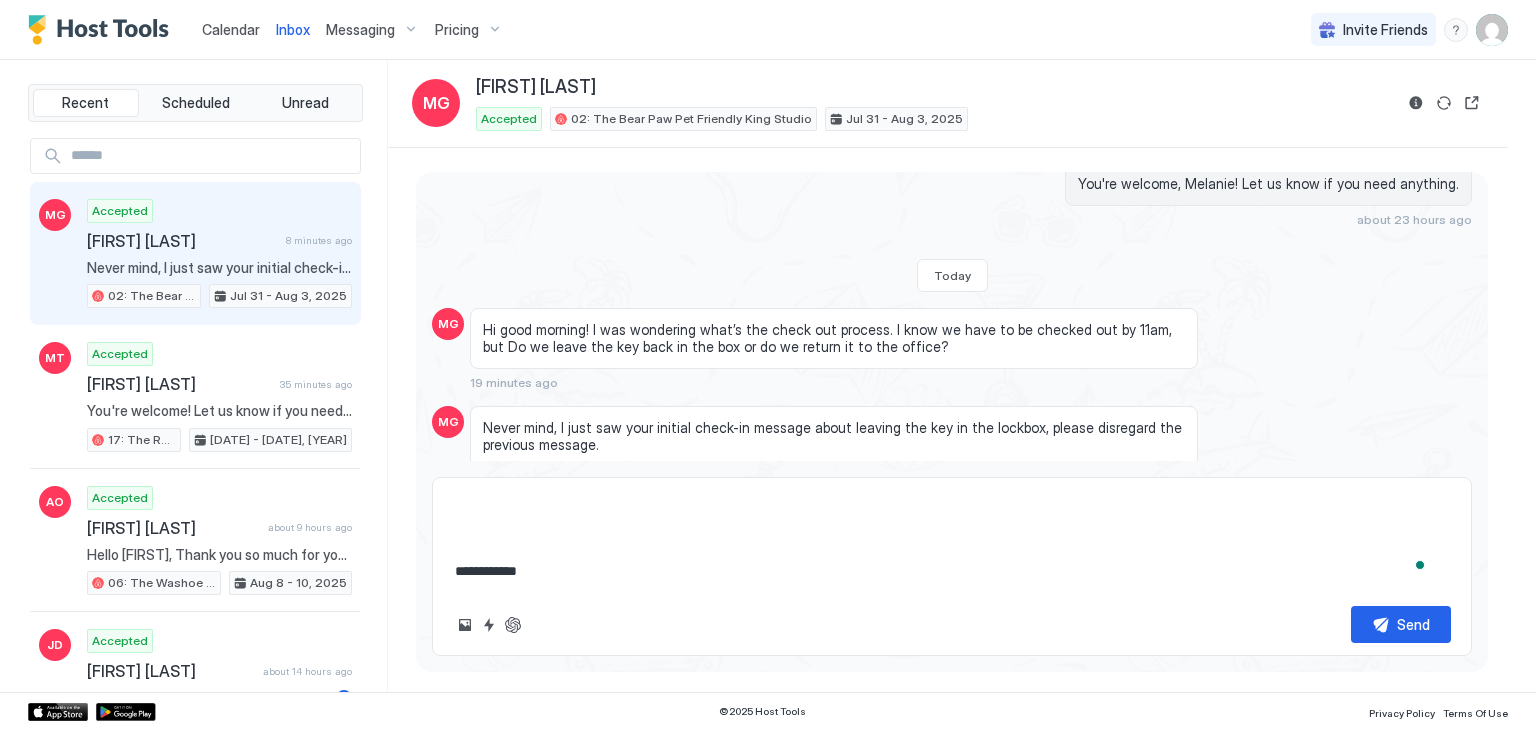 type on "*" 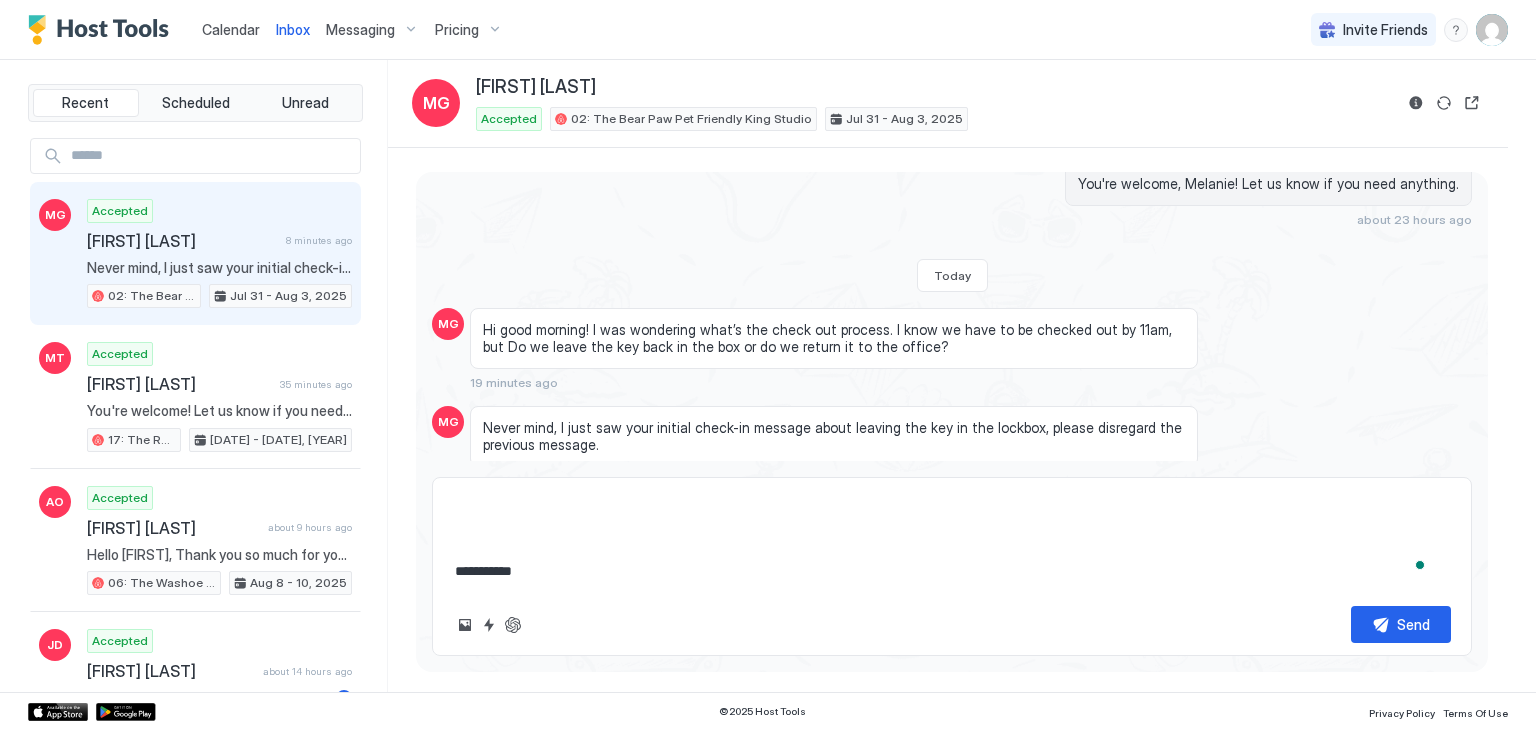 type on "*" 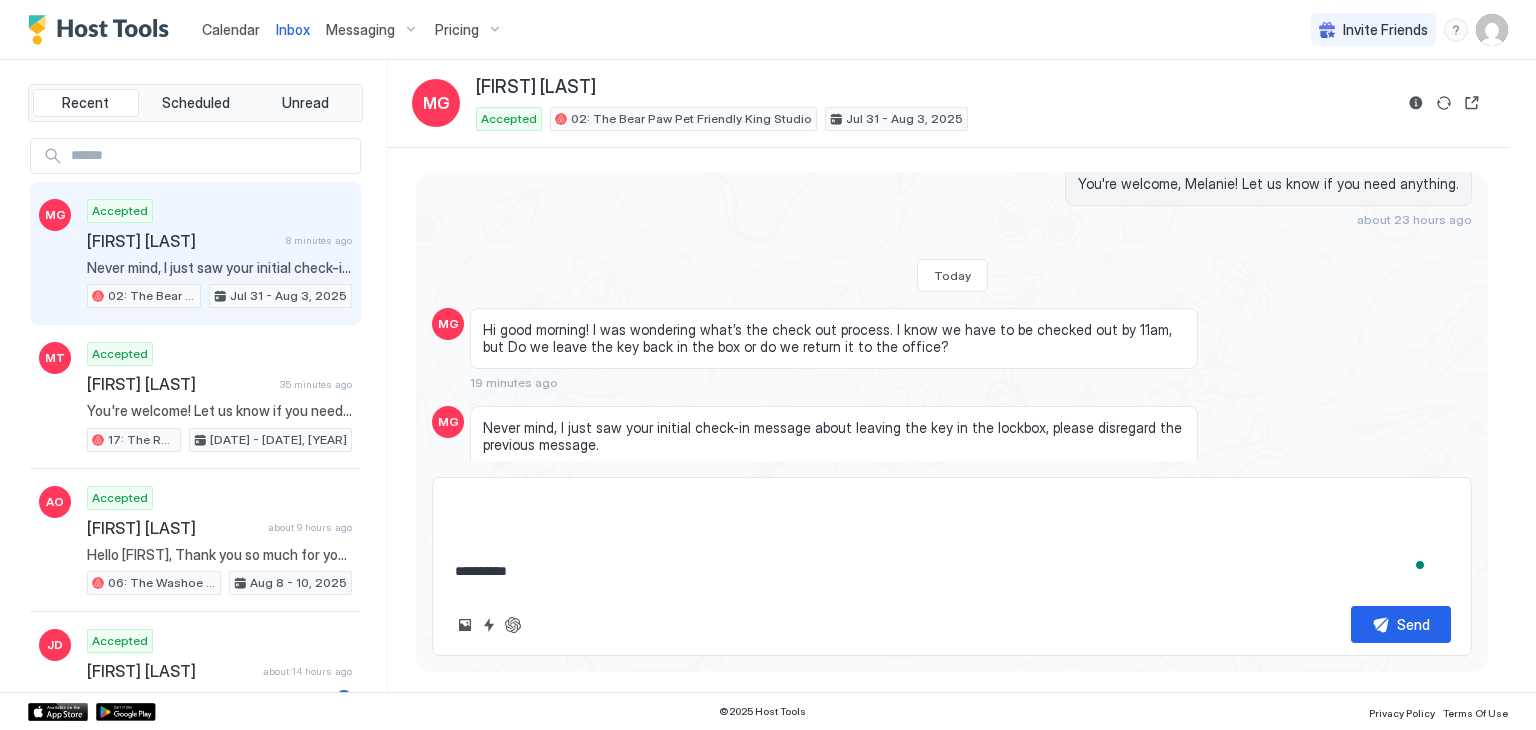 type on "*" 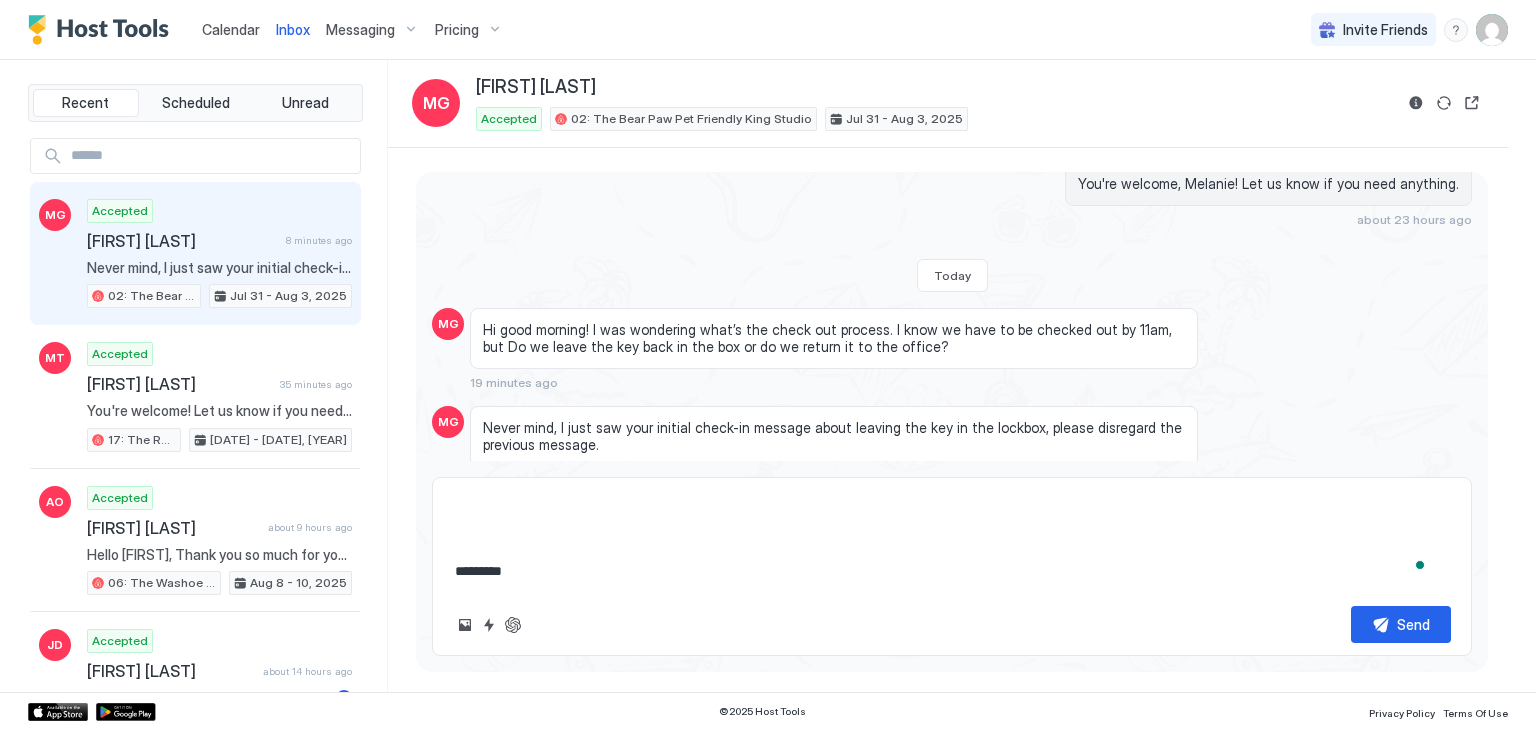 type on "*" 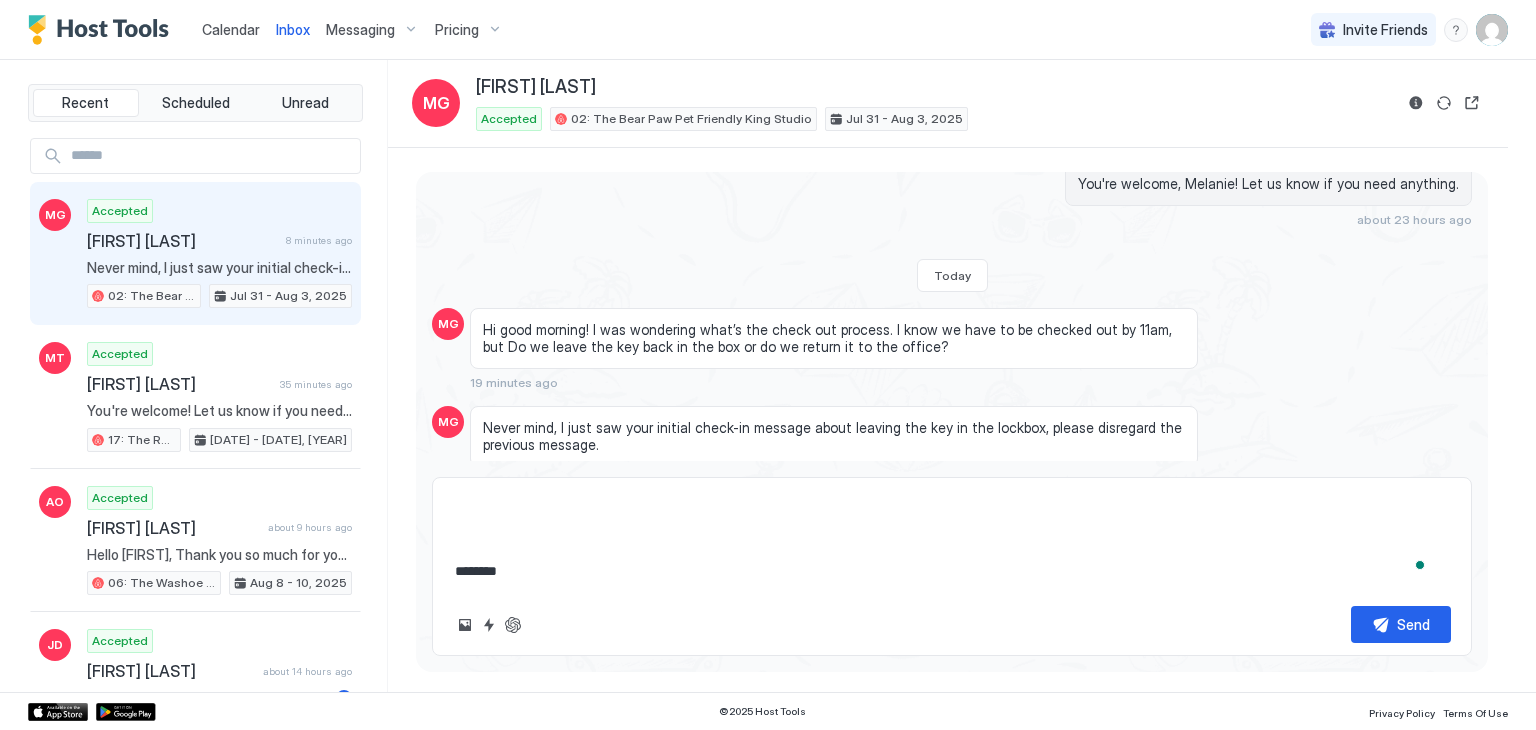 type on "*" 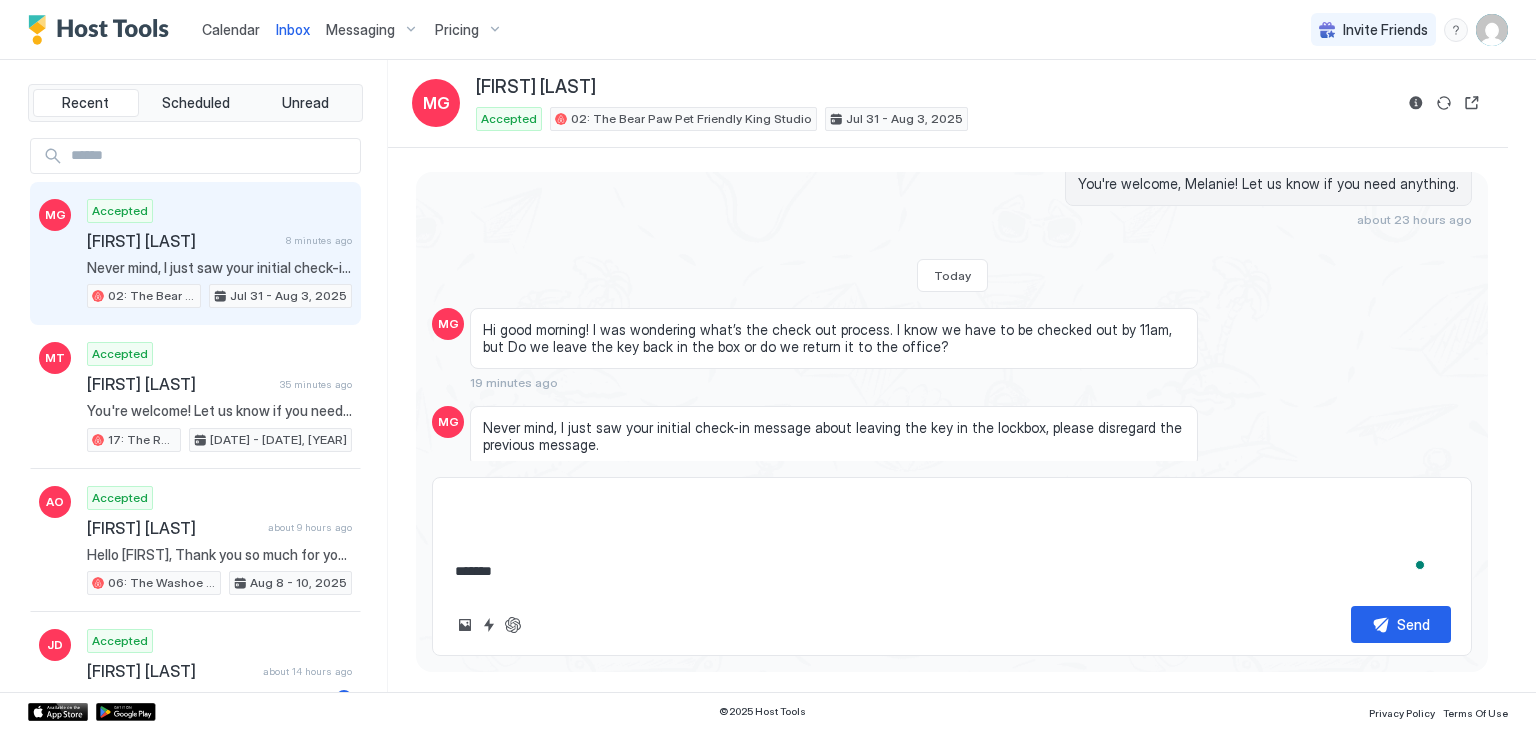 type on "*" 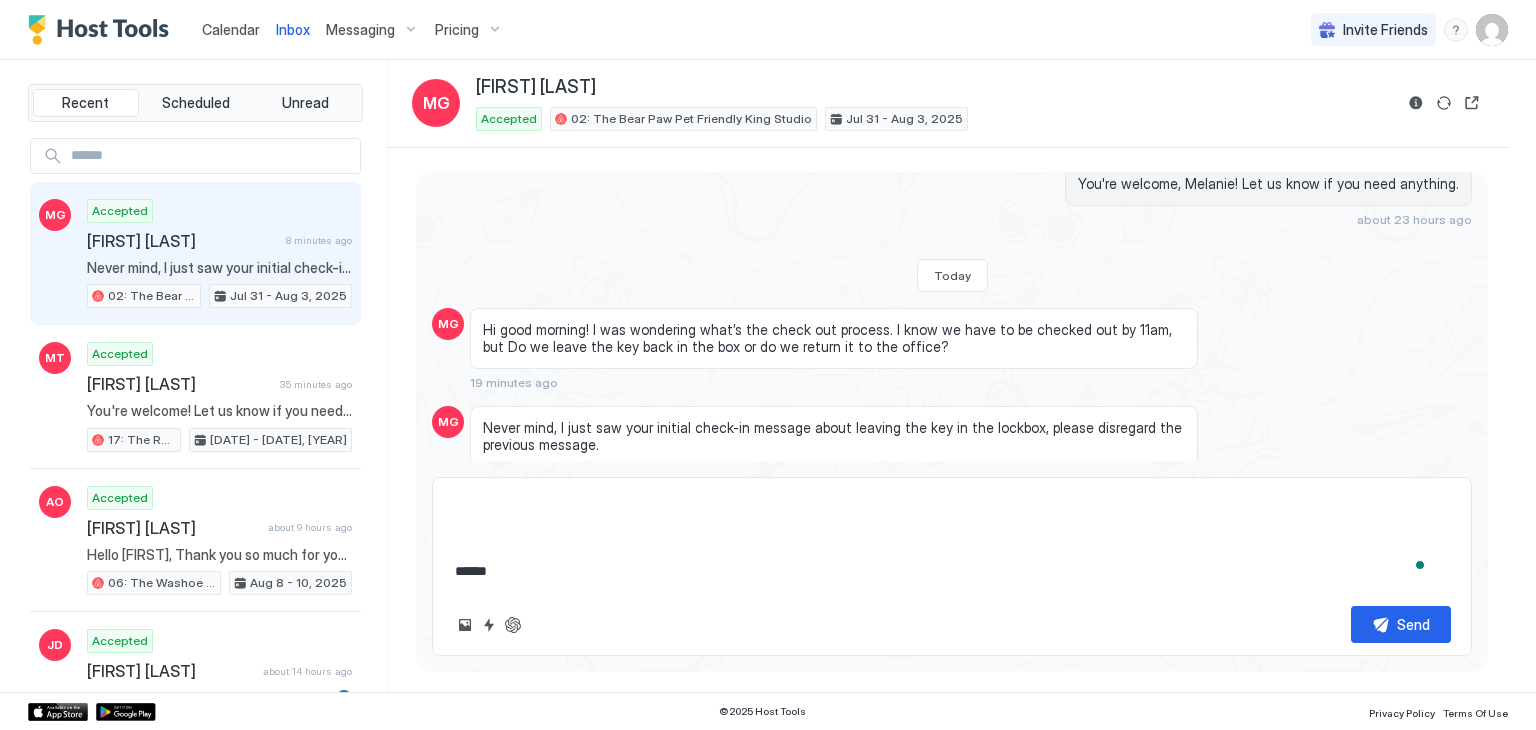 type on "*" 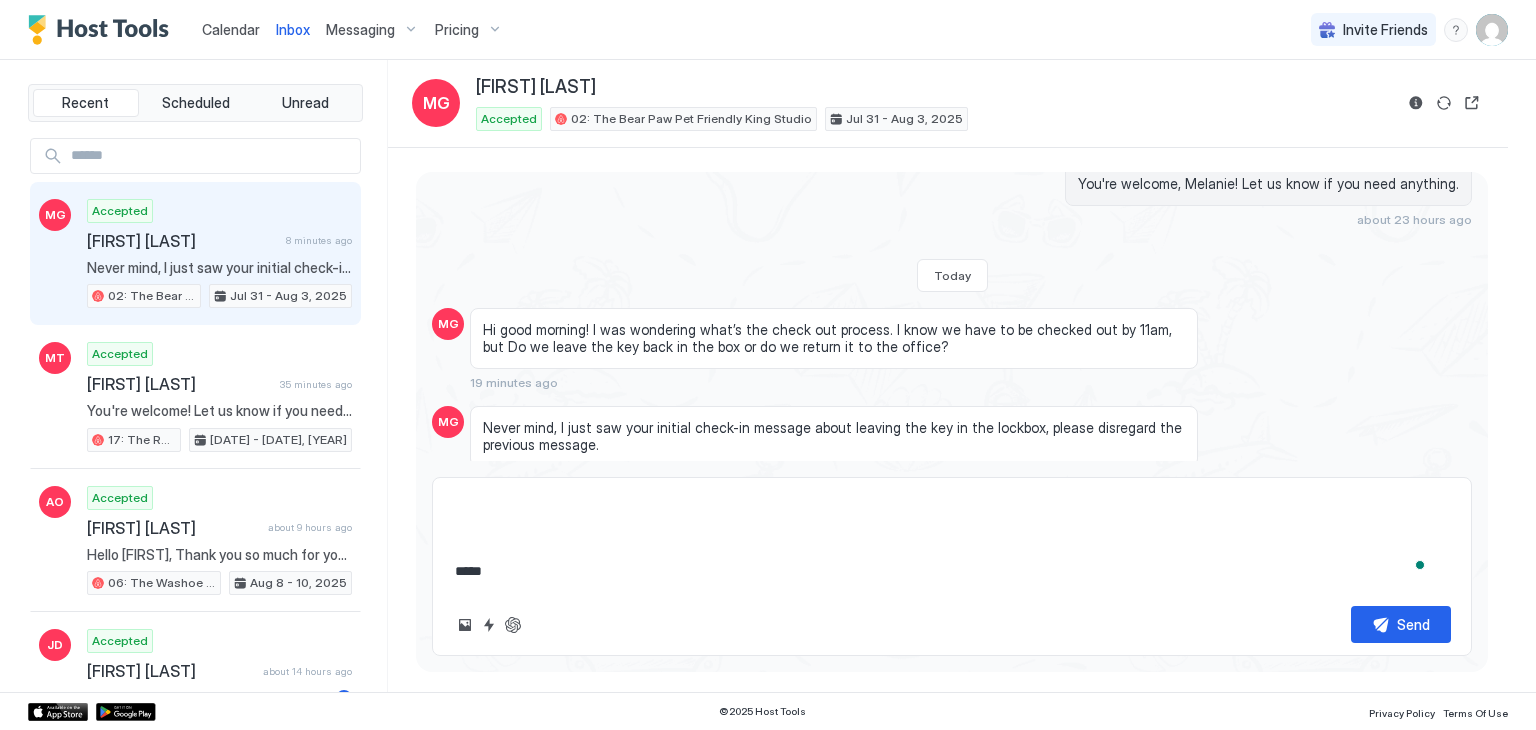 type on "*" 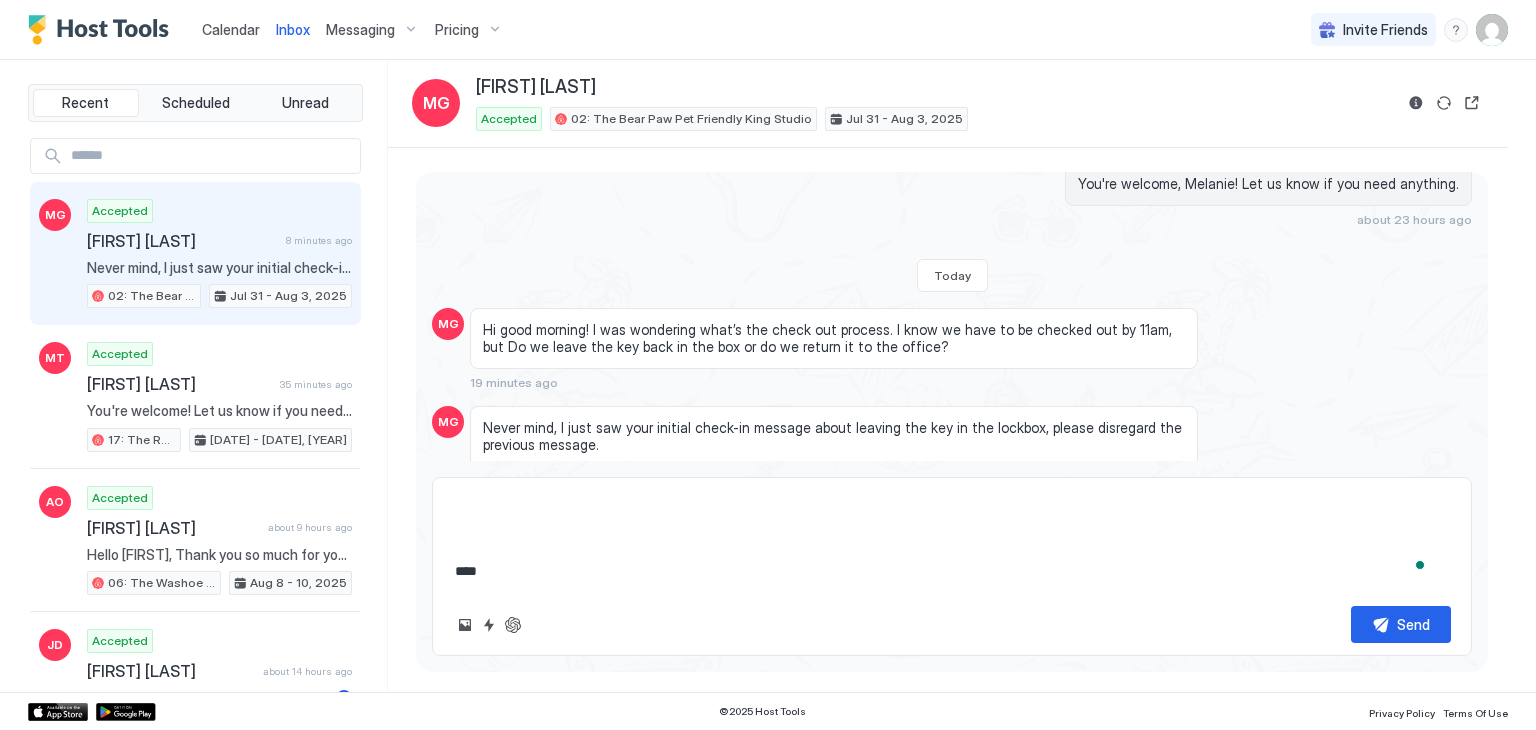 type on "*" 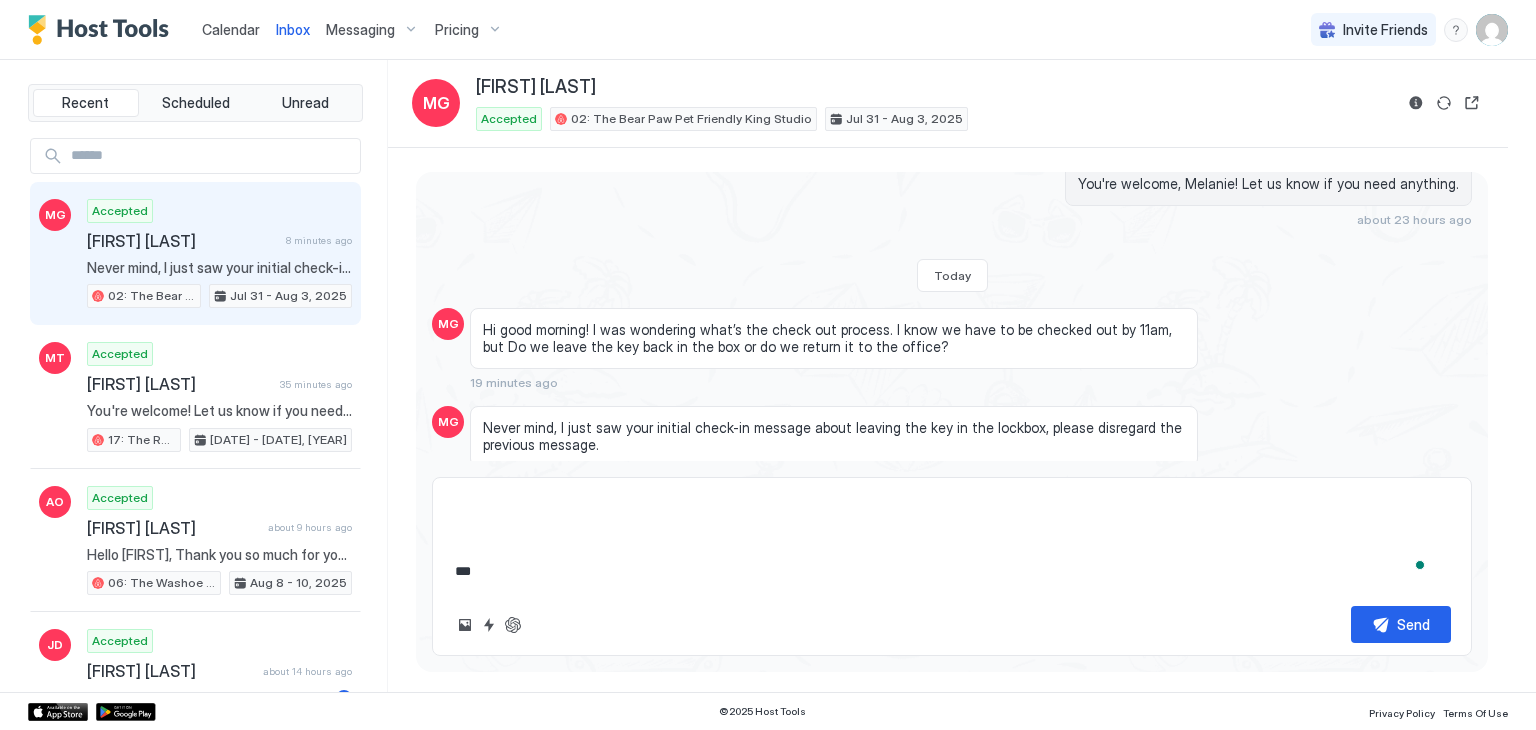 type on "*" 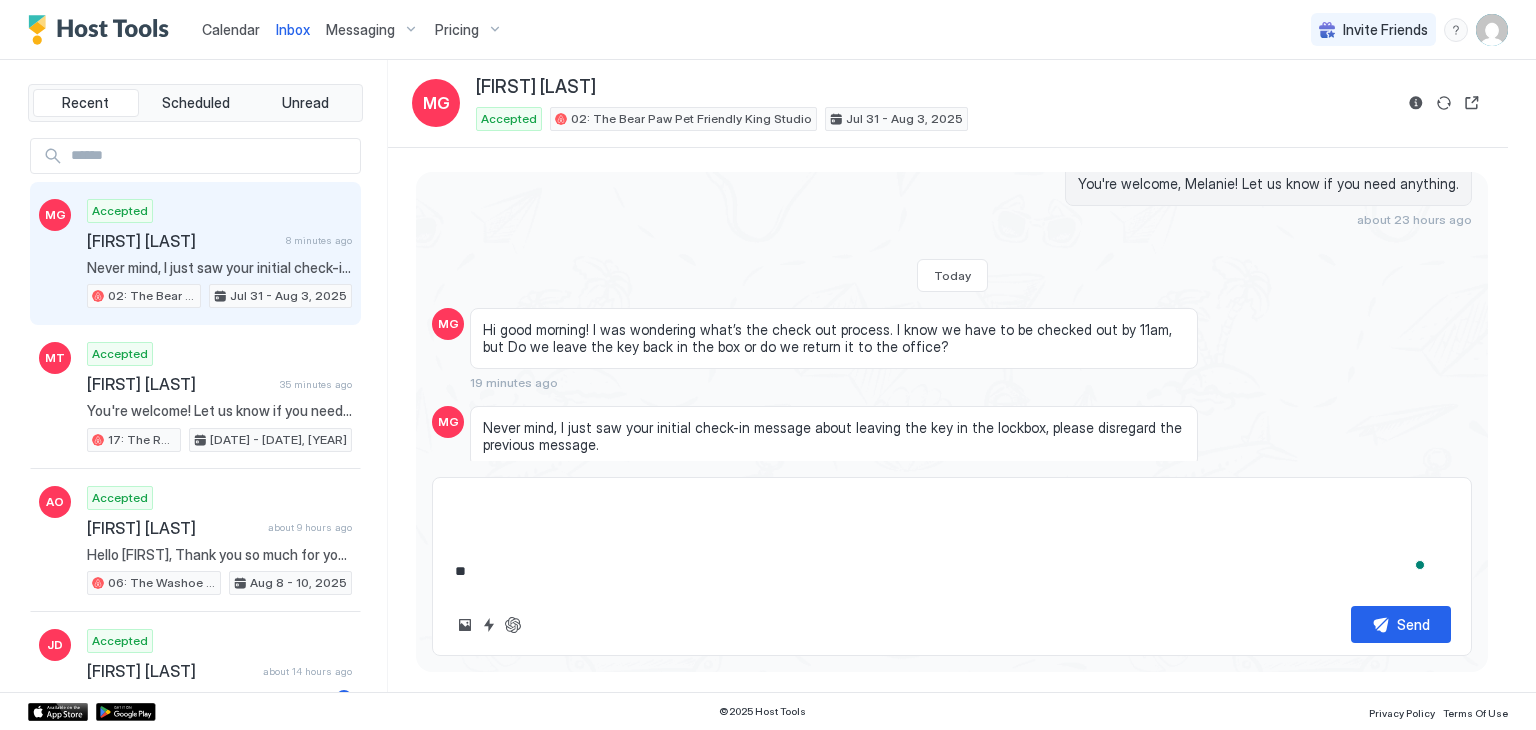 type on "*" 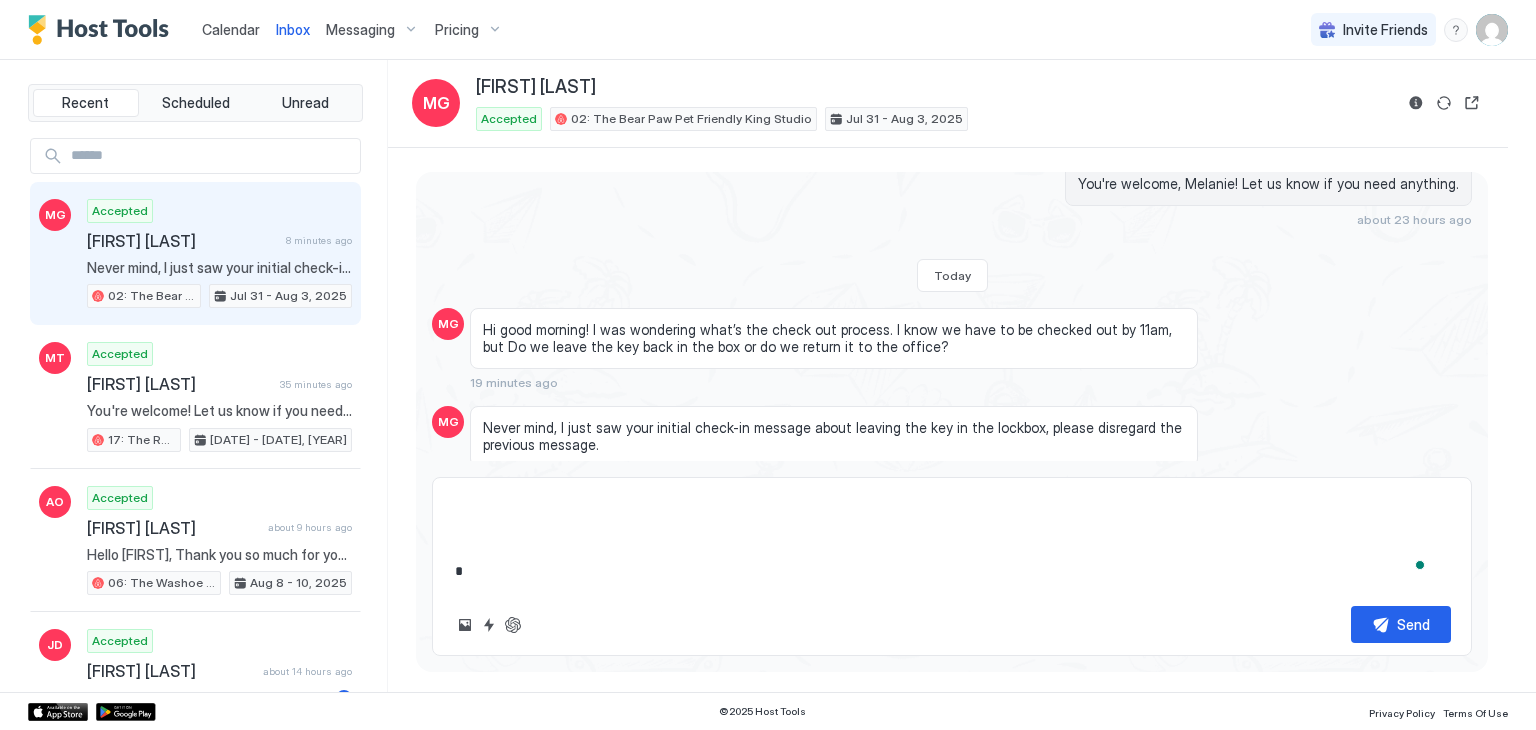 type on "*" 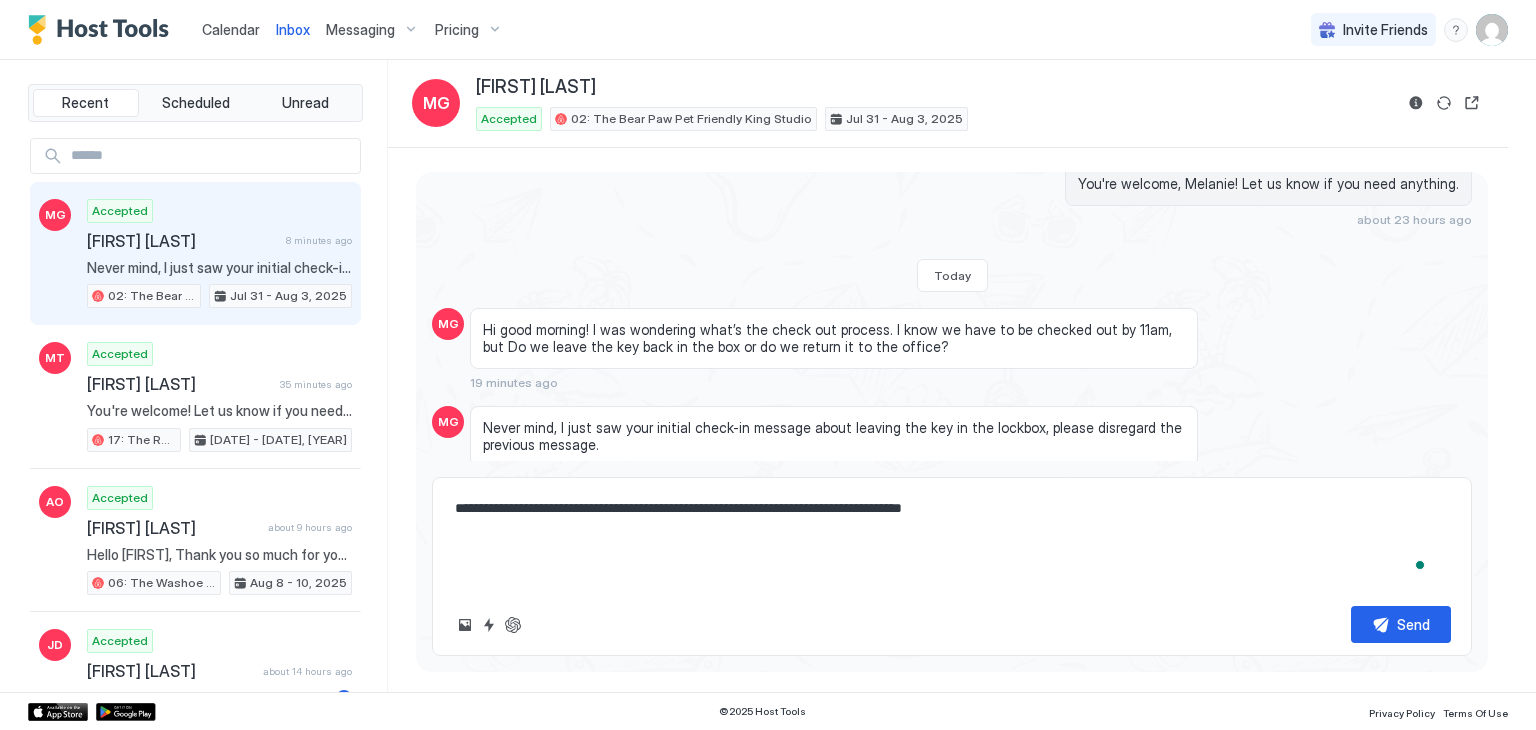 type on "*" 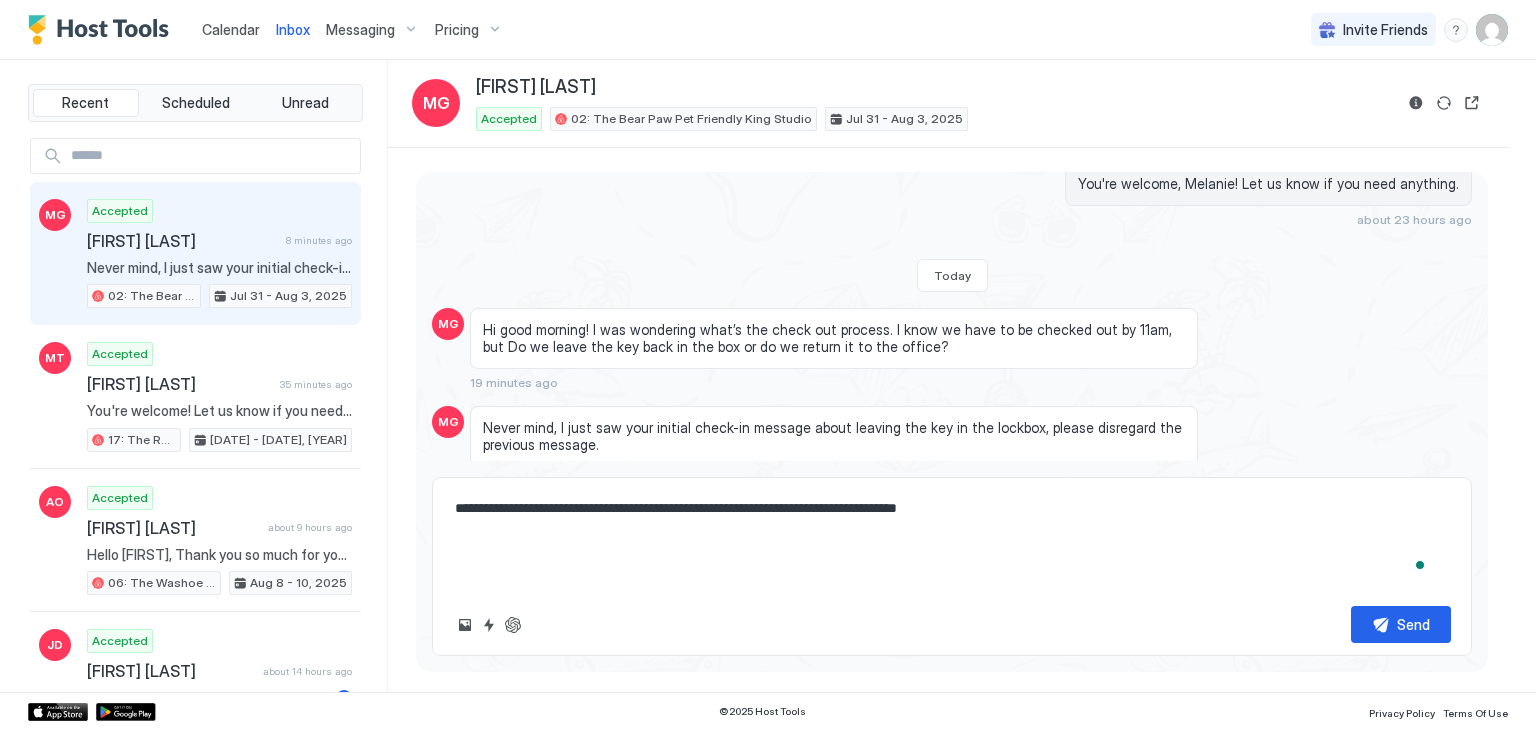 scroll, scrollTop: 104, scrollLeft: 0, axis: vertical 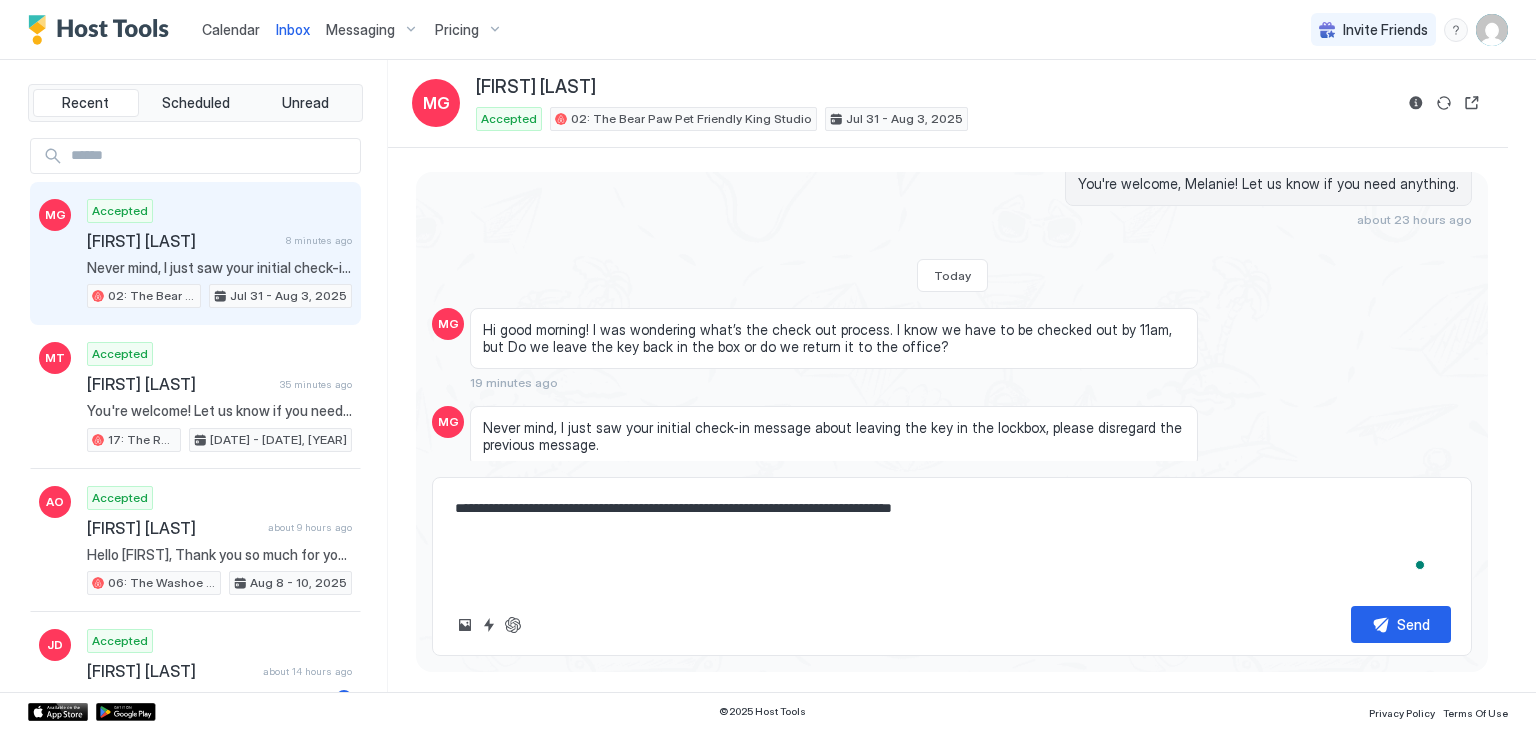 type on "*" 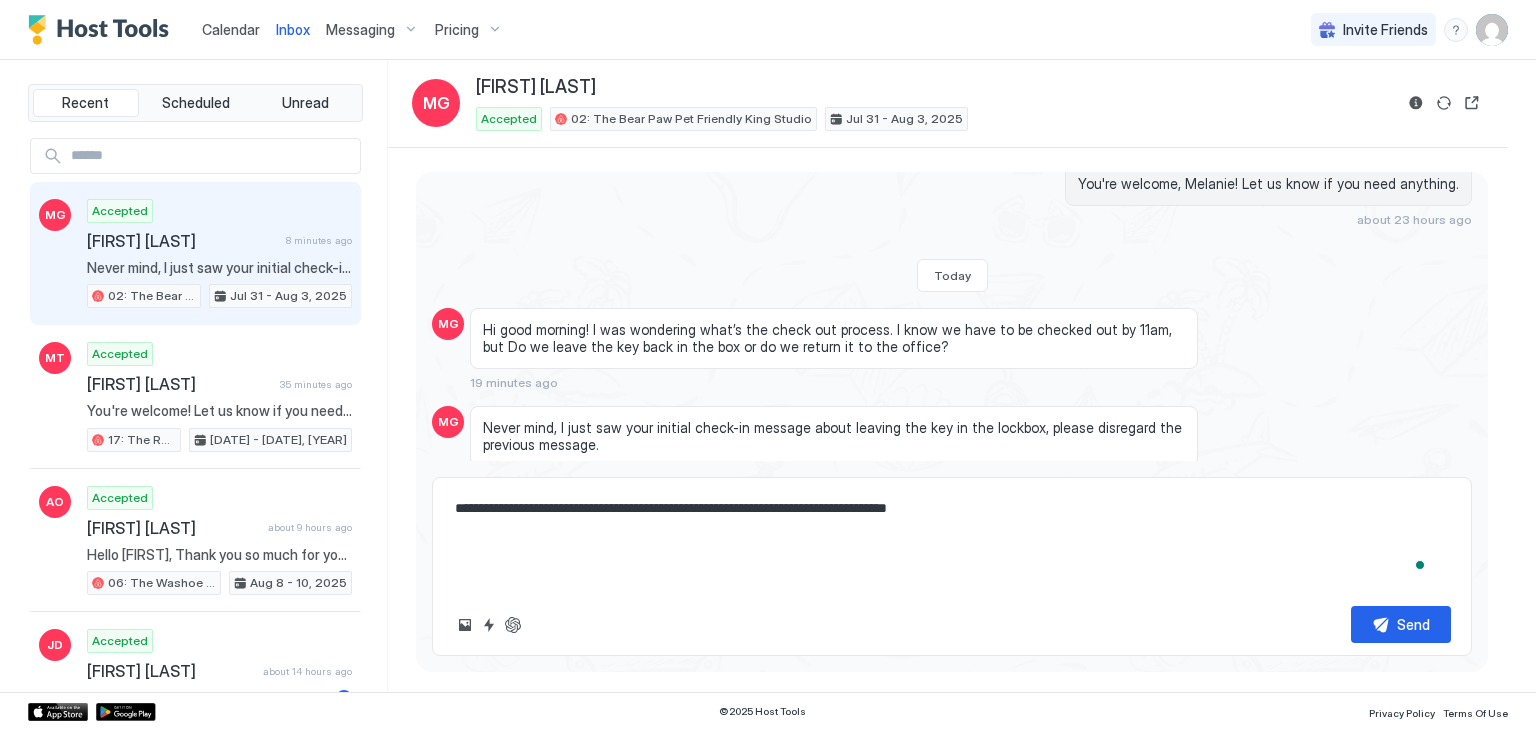 scroll, scrollTop: 84, scrollLeft: 0, axis: vertical 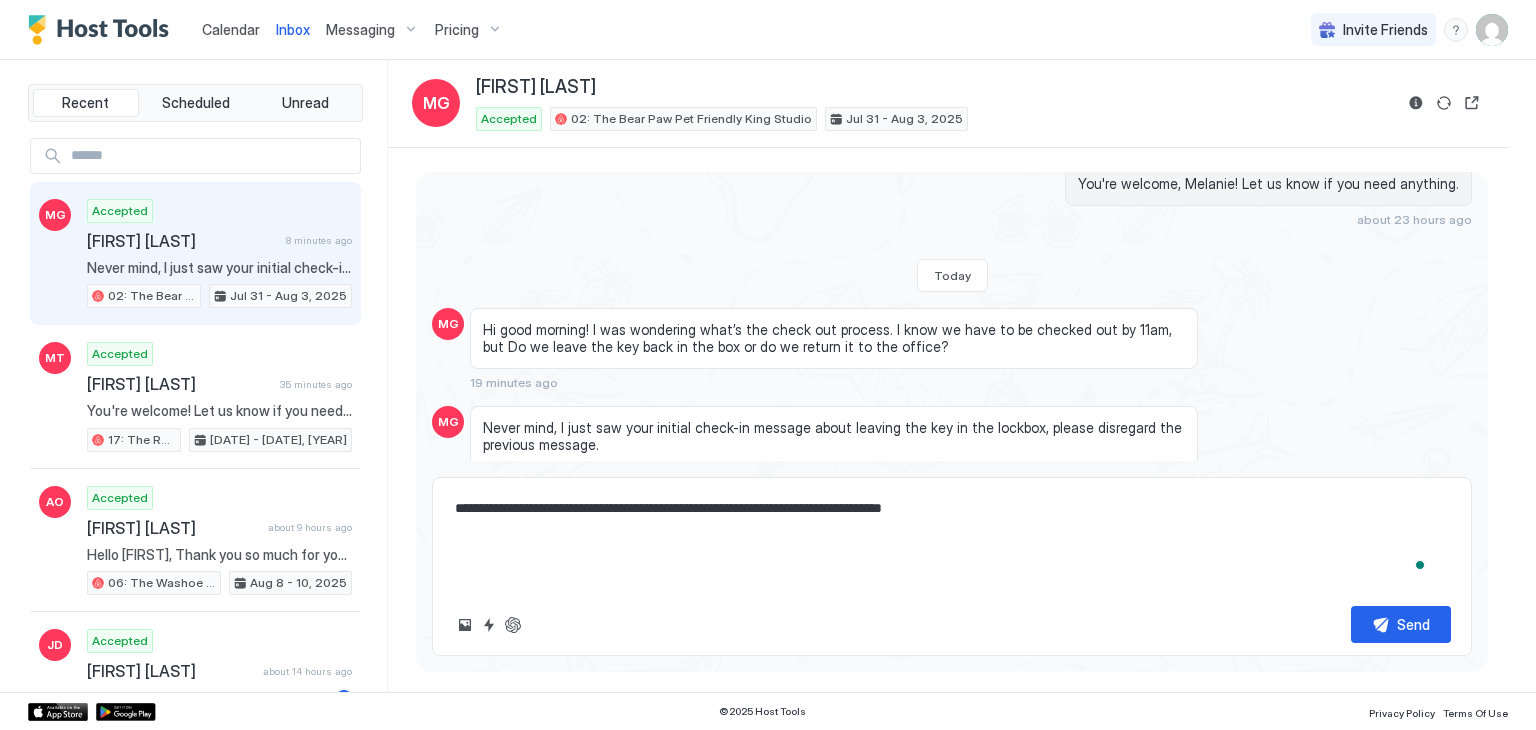 type on "*" 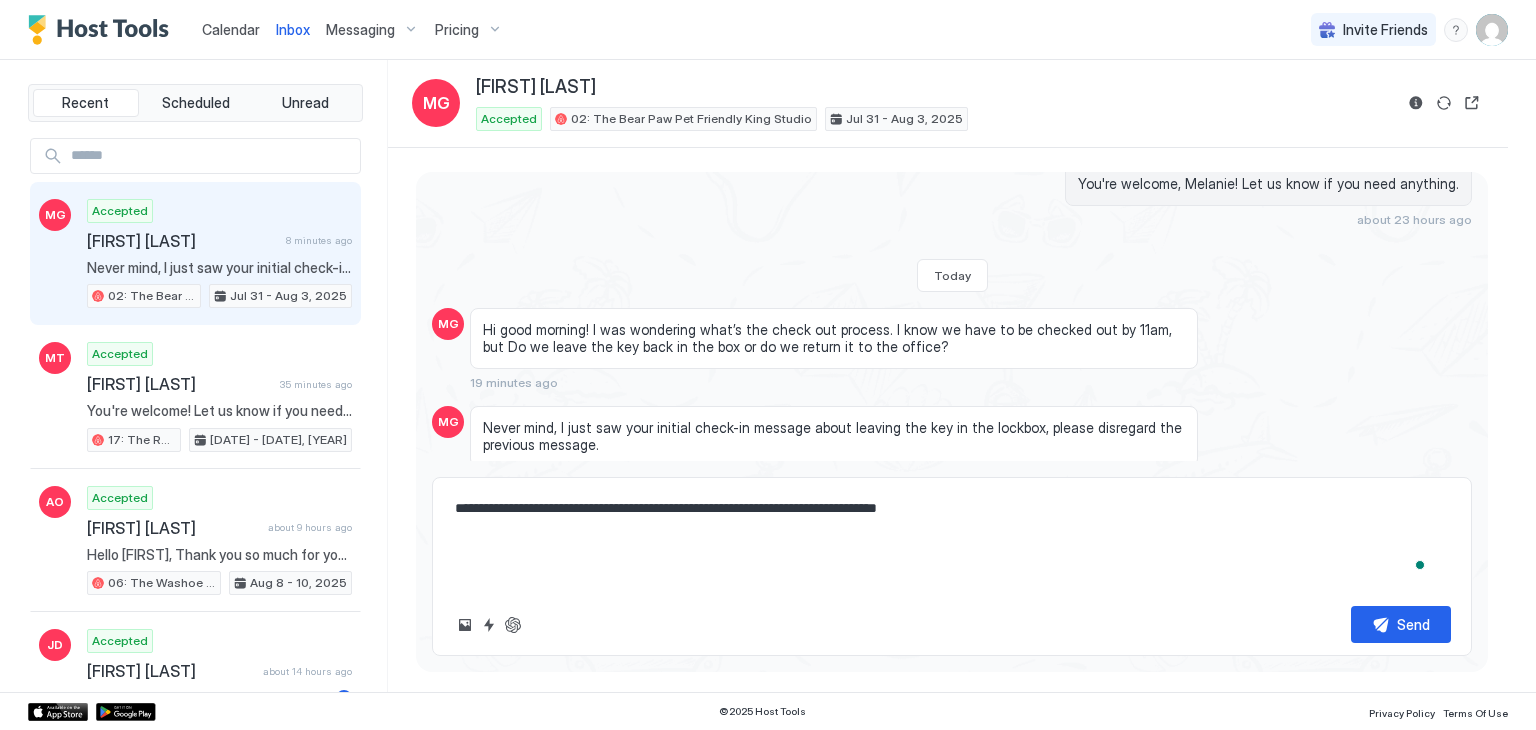 type on "*" 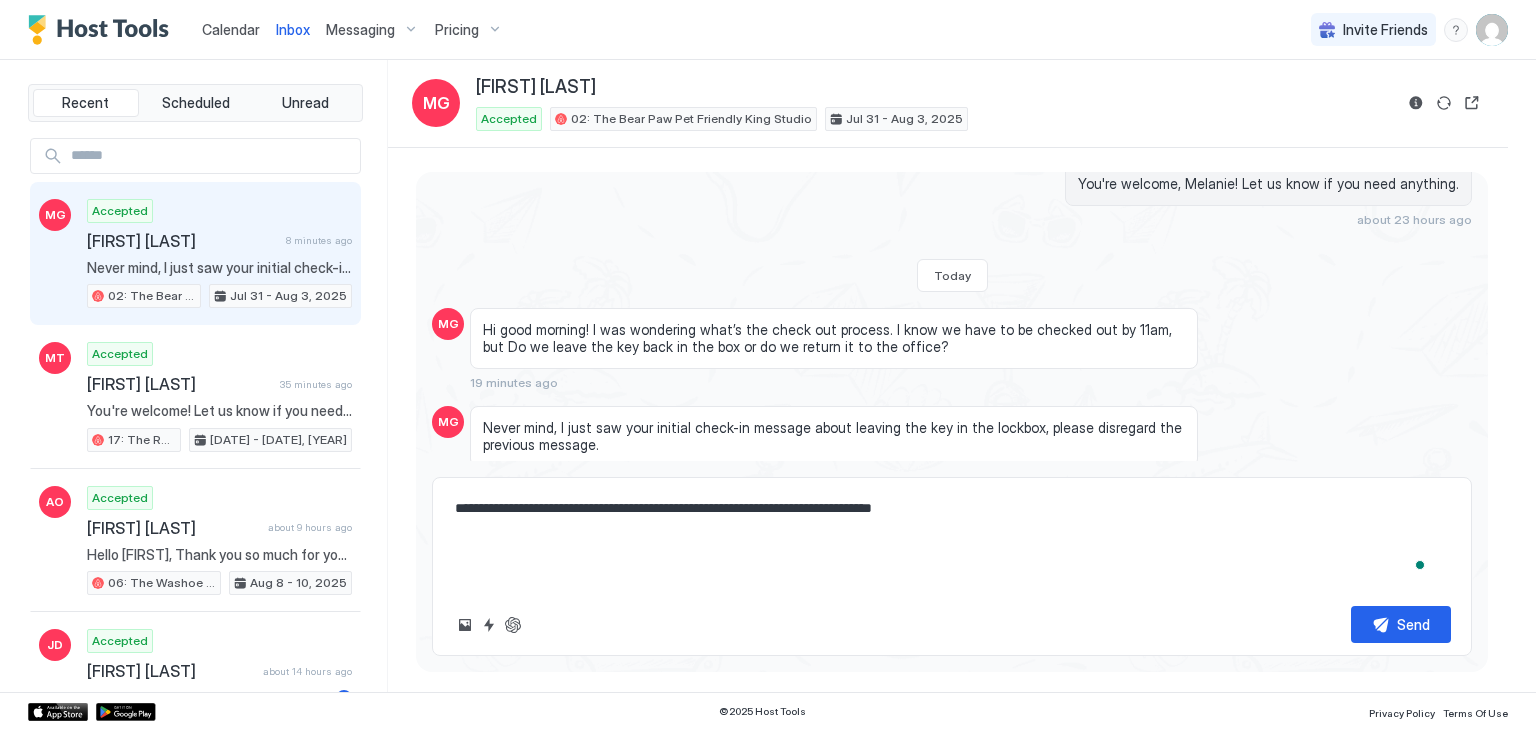type on "*" 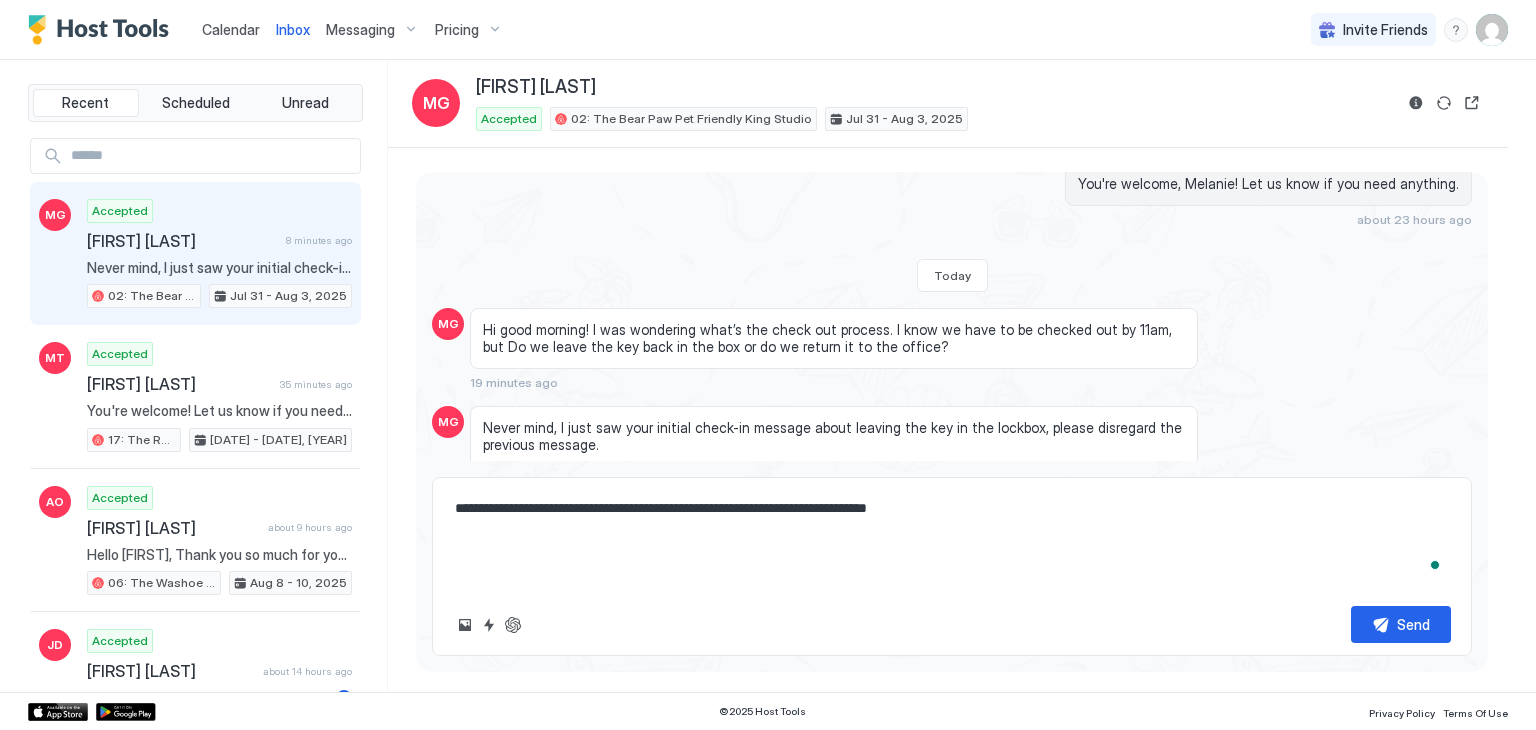 type on "*" 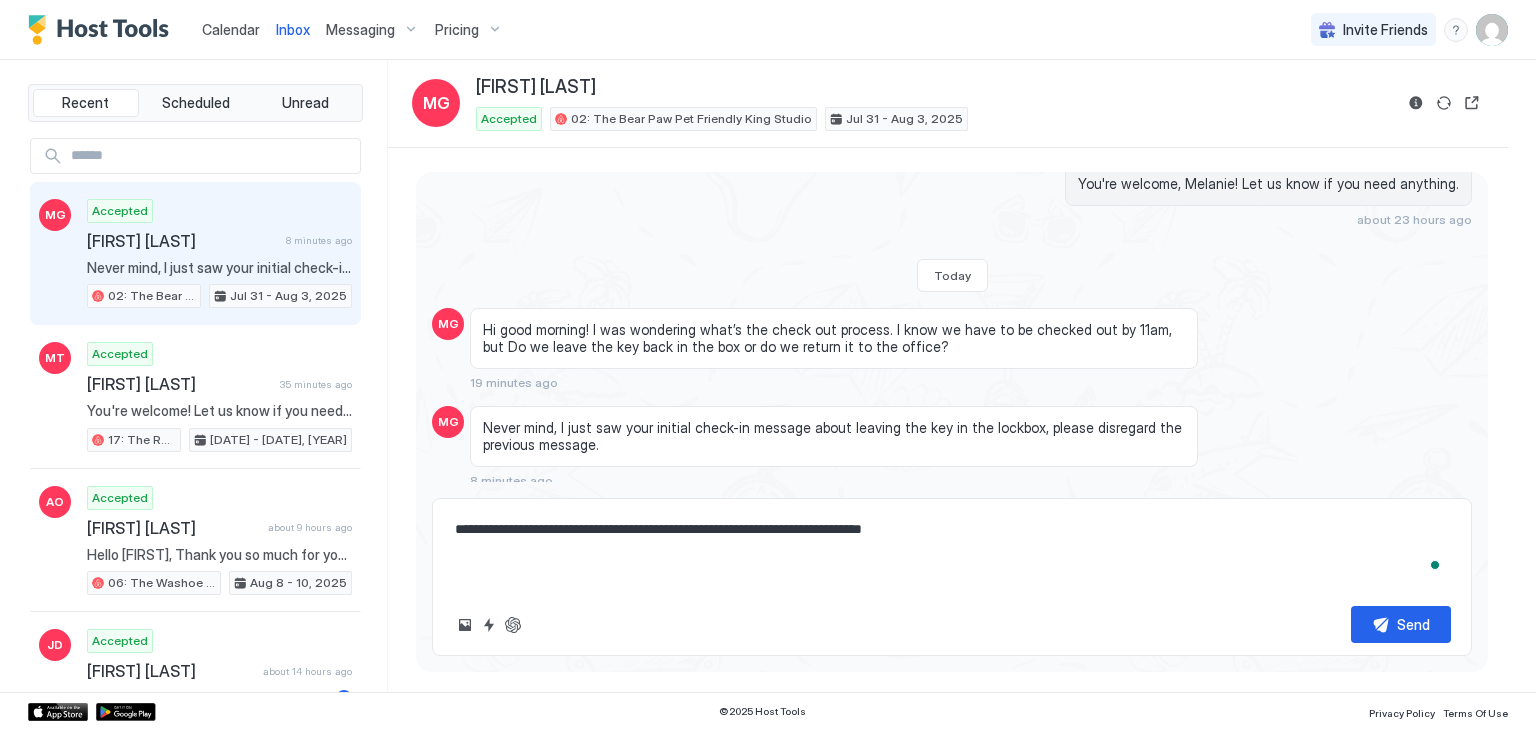 type on "*" 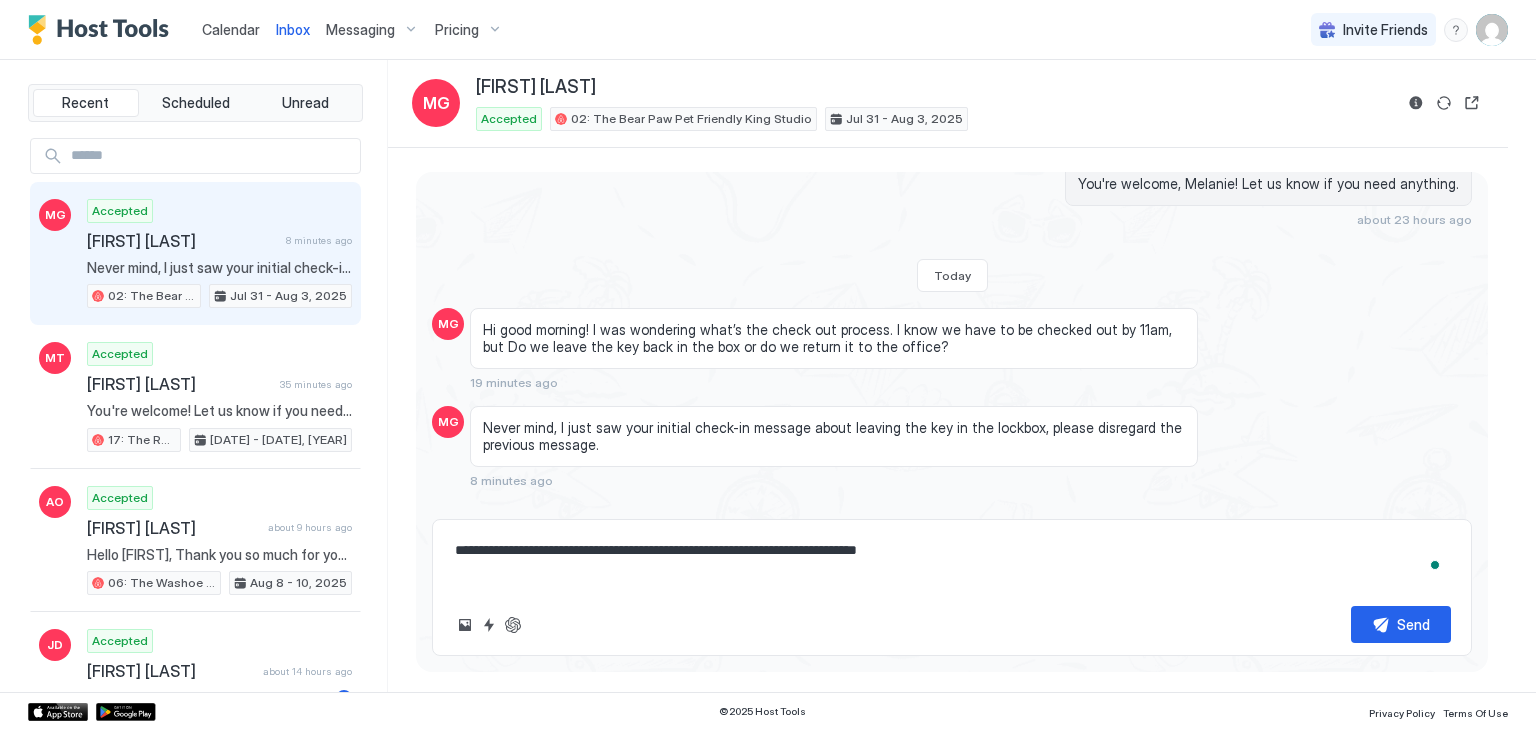 type on "*" 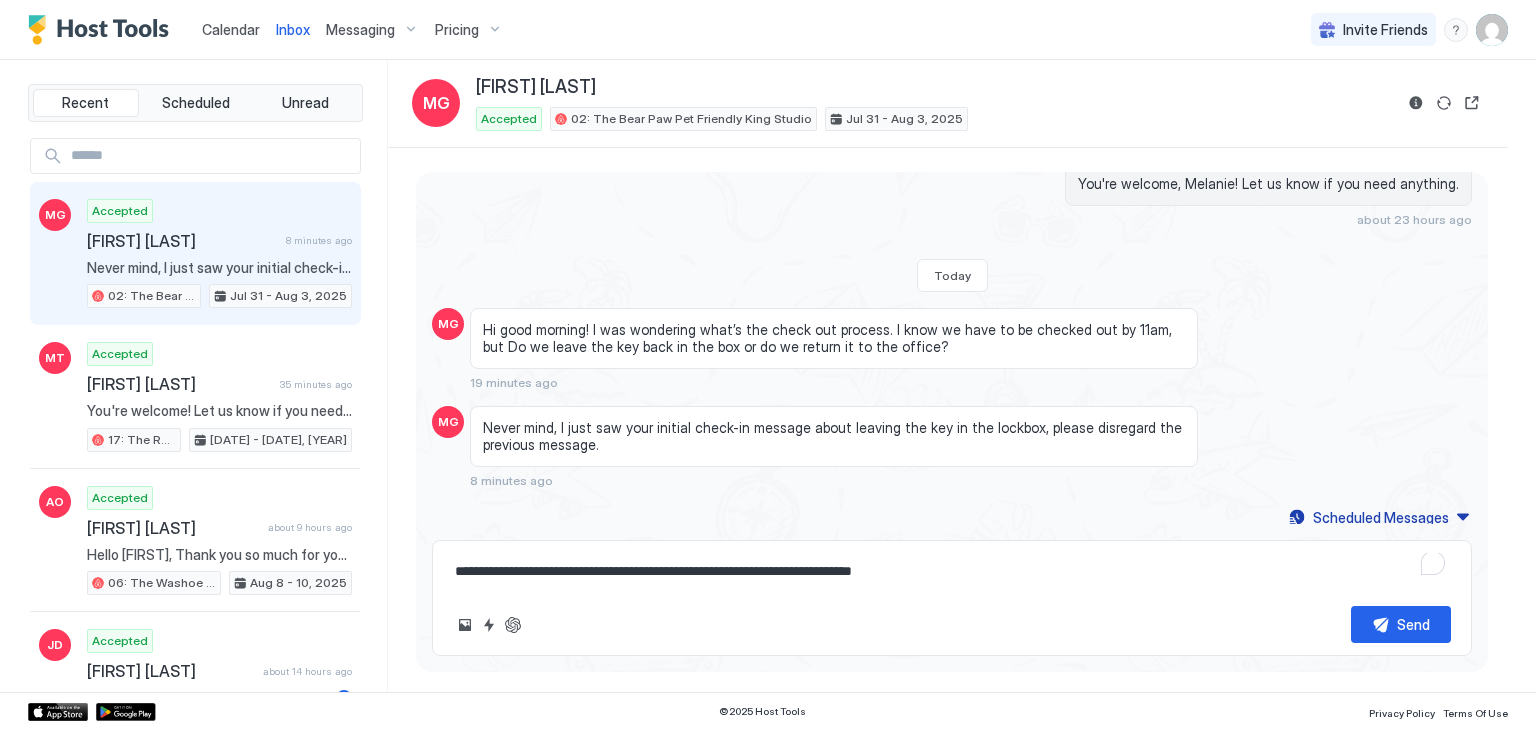 click on "**********" at bounding box center (952, 571) 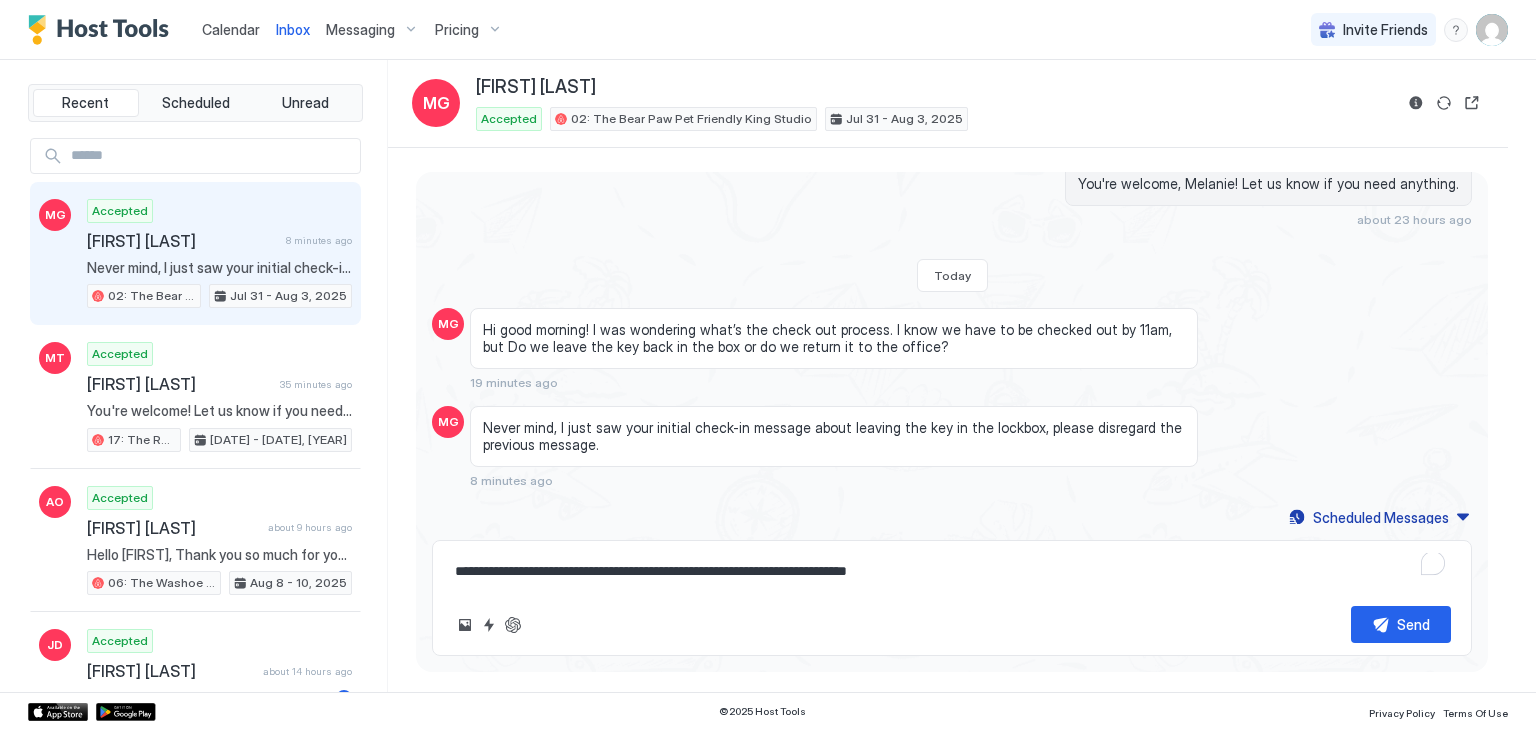 type on "*" 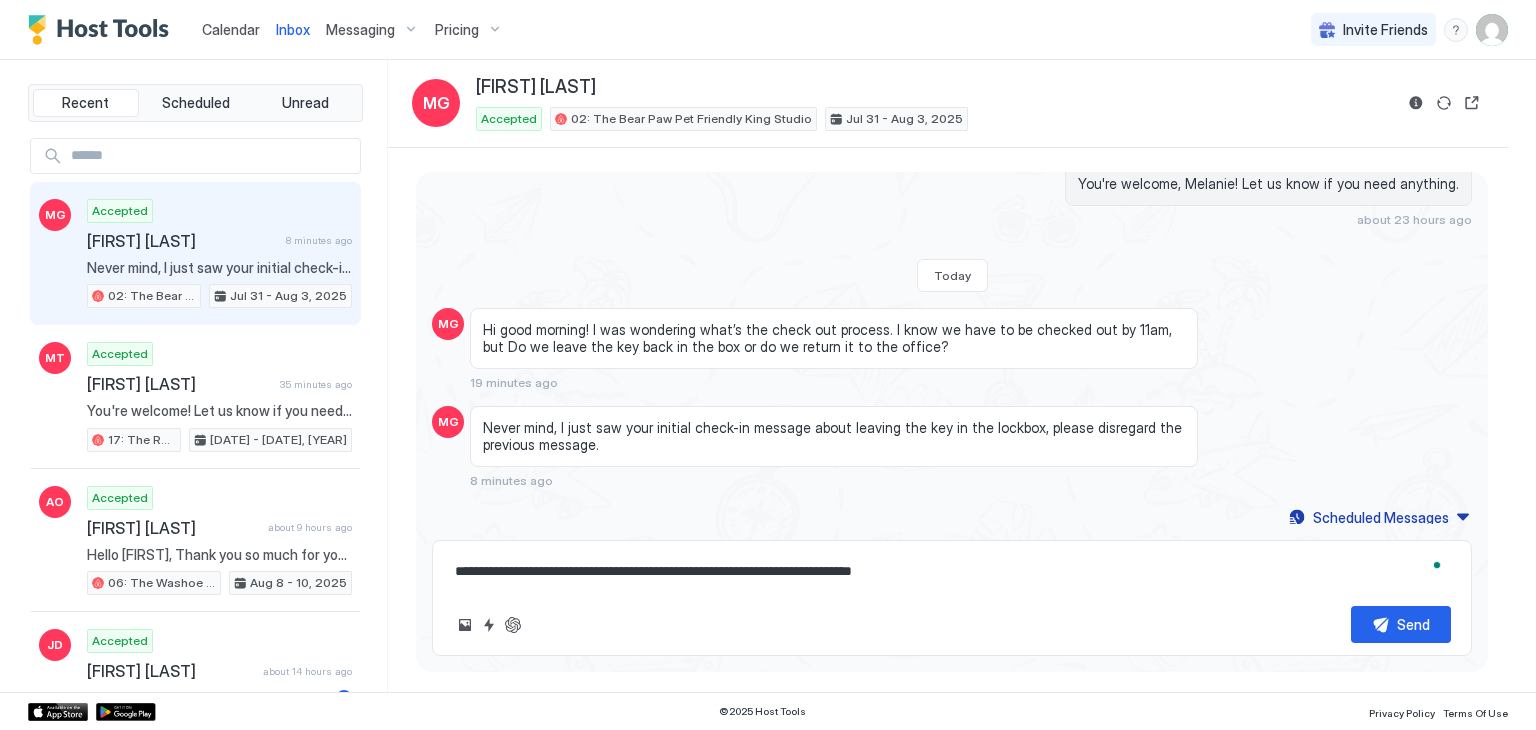 type on "*" 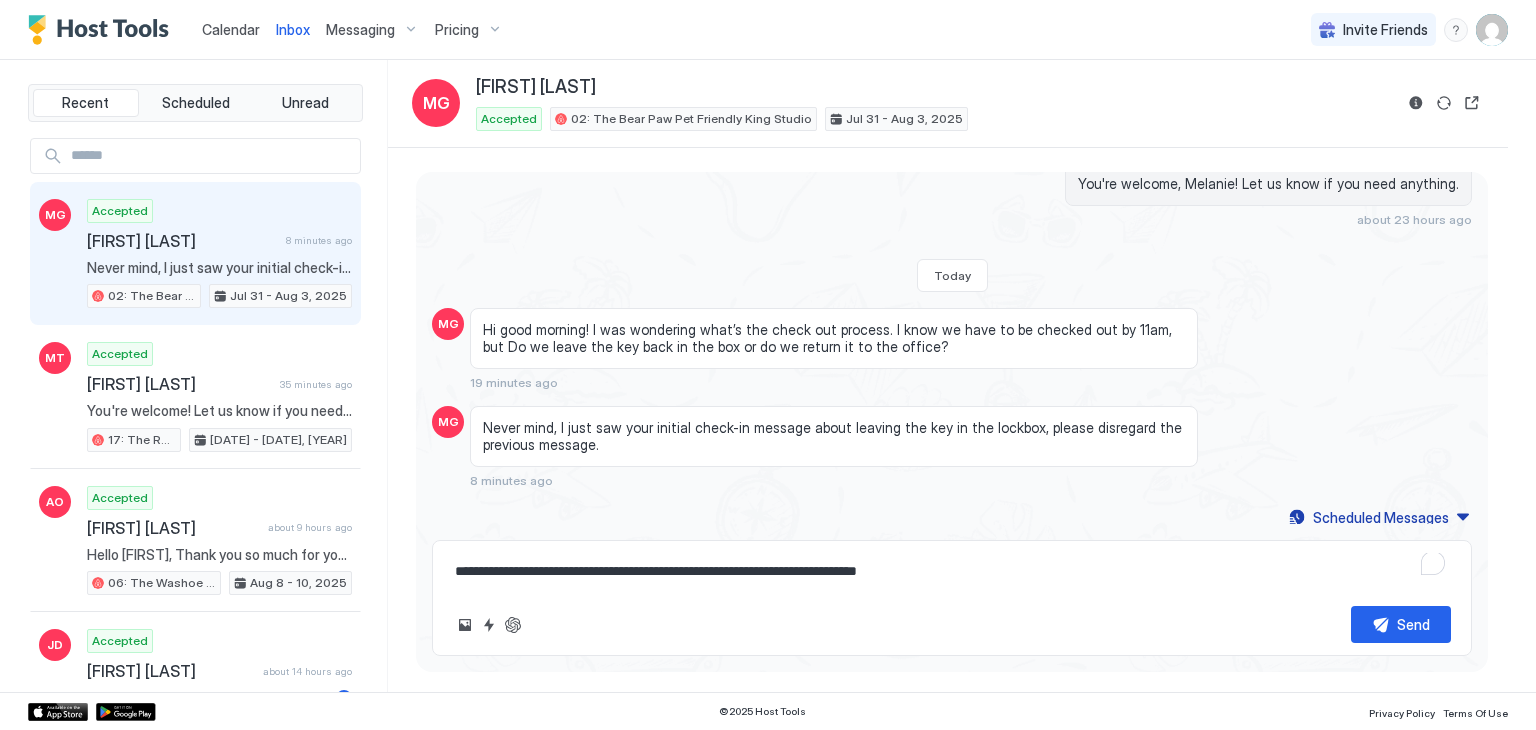 click on "**********" at bounding box center [952, 571] 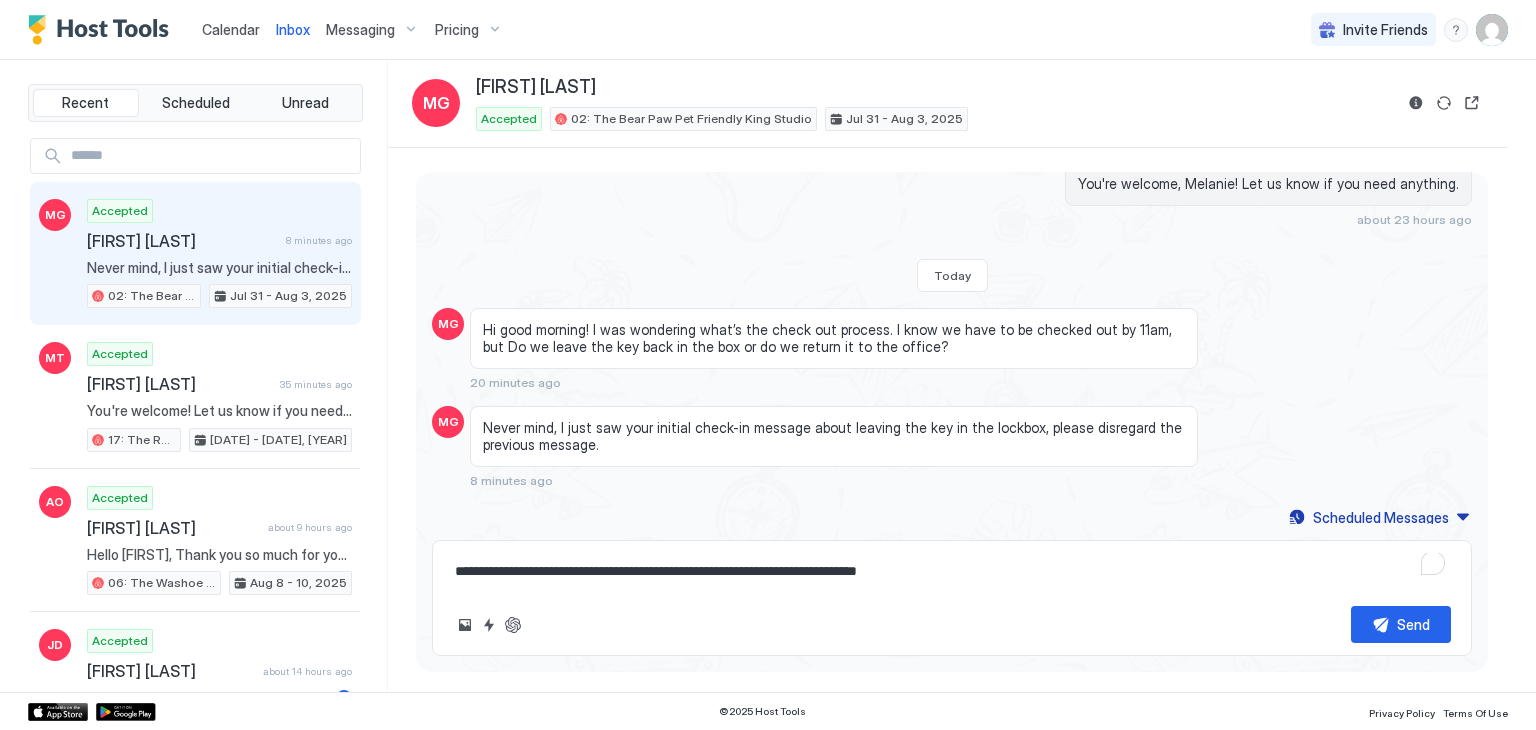 type on "*" 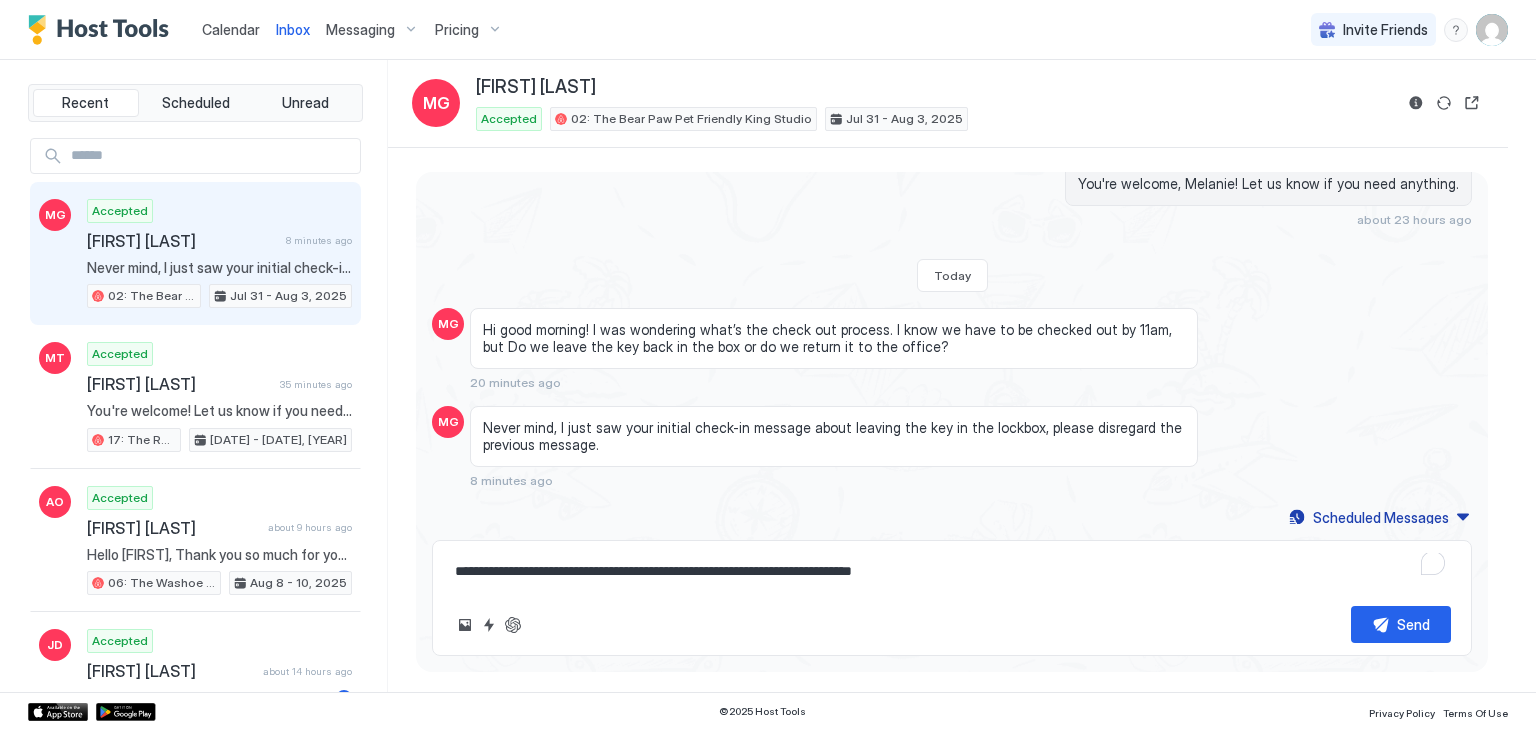 type on "*" 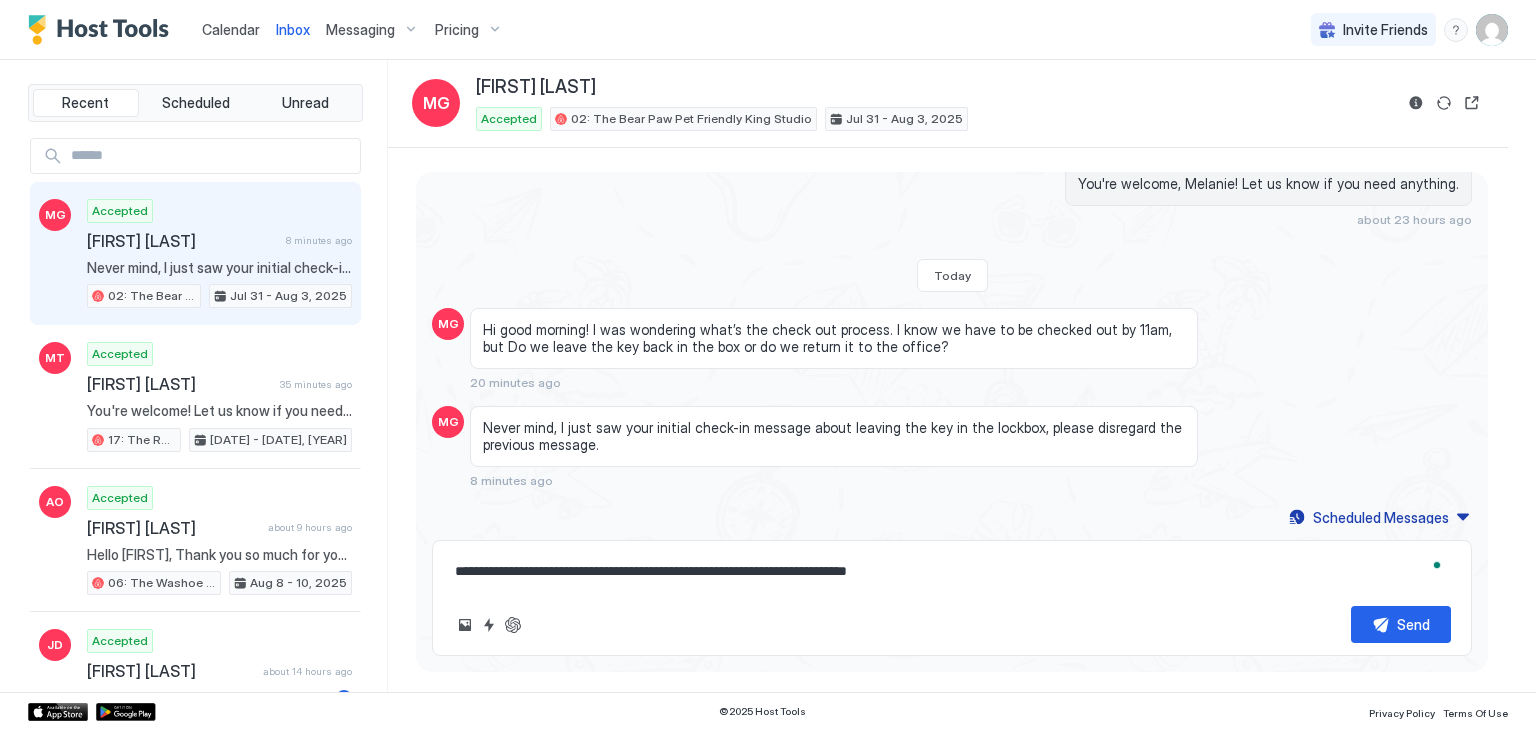 type on "*" 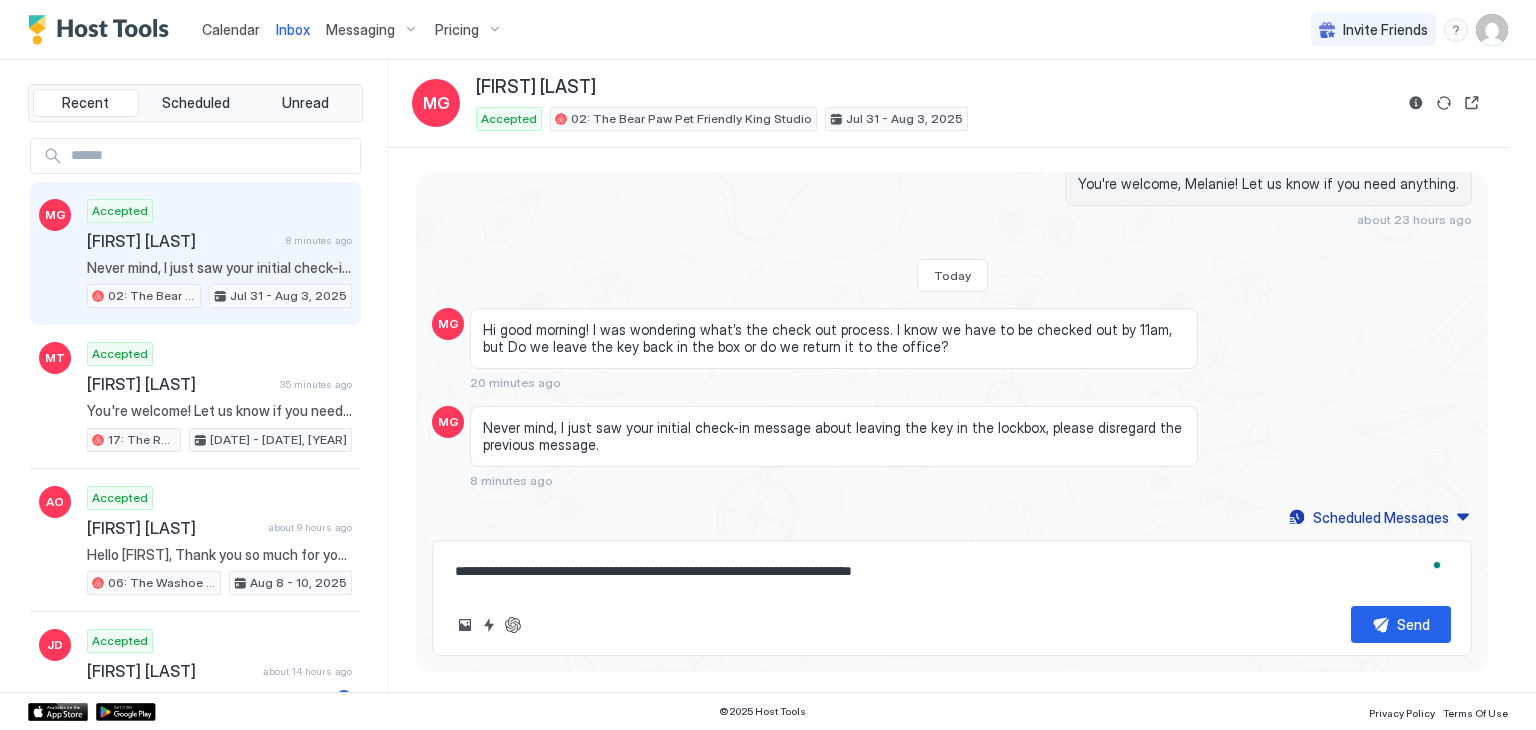type on "*" 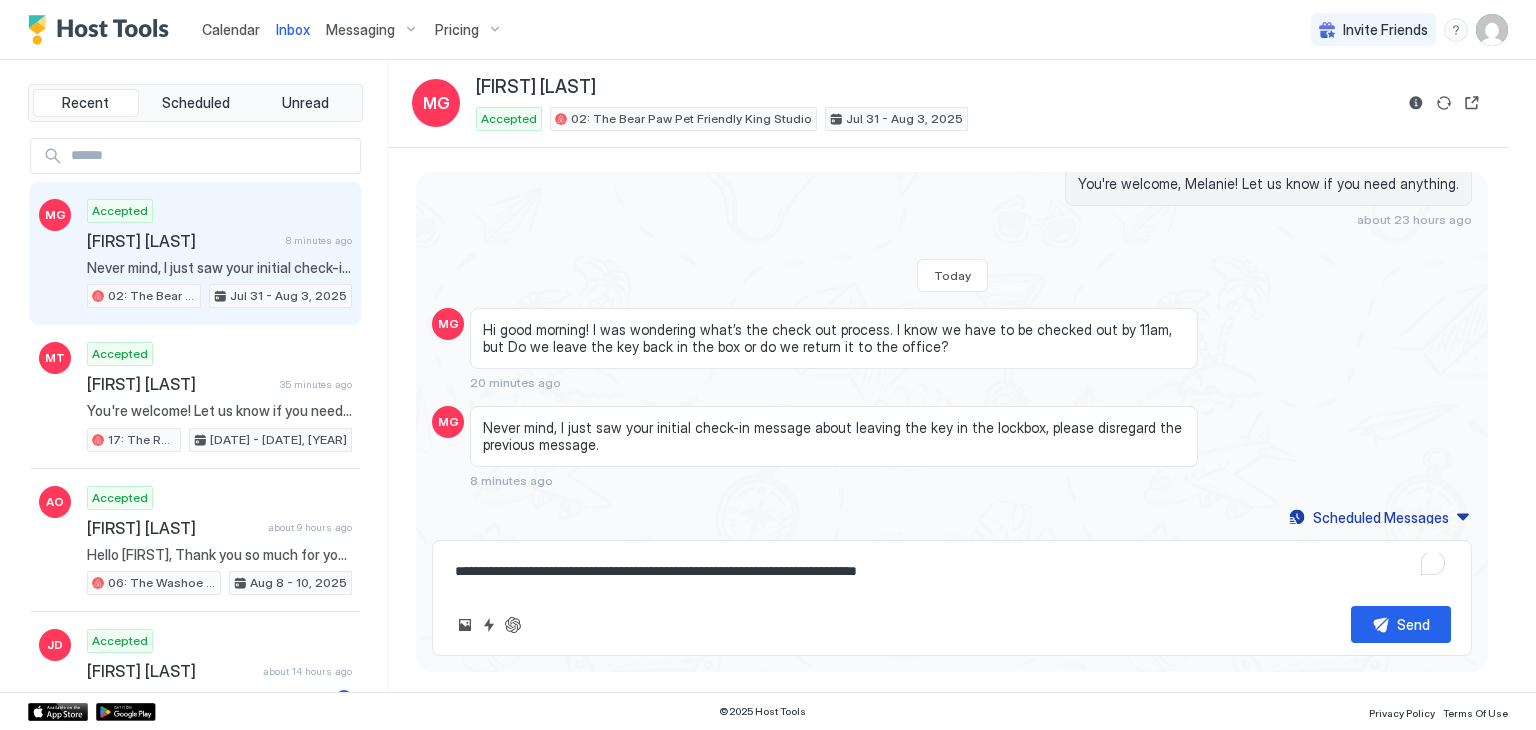 click on "**********" at bounding box center (952, 571) 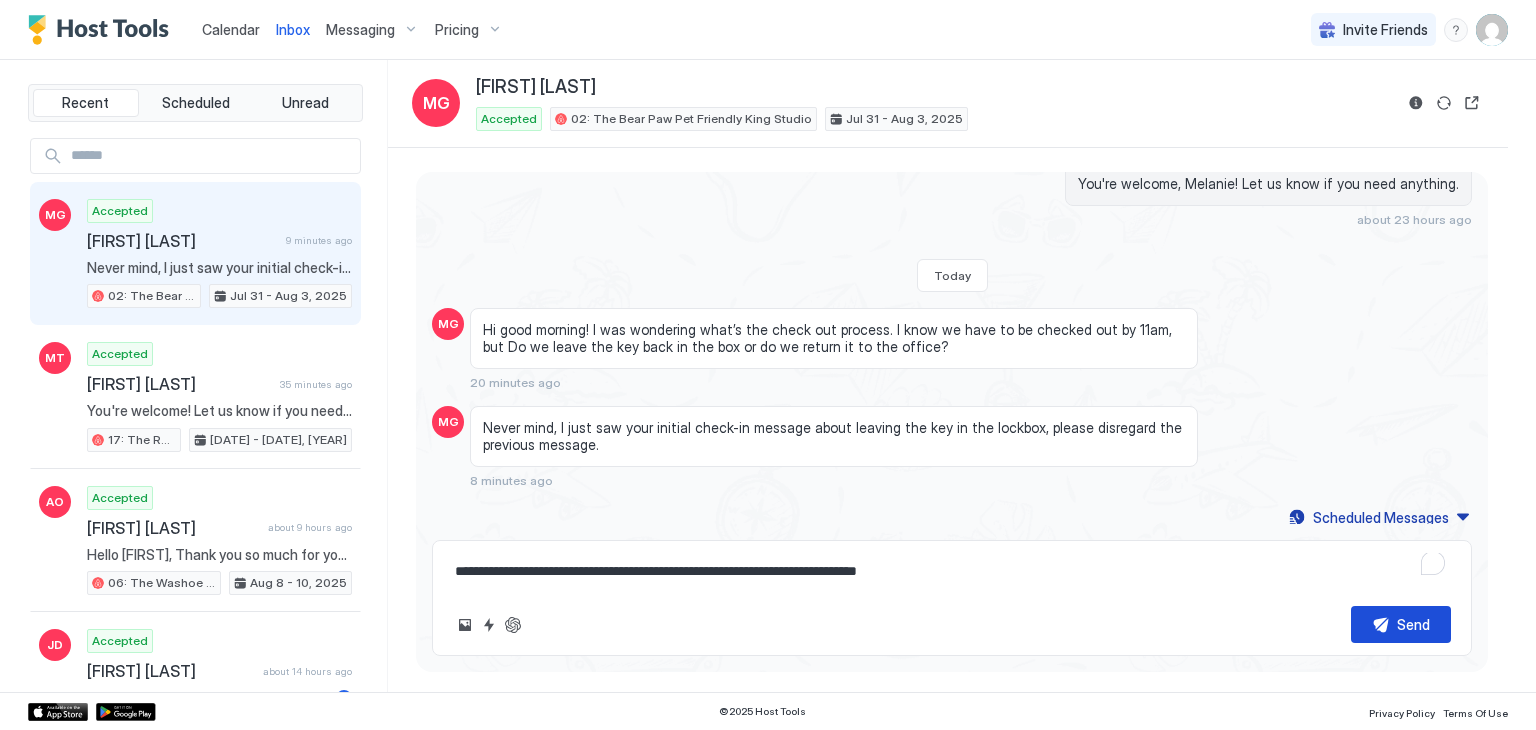 type on "**********" 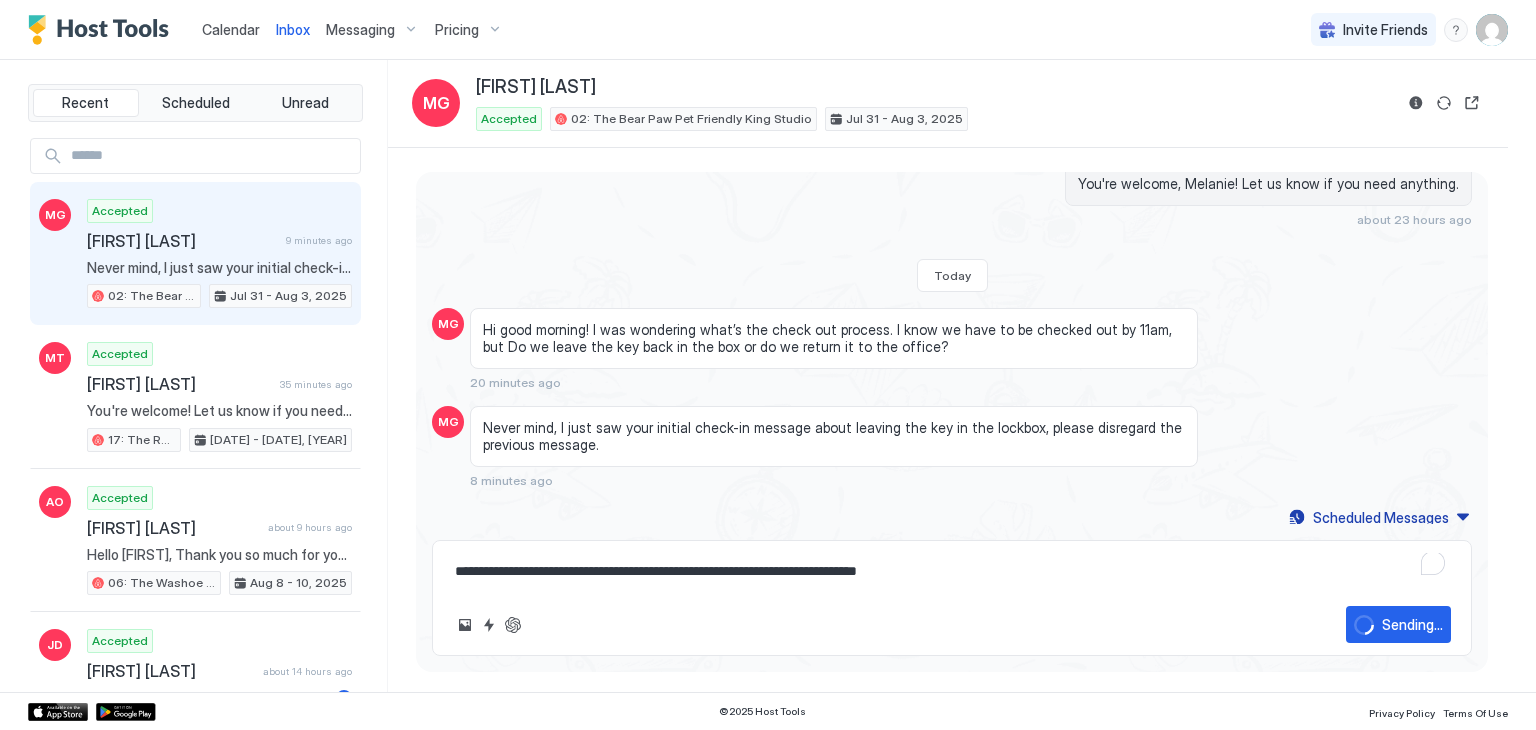 type on "*" 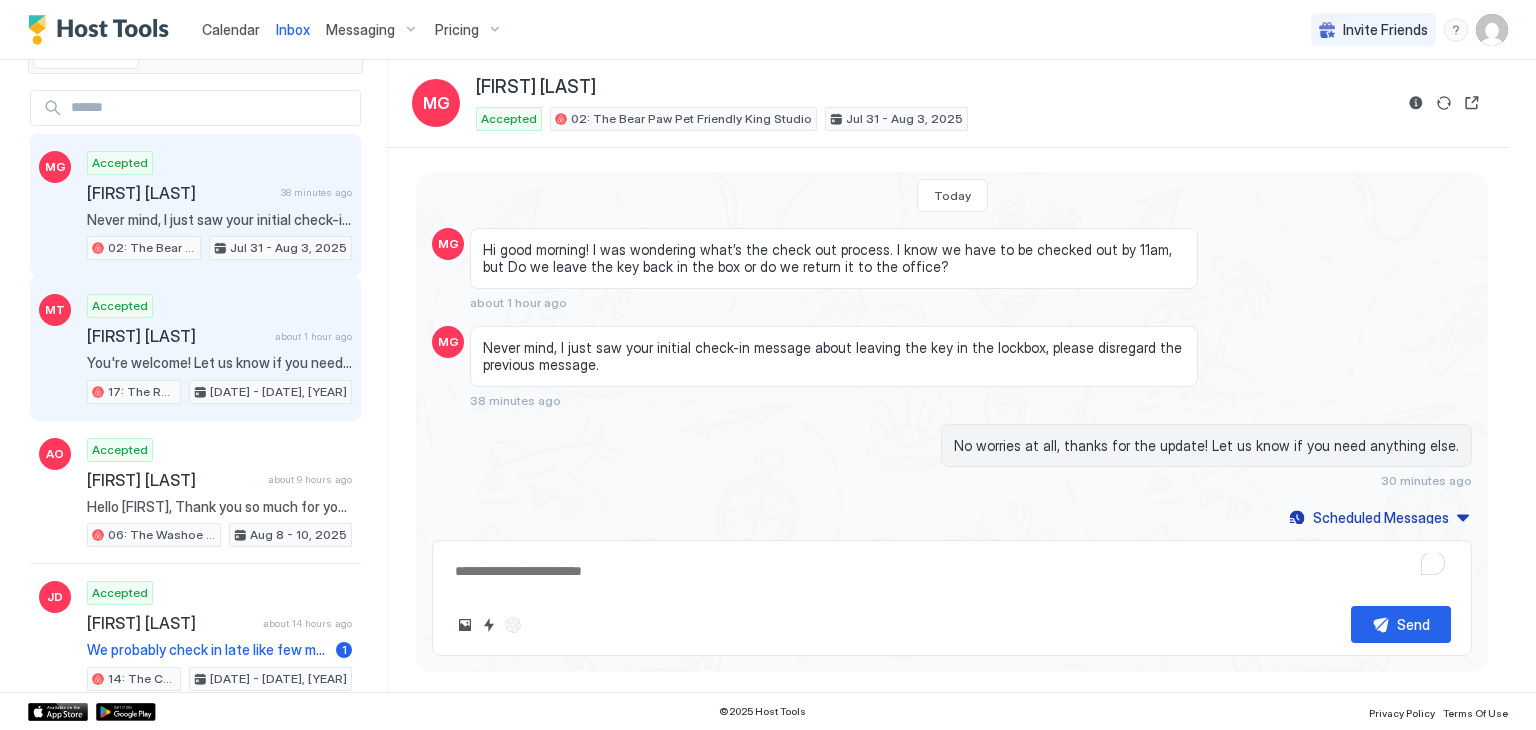 scroll, scrollTop: 40, scrollLeft: 0, axis: vertical 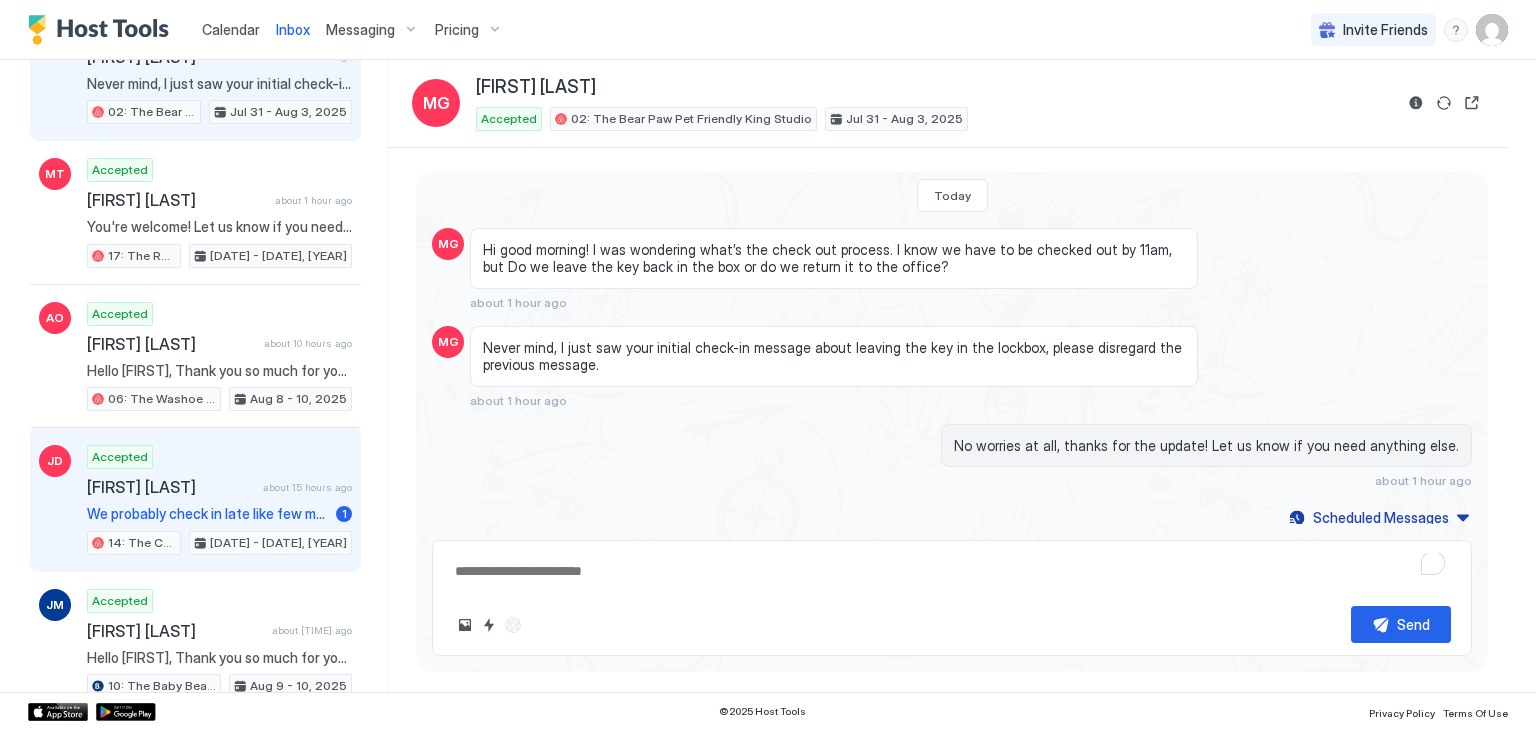 click on "Accepted [FIRST] [LAST] about 15 hours ago We probably check in late like few more hours. Where just at the beach ⛱️ 1 14: The Curious Cub Pet Friendly Studio [DATE] - [DATE], [YEAR]" at bounding box center [219, 500] 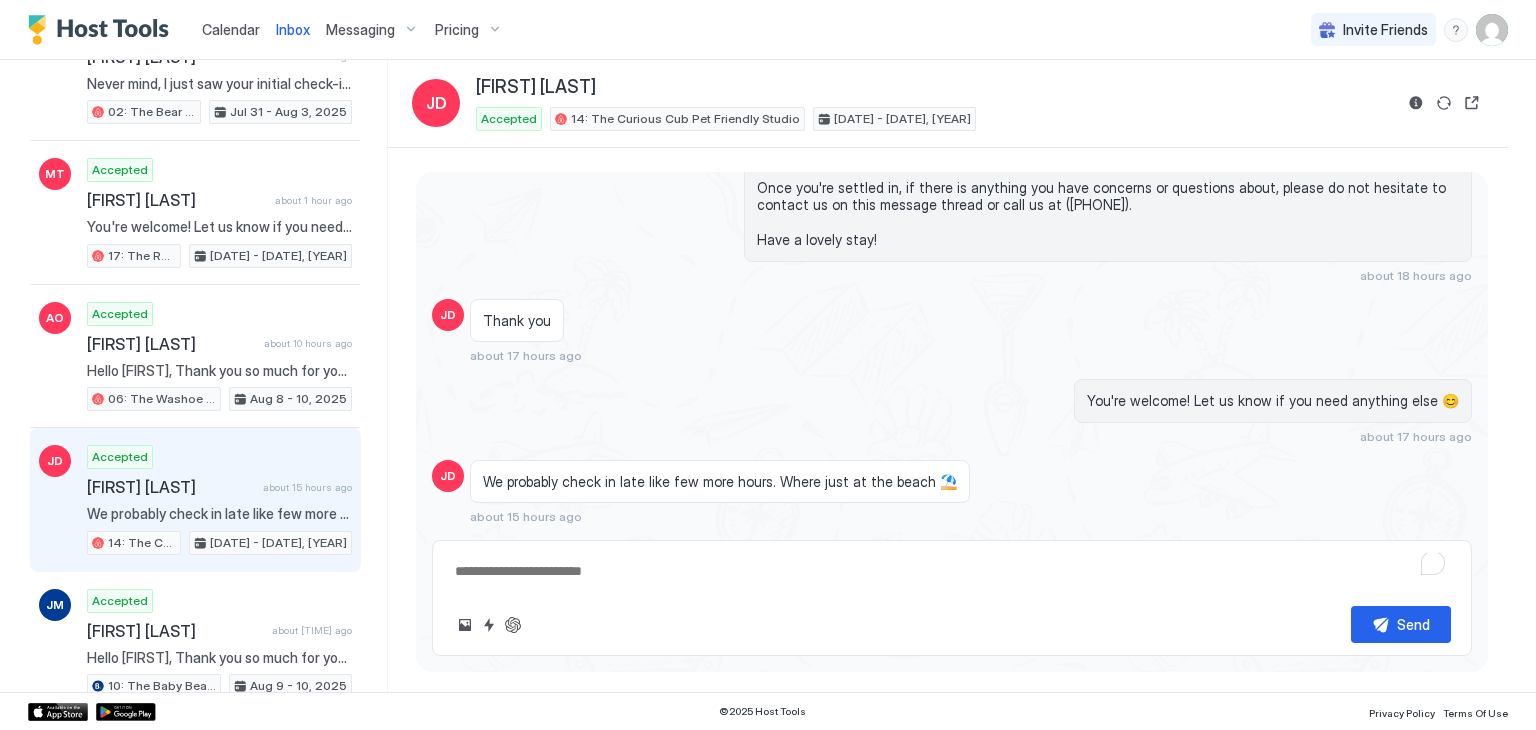 scroll, scrollTop: 1007, scrollLeft: 0, axis: vertical 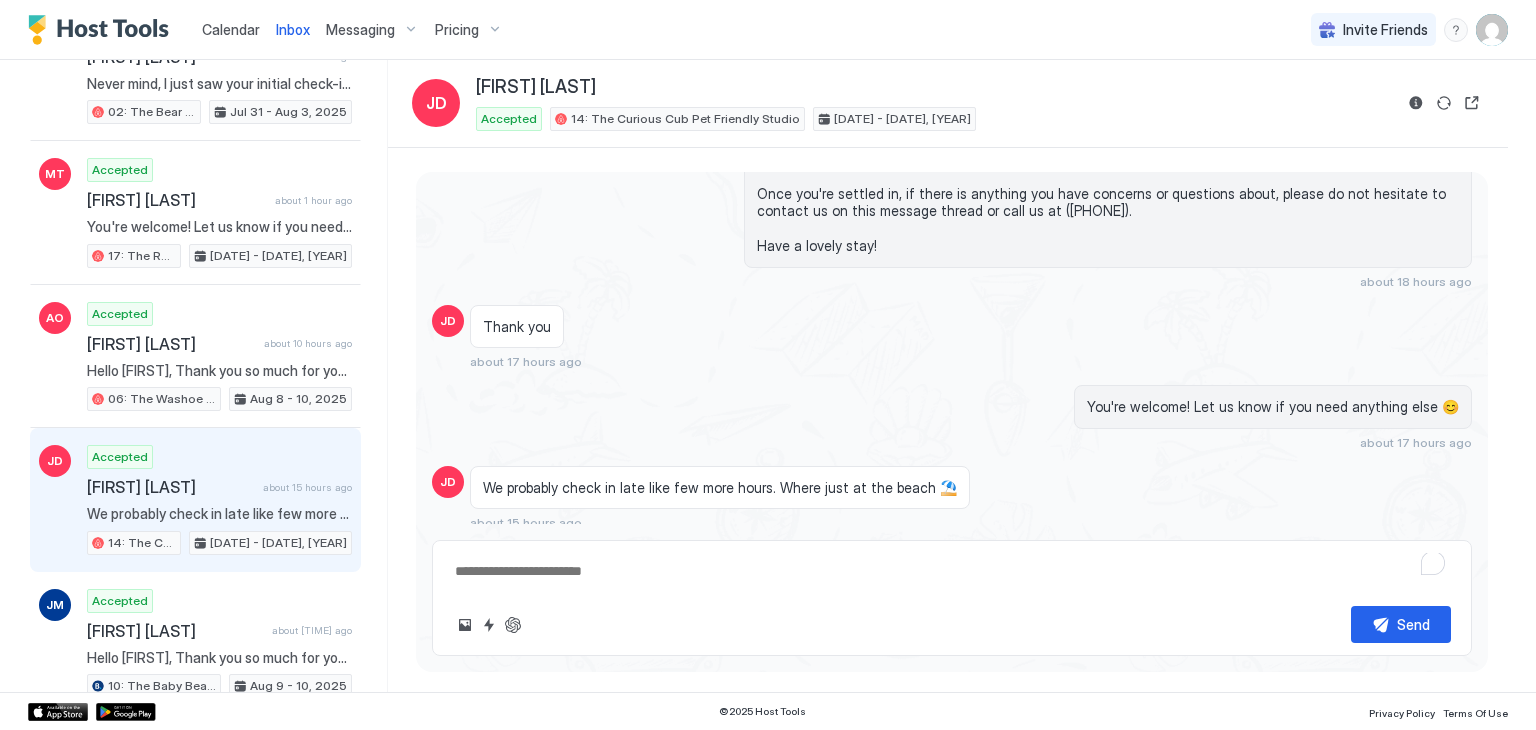 type on "*" 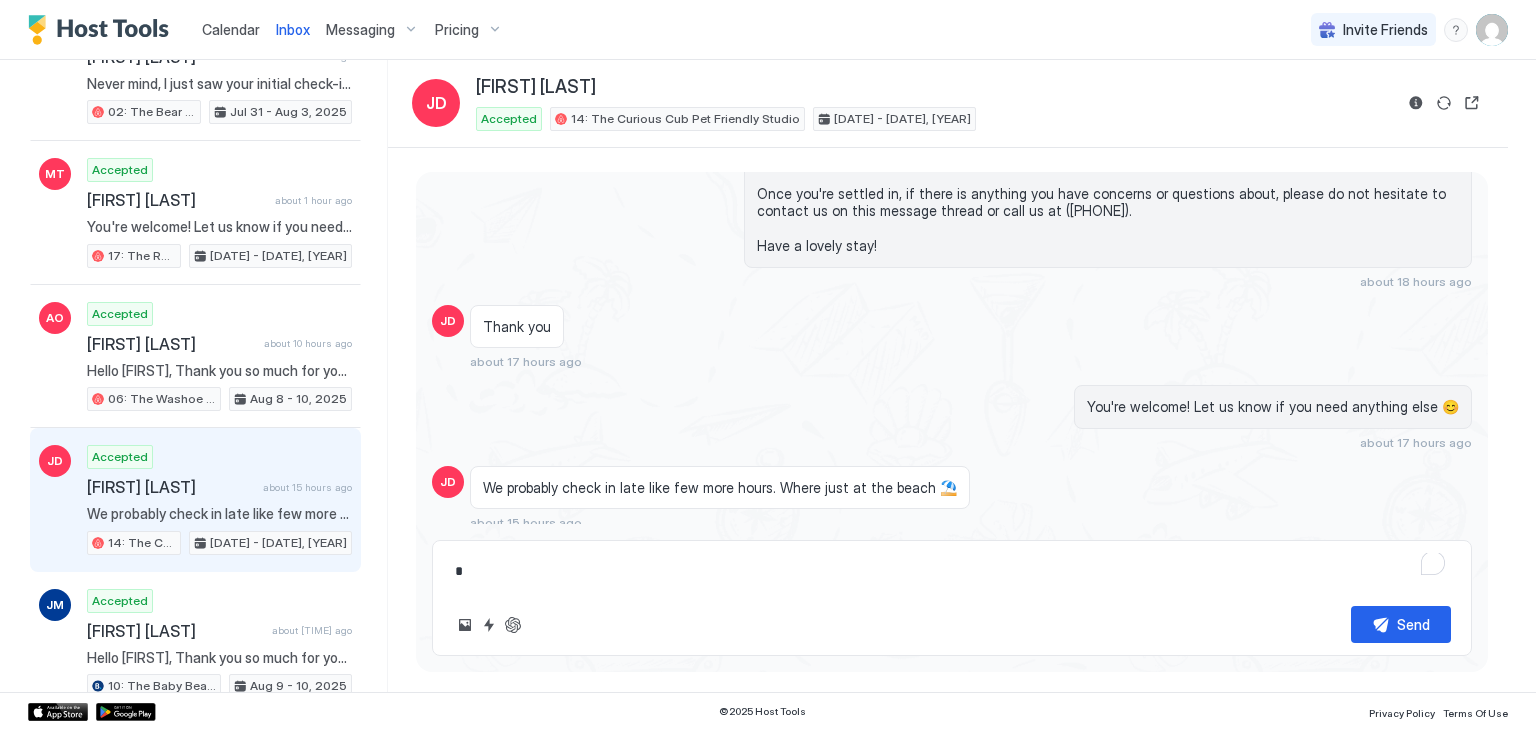 type on "*" 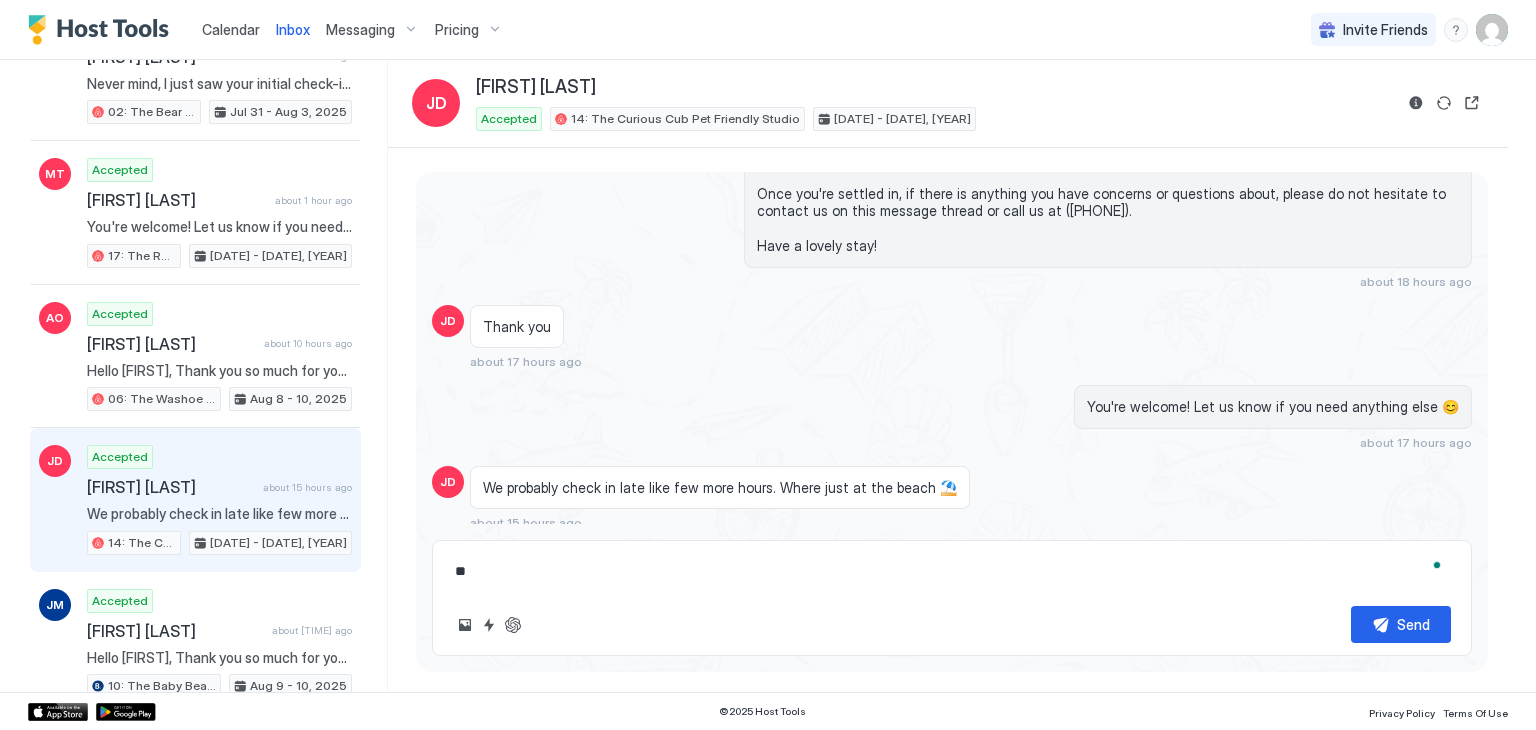 type on "*" 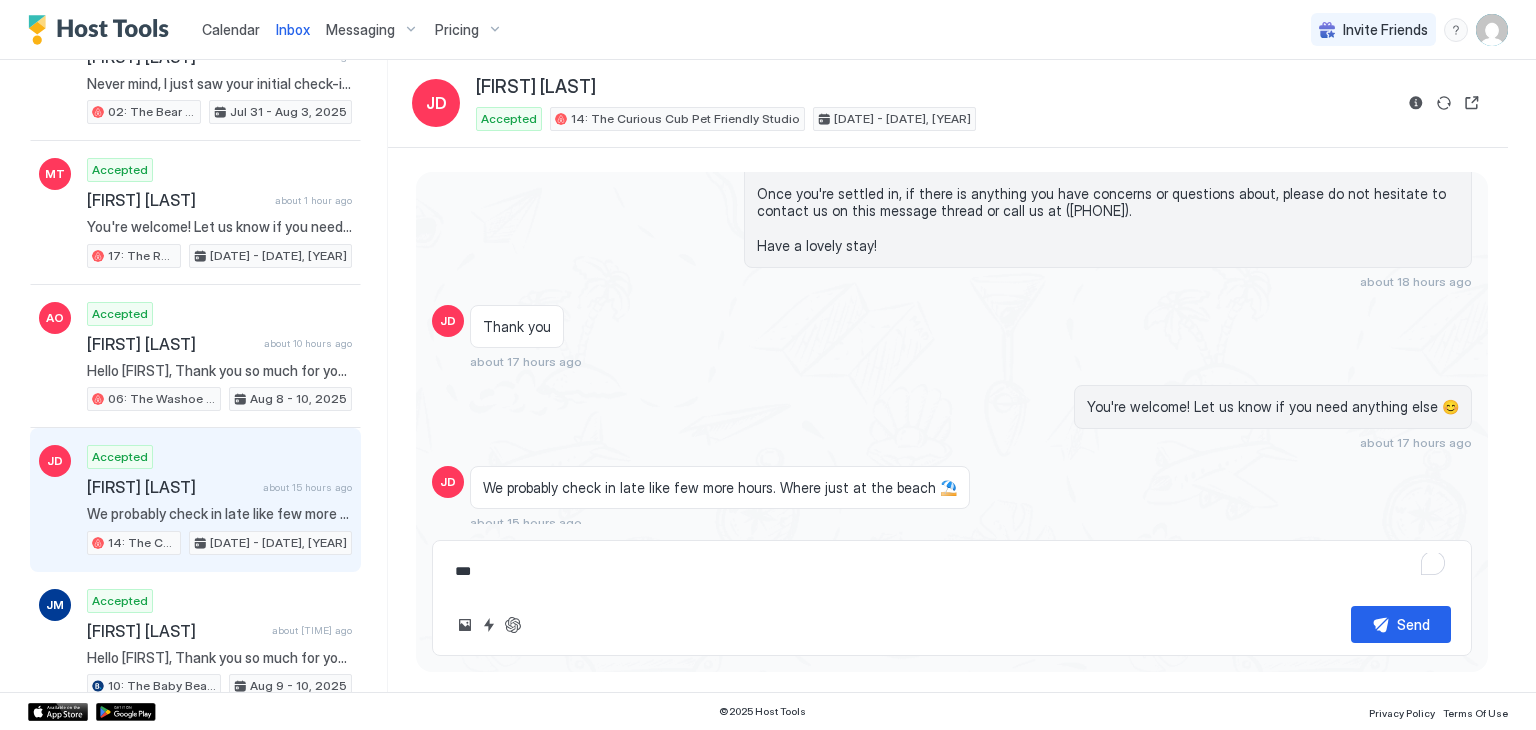 type on "*" 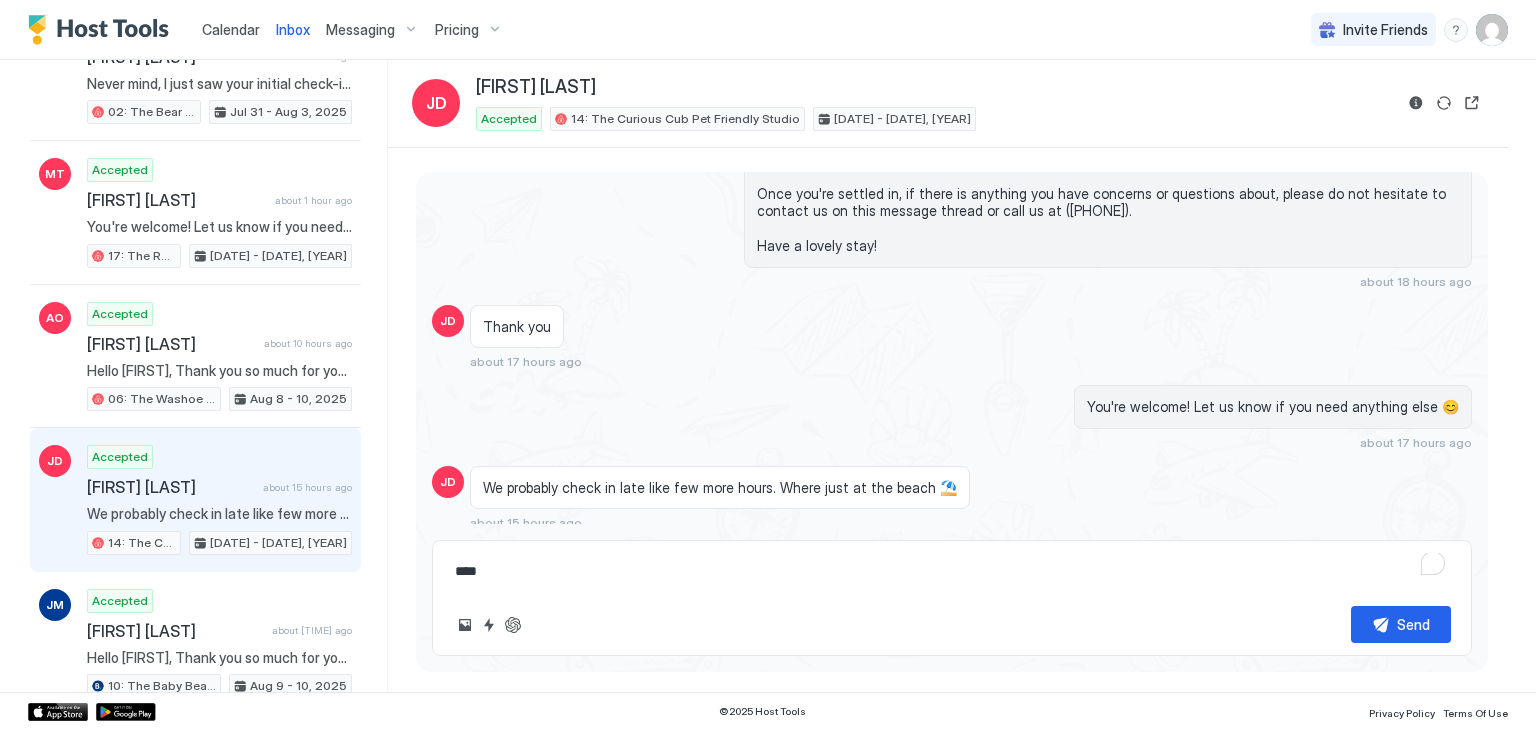 type on "*" 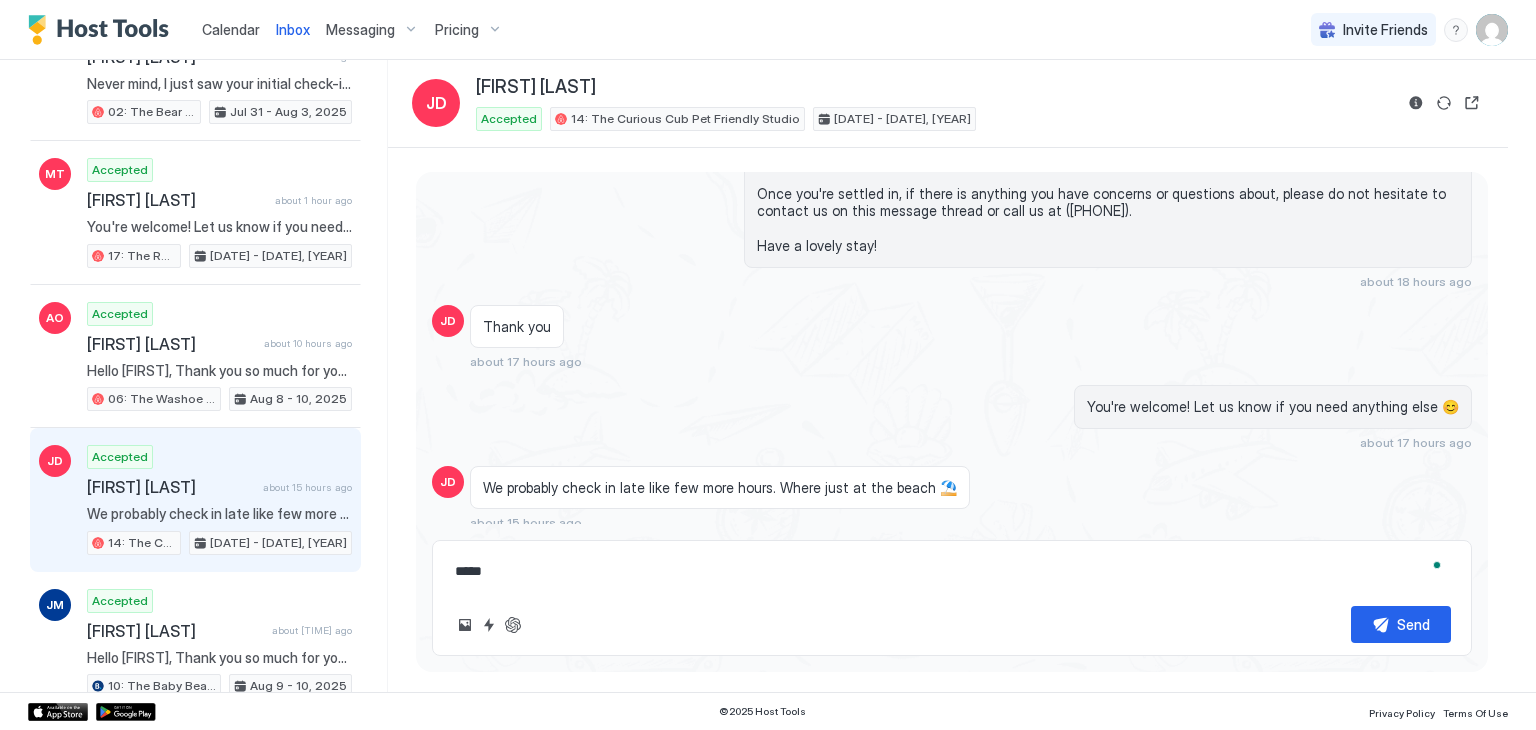 type on "*" 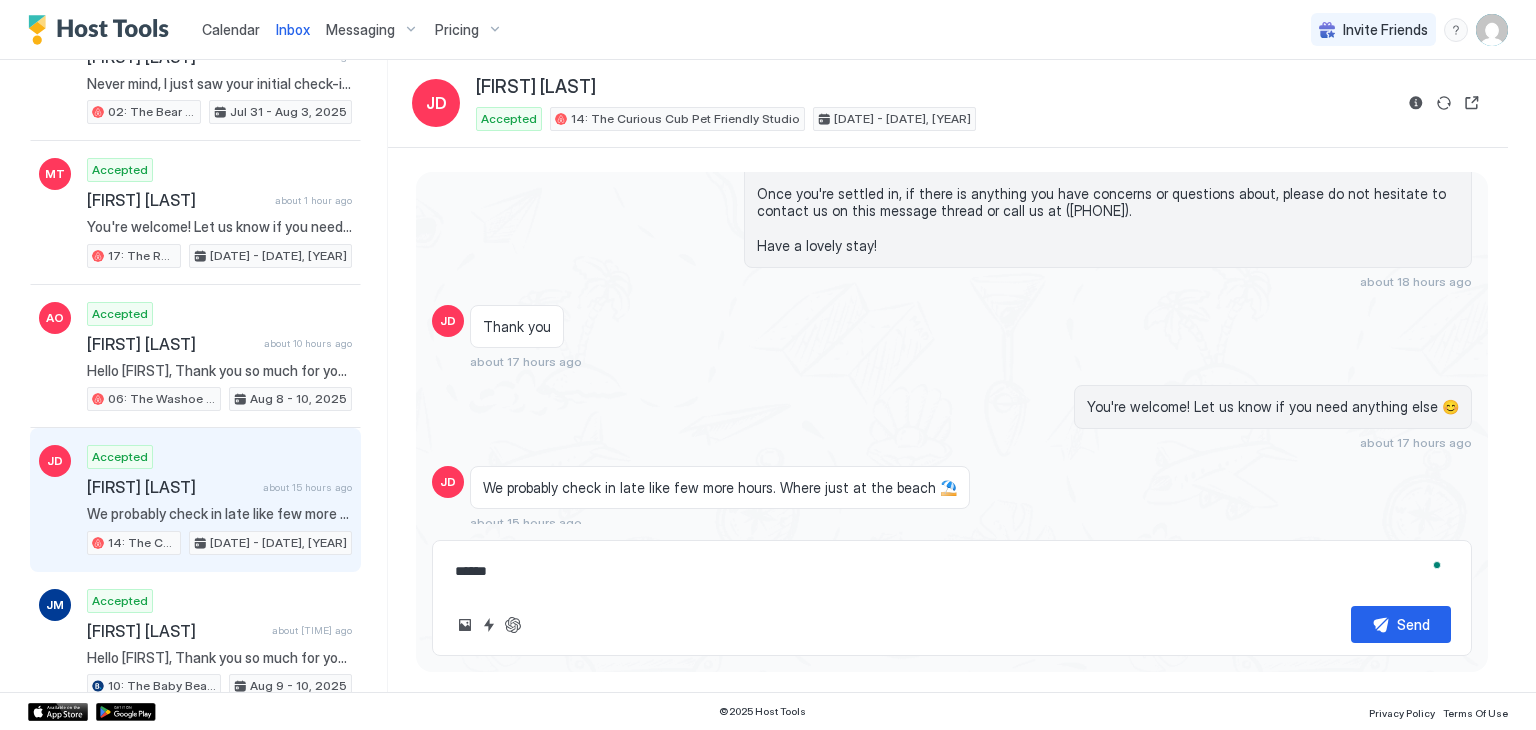 type on "*" 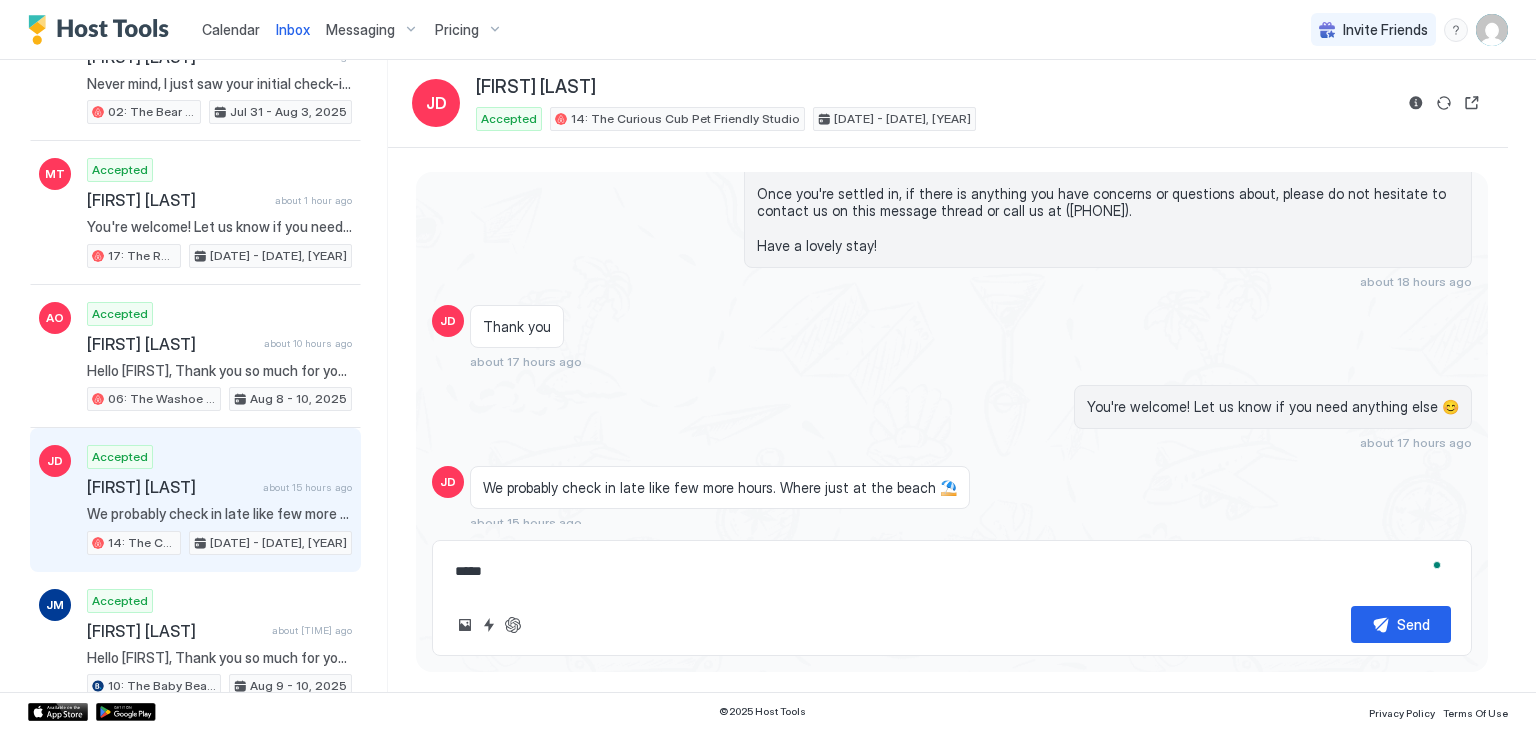 type on "*" 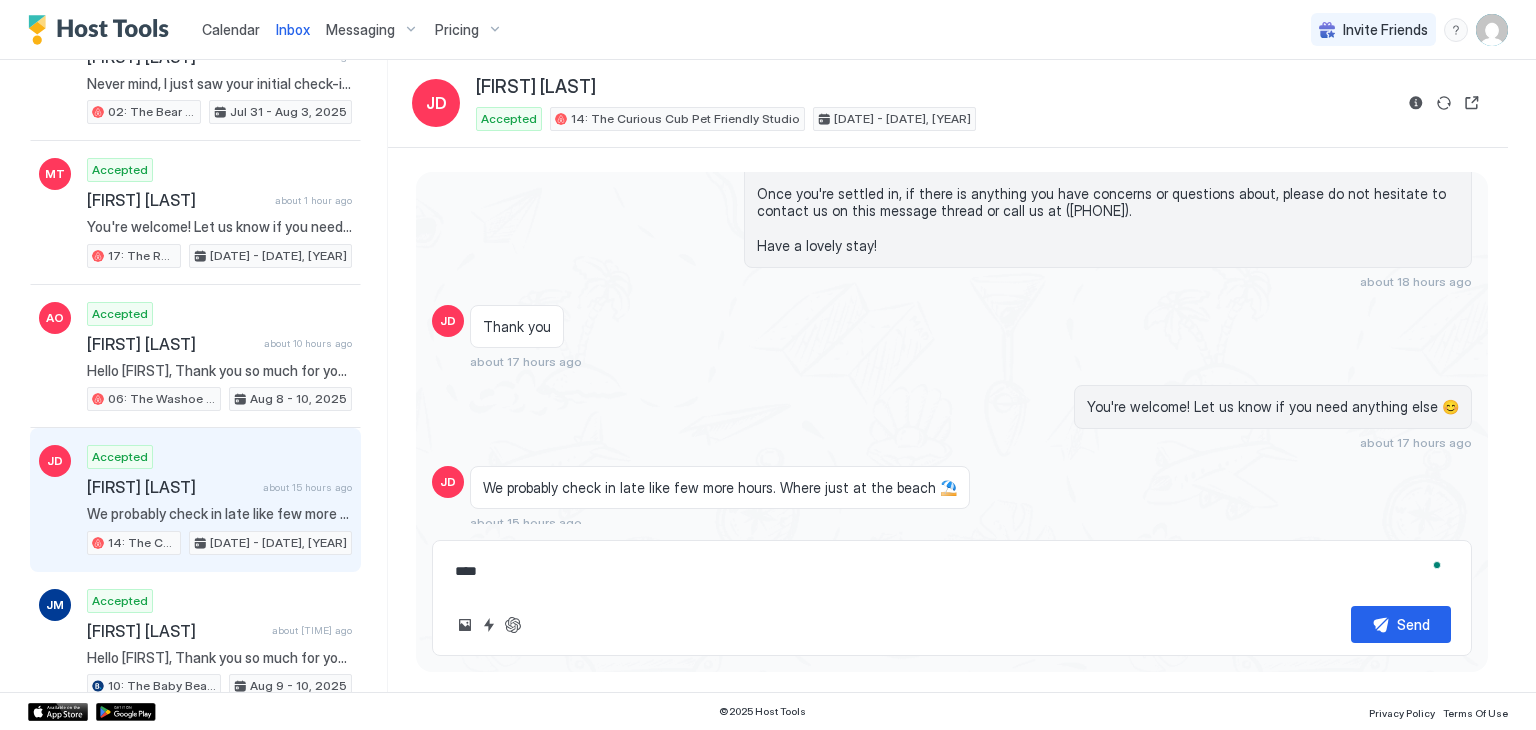 type on "*" 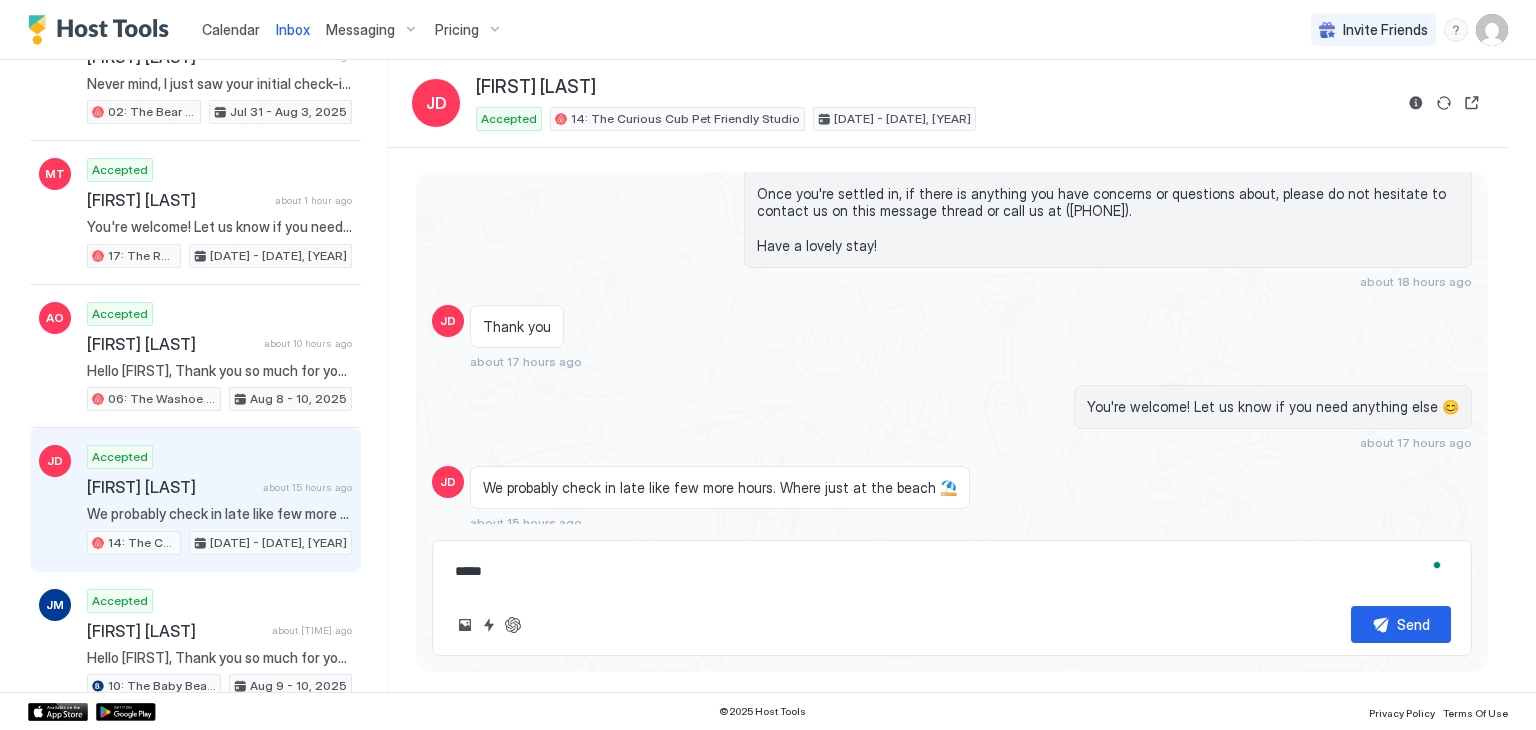 type on "*" 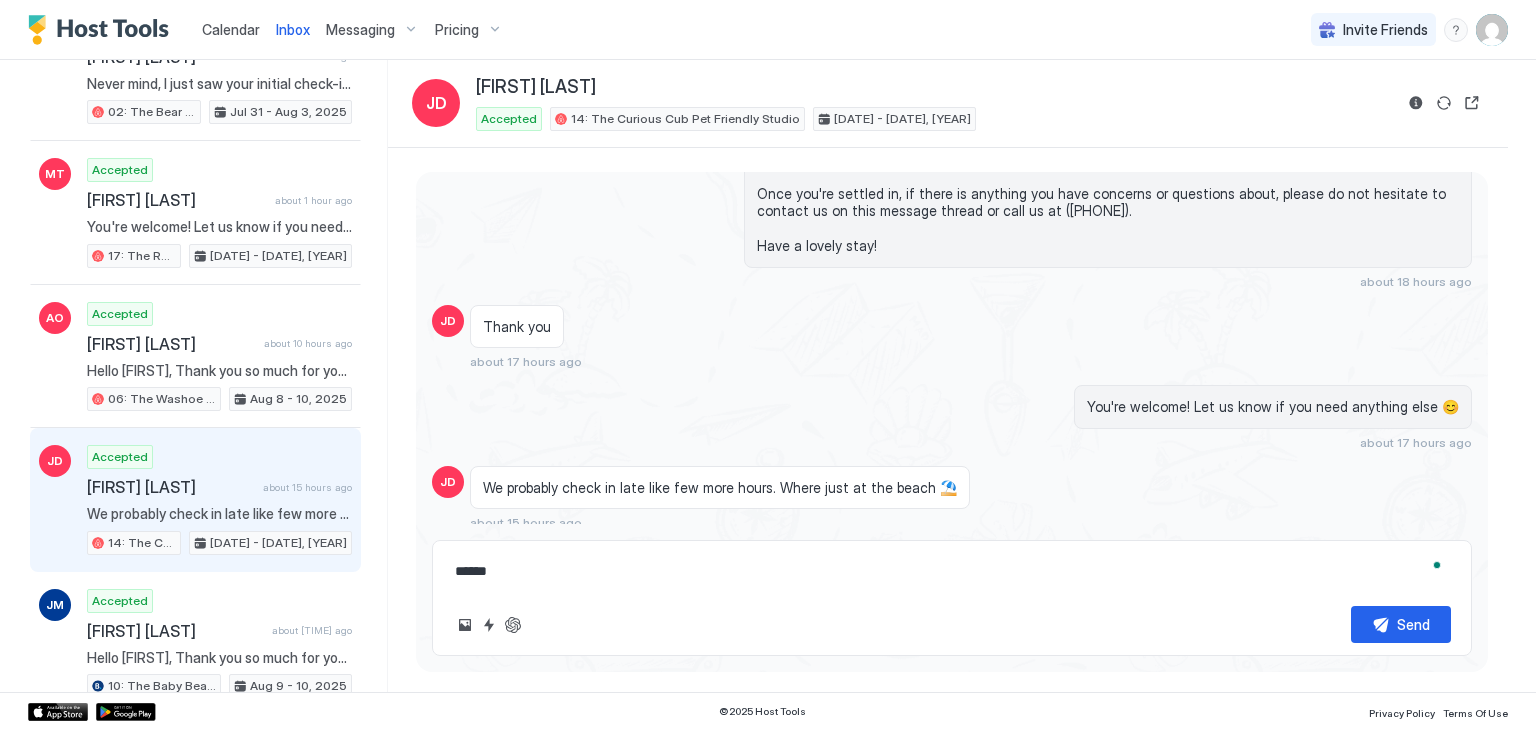 type on "*" 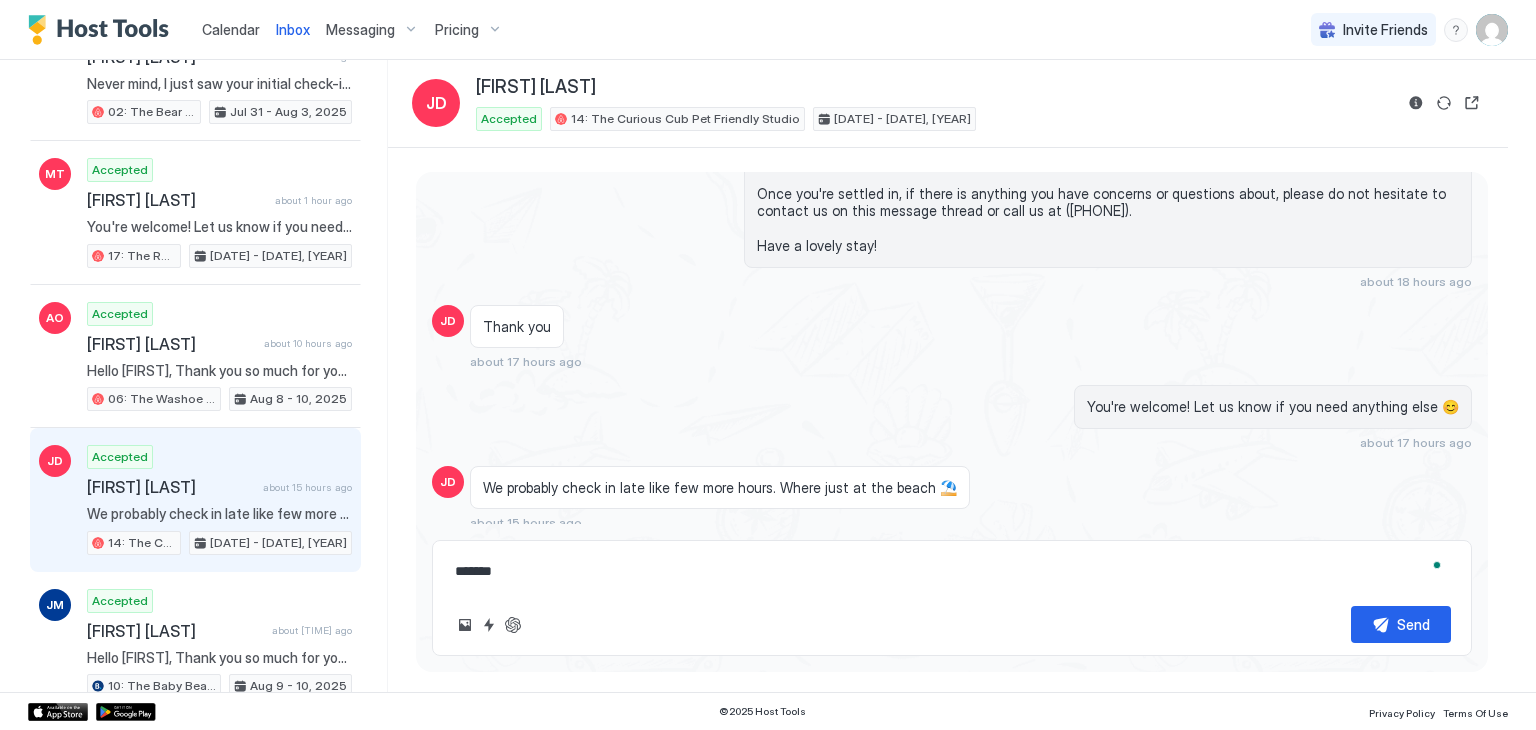 type on "*" 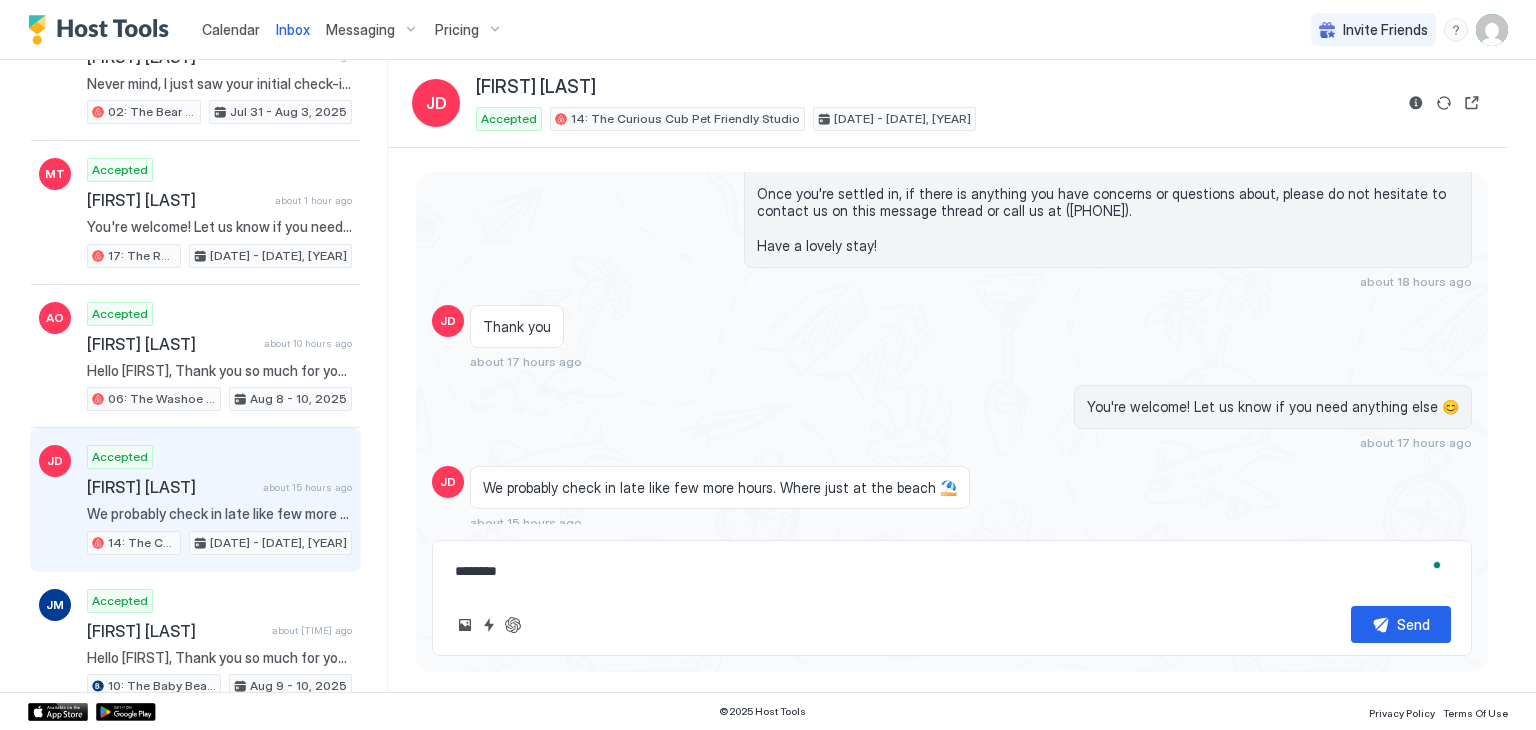 type on "*" 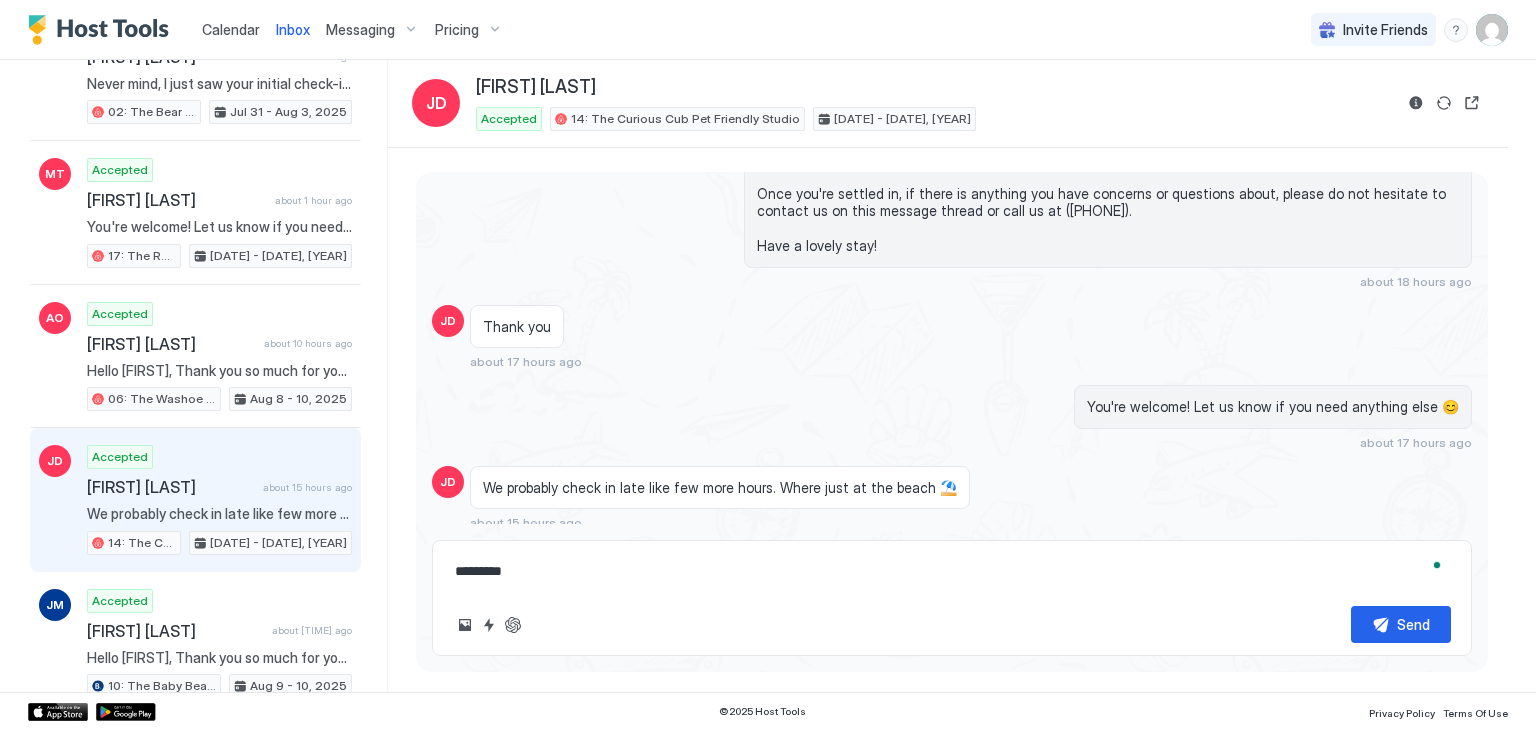 type on "*" 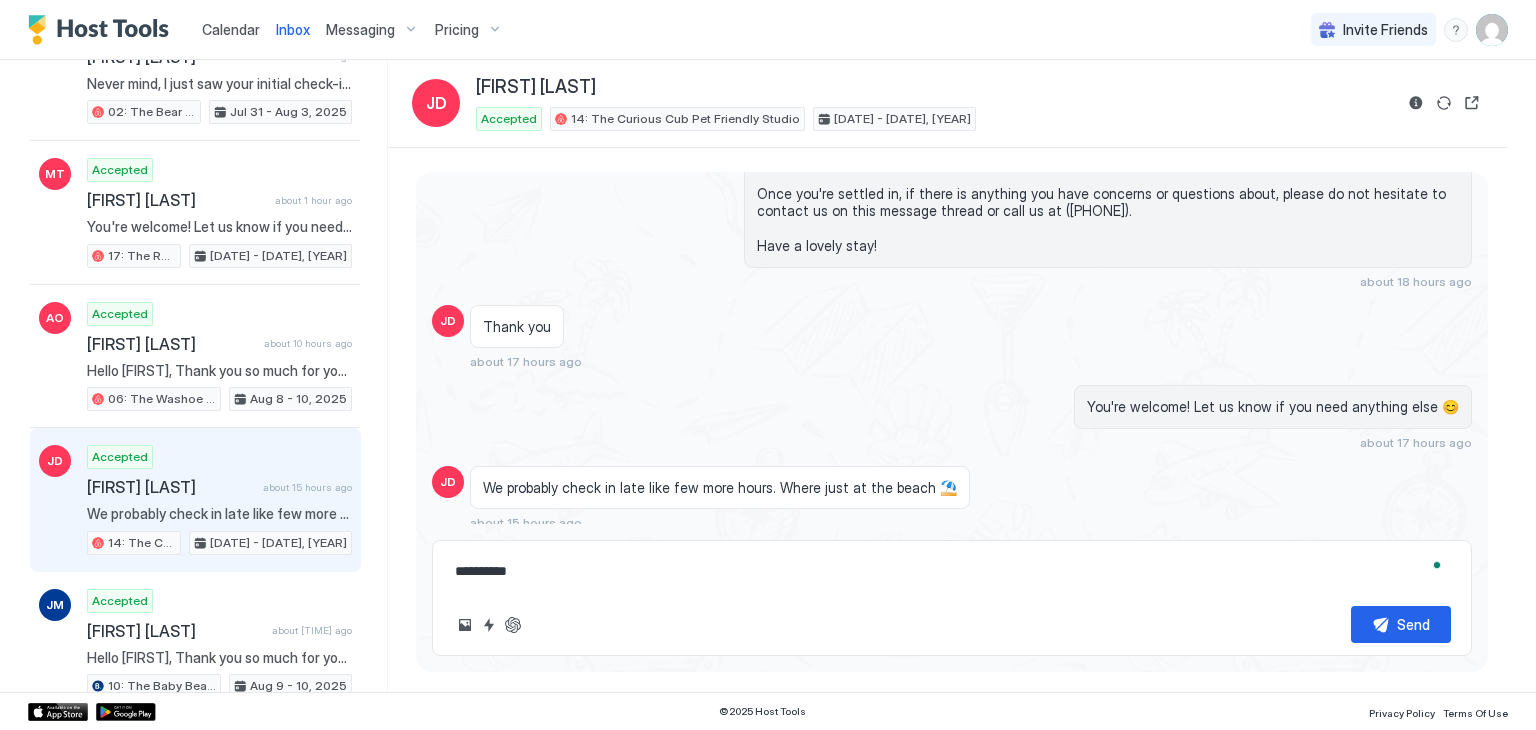 type on "*" 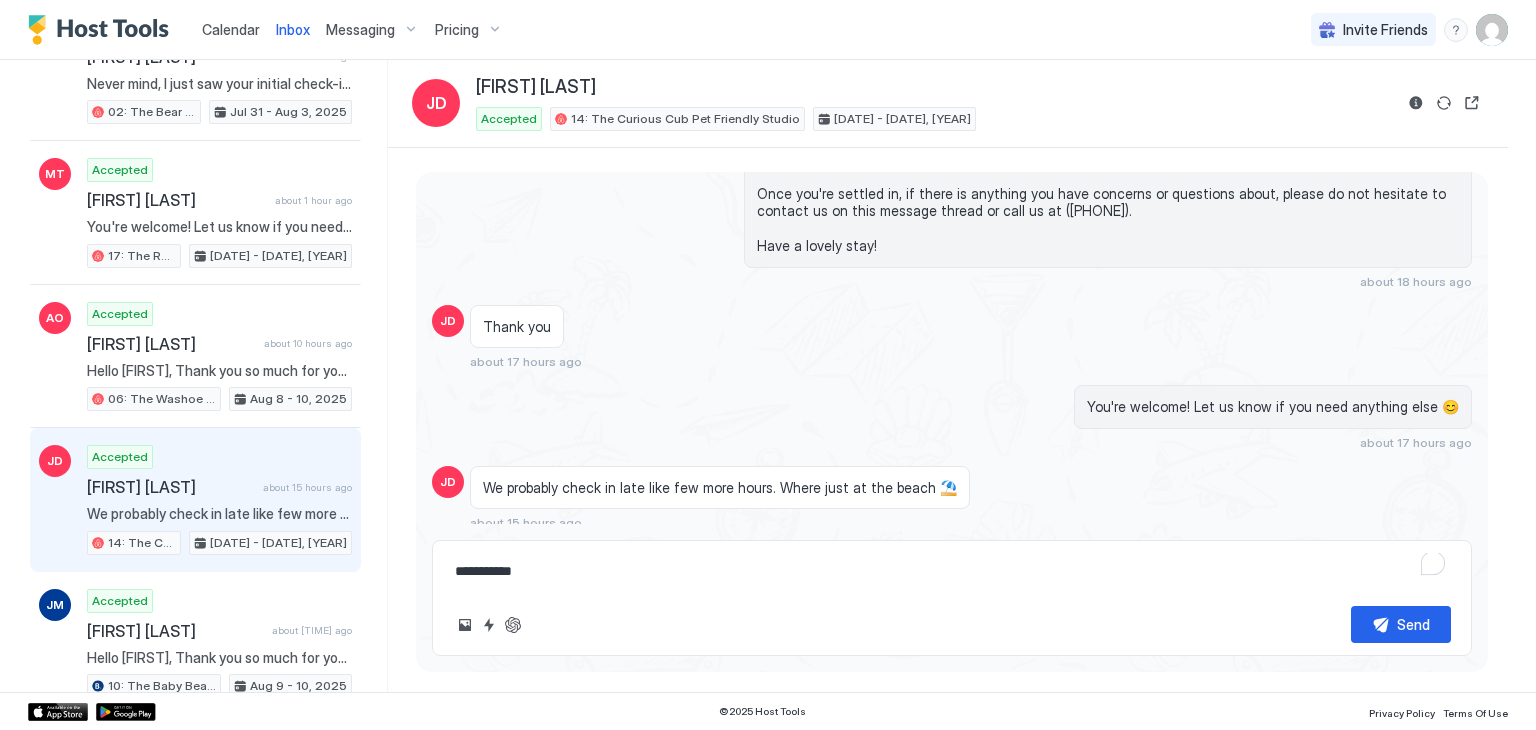 type on "*" 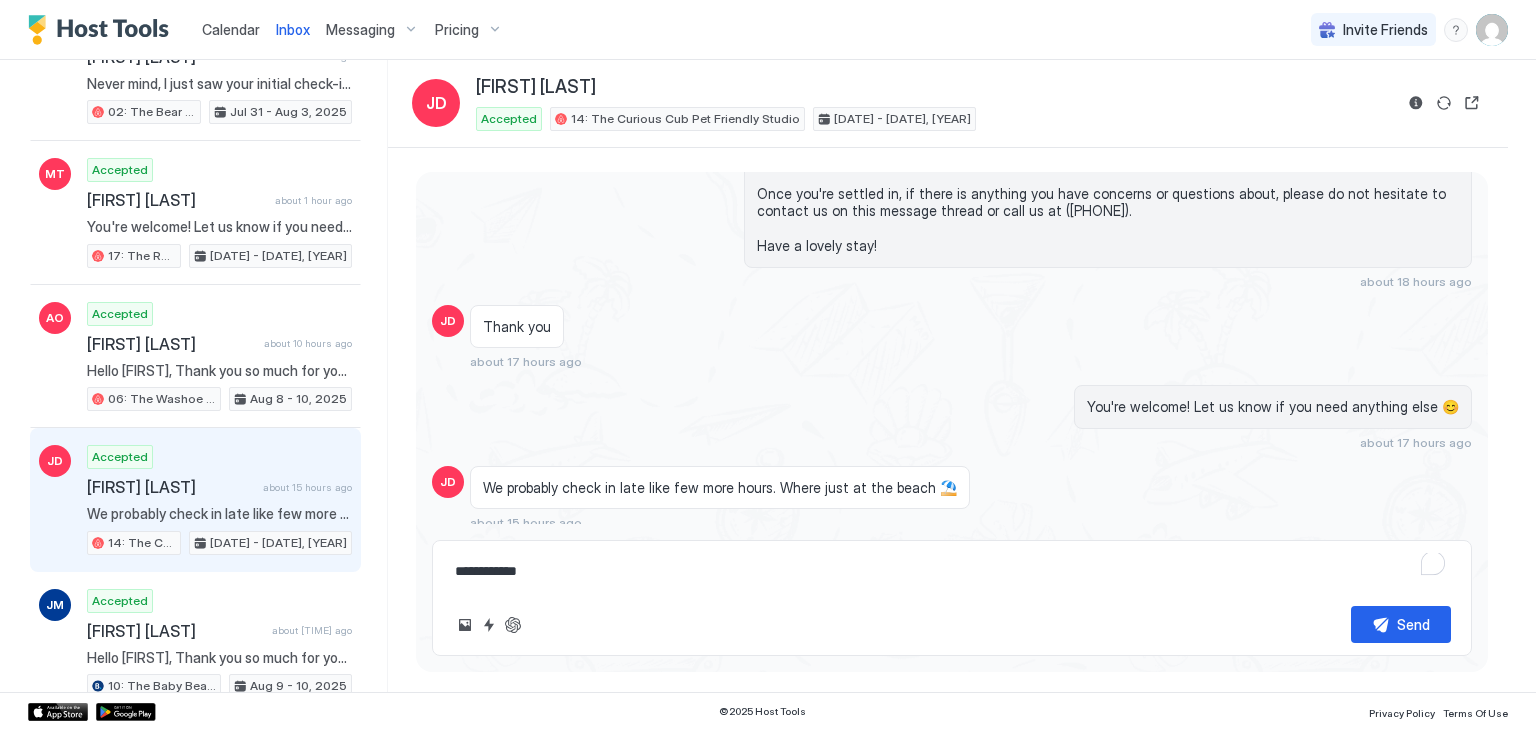 type on "*" 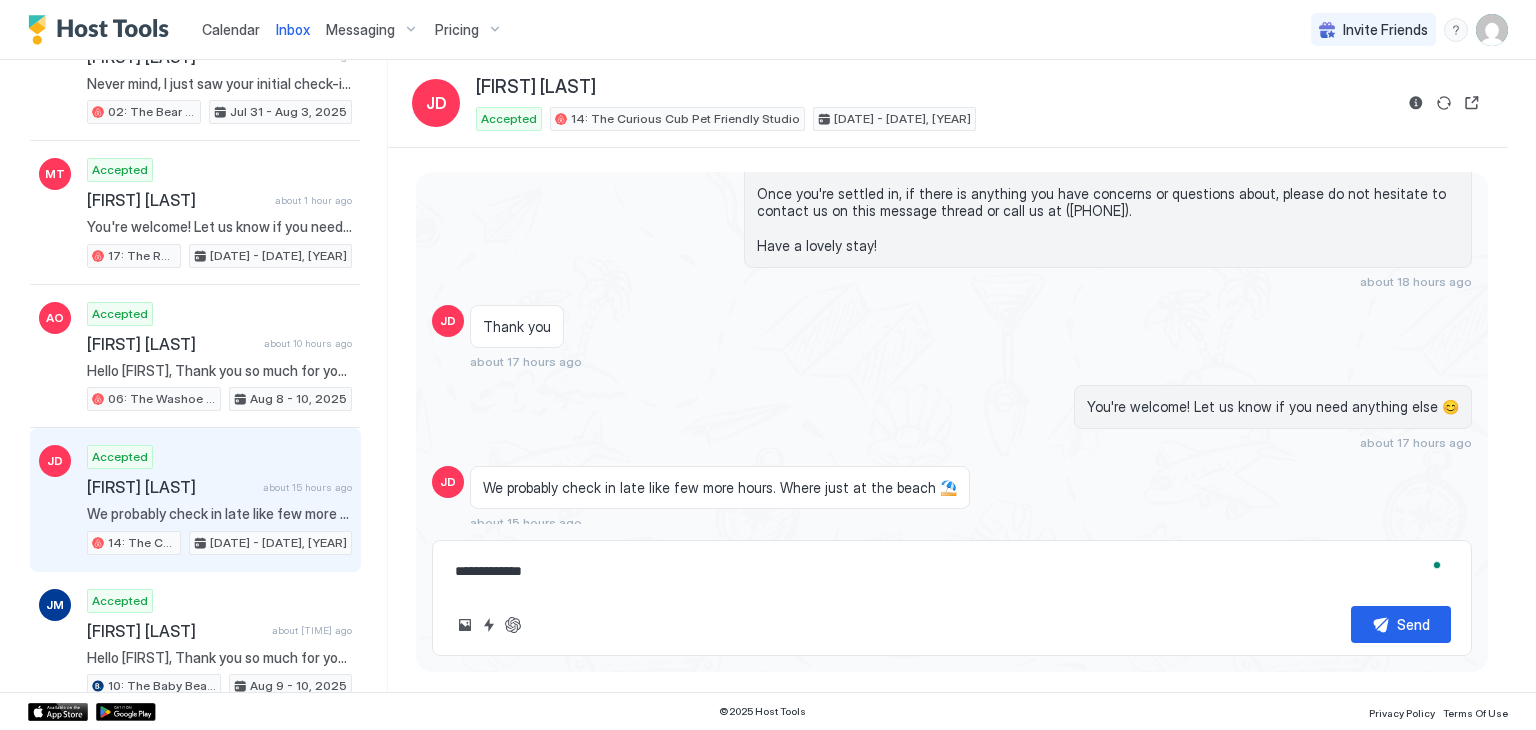 type on "*" 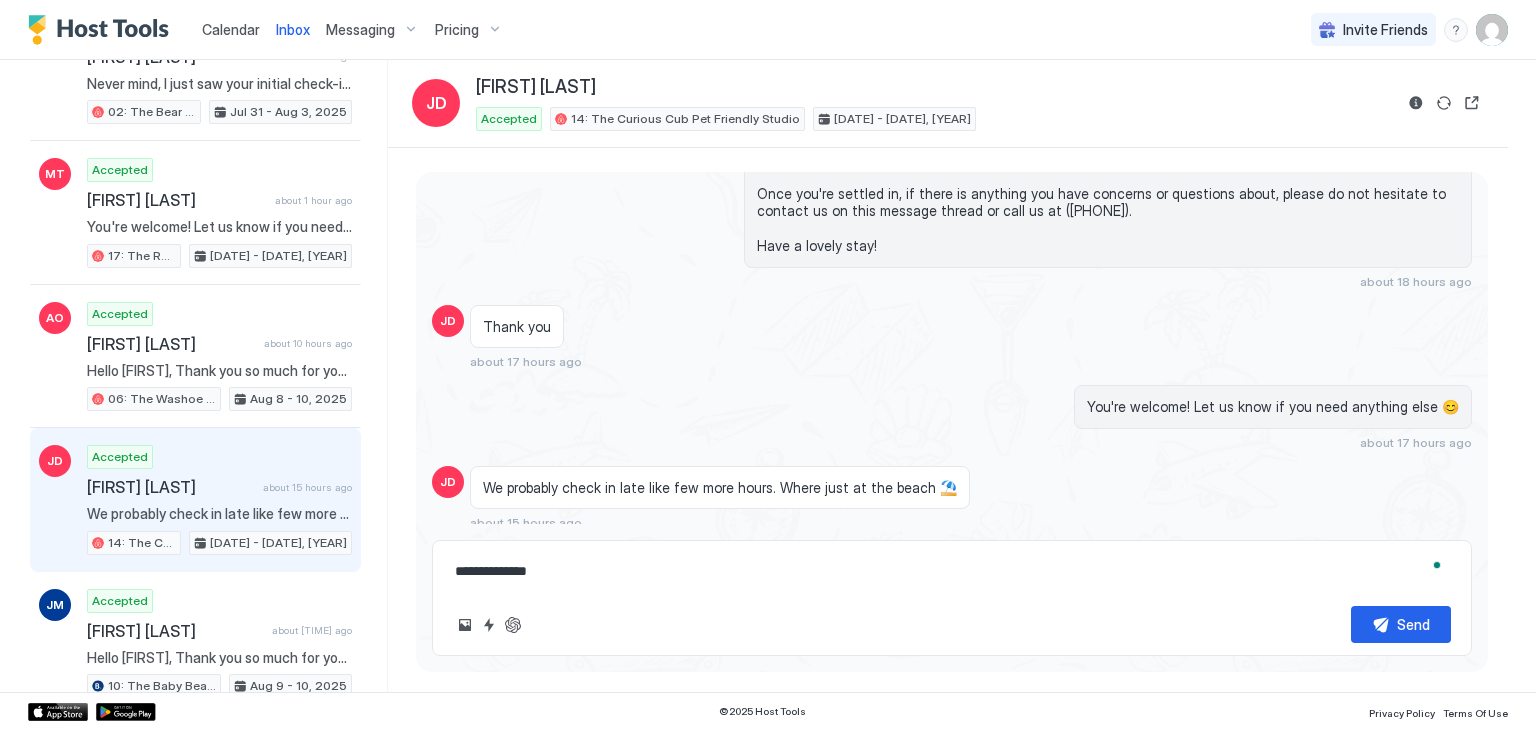 type on "*" 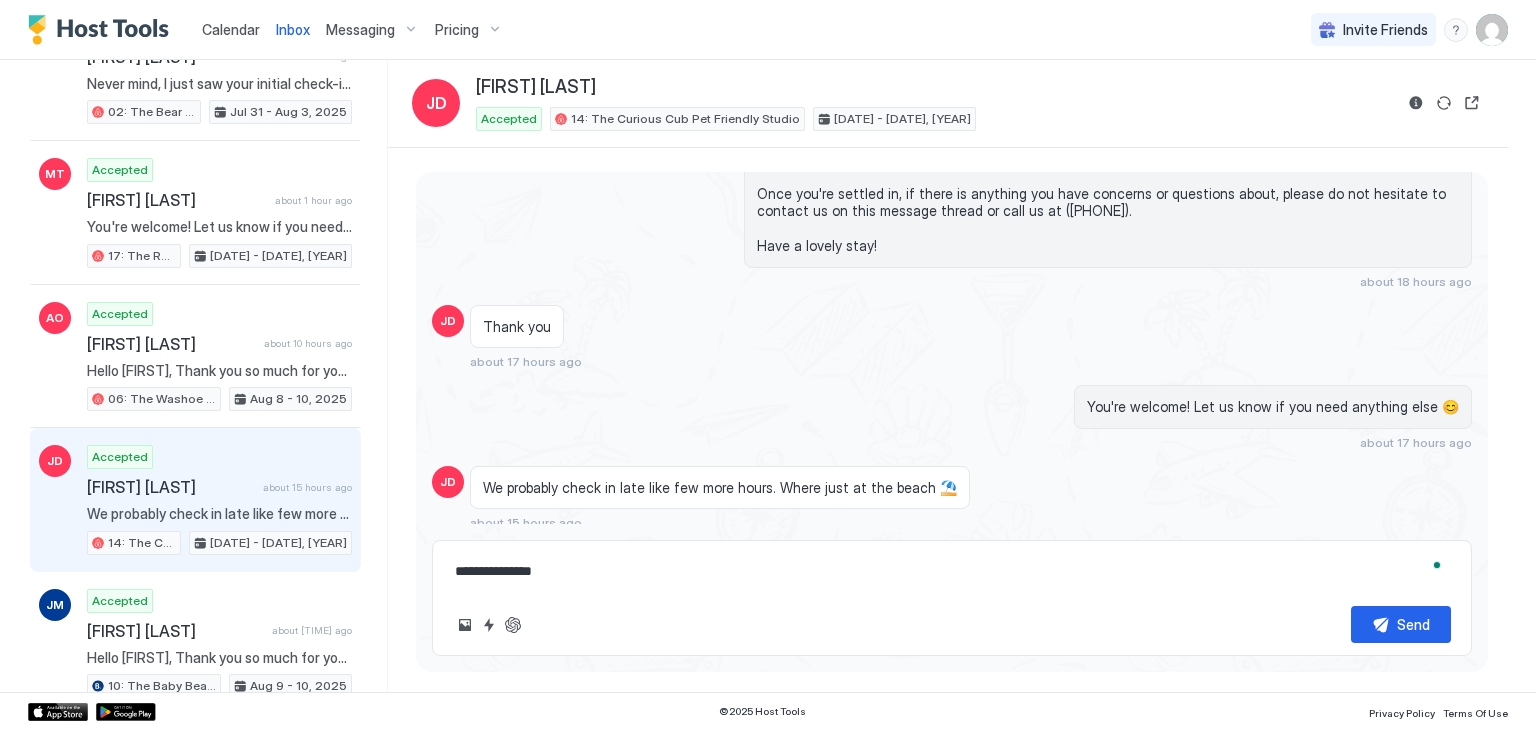 type on "*" 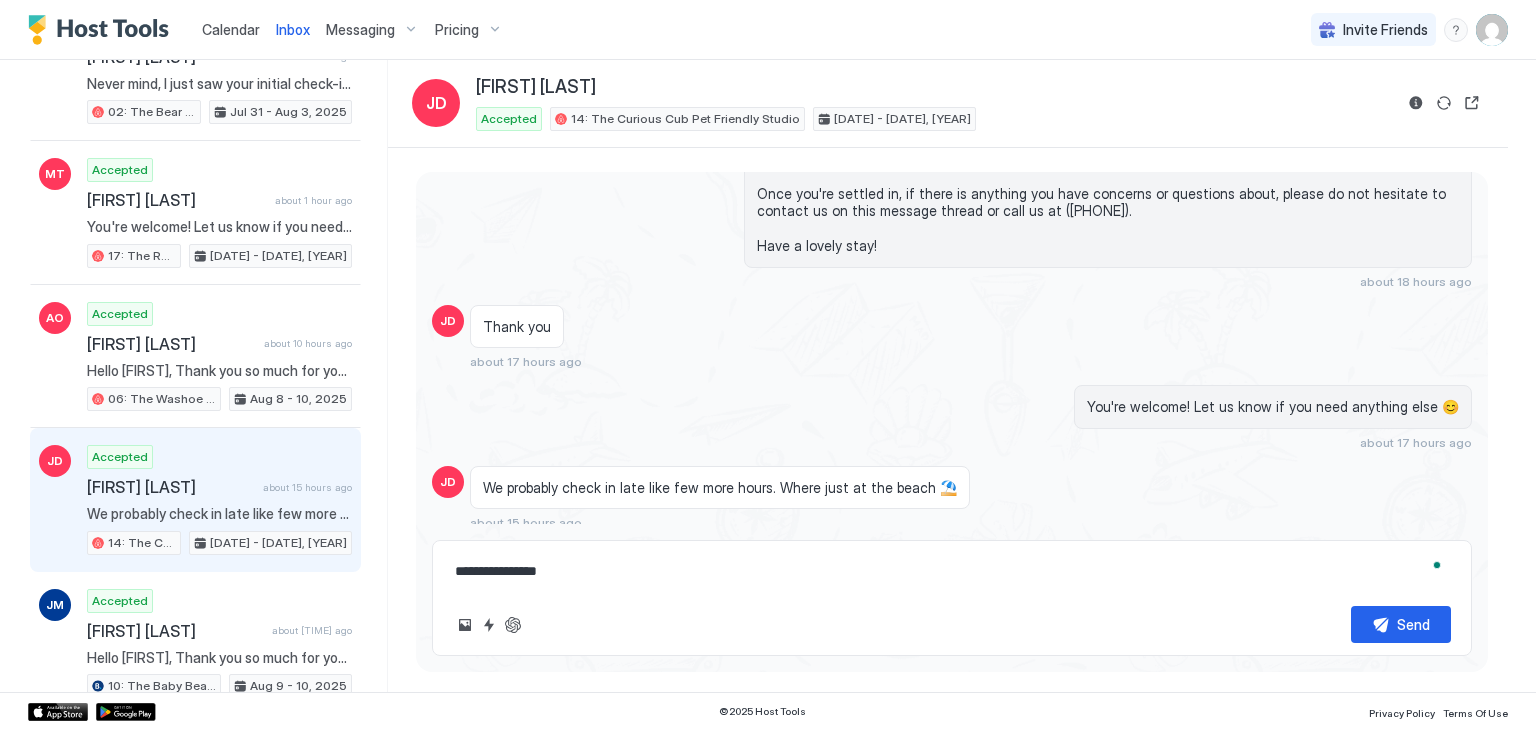 type on "*" 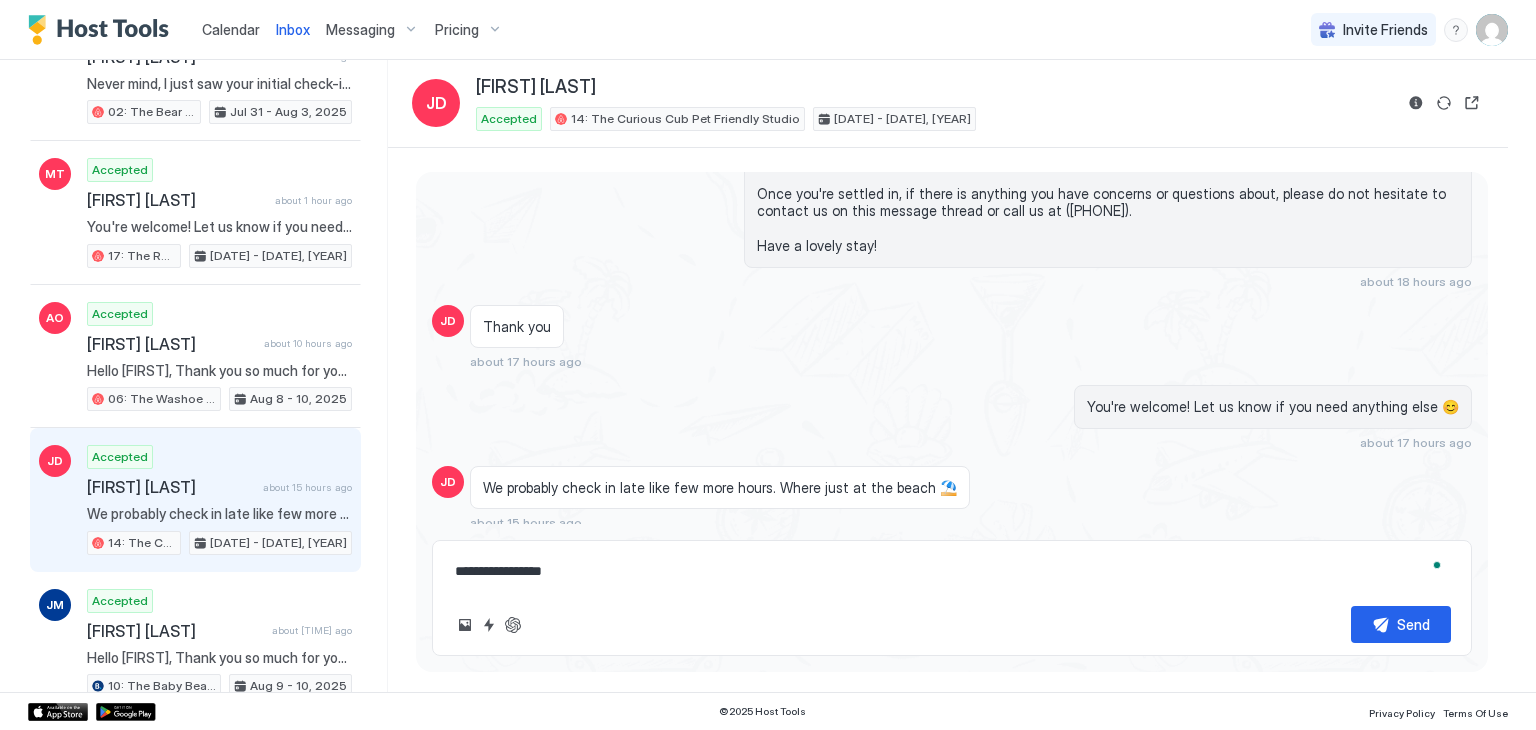type on "*" 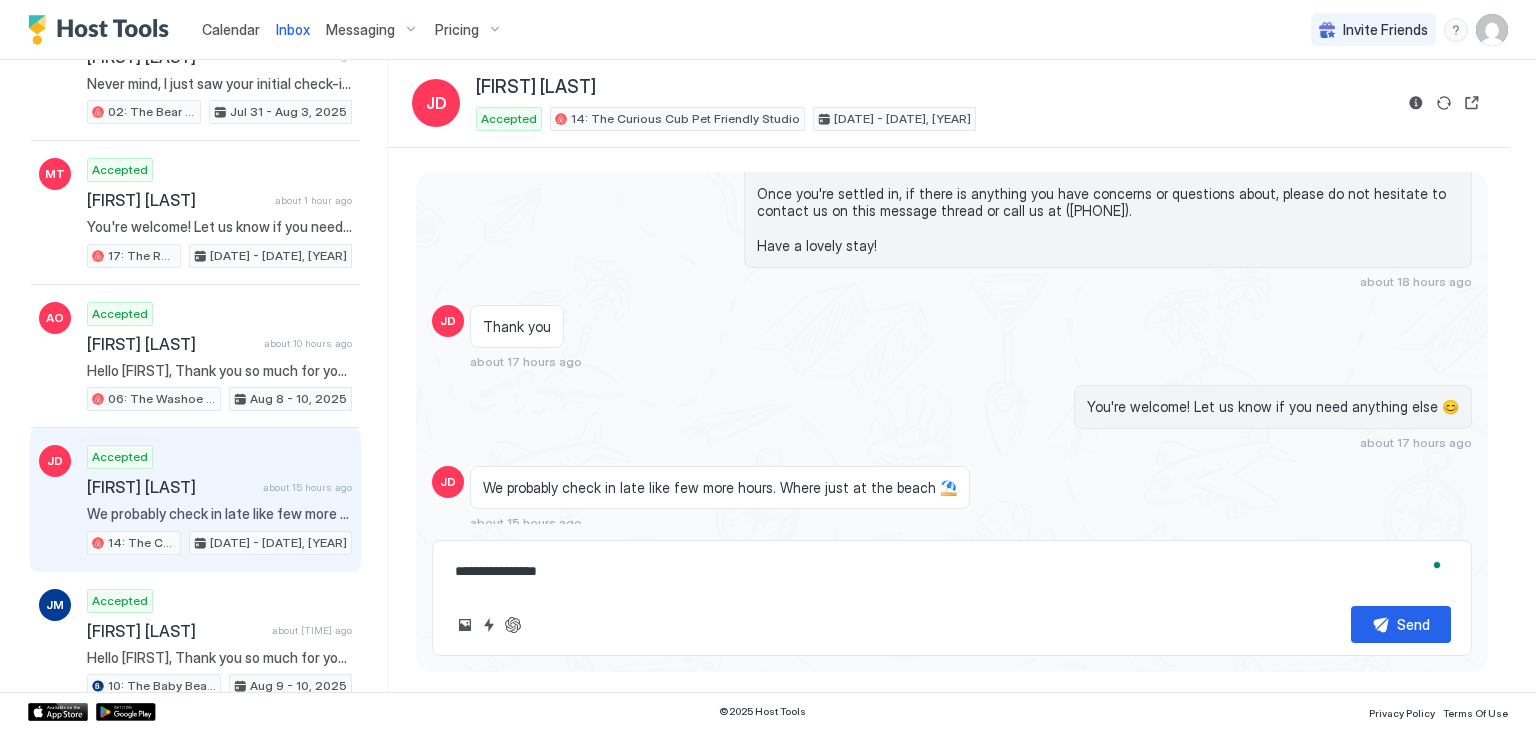 type on "*" 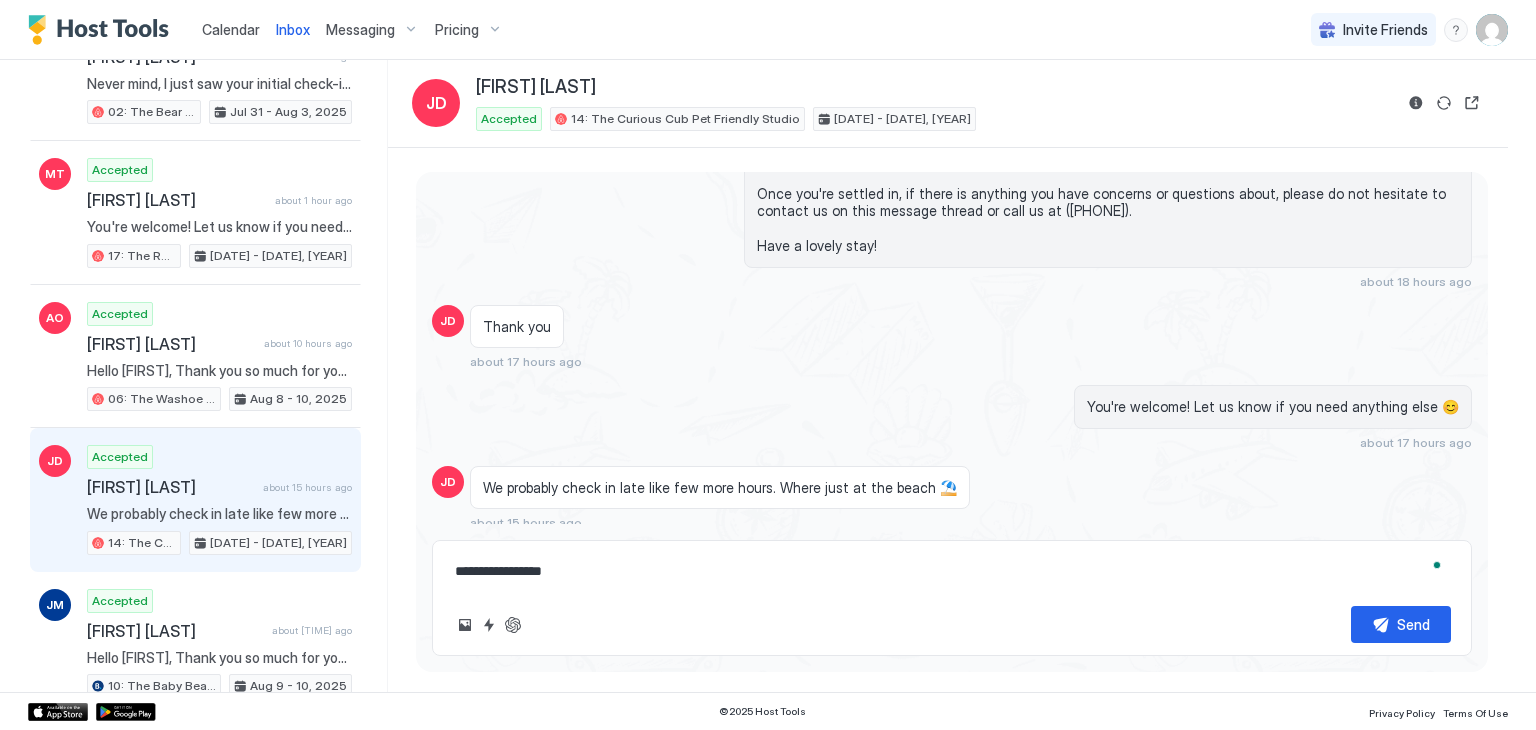 type on "*" 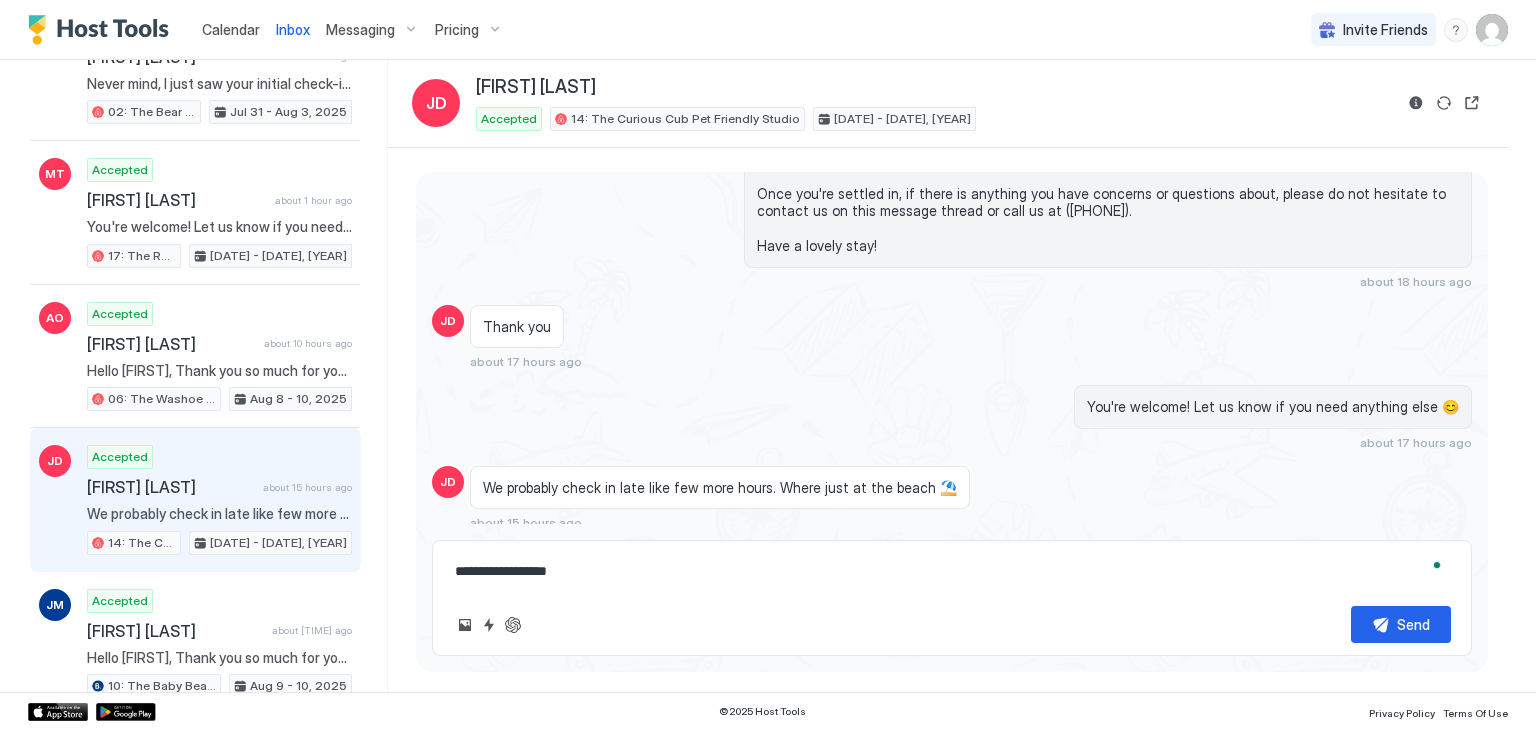 type on "*" 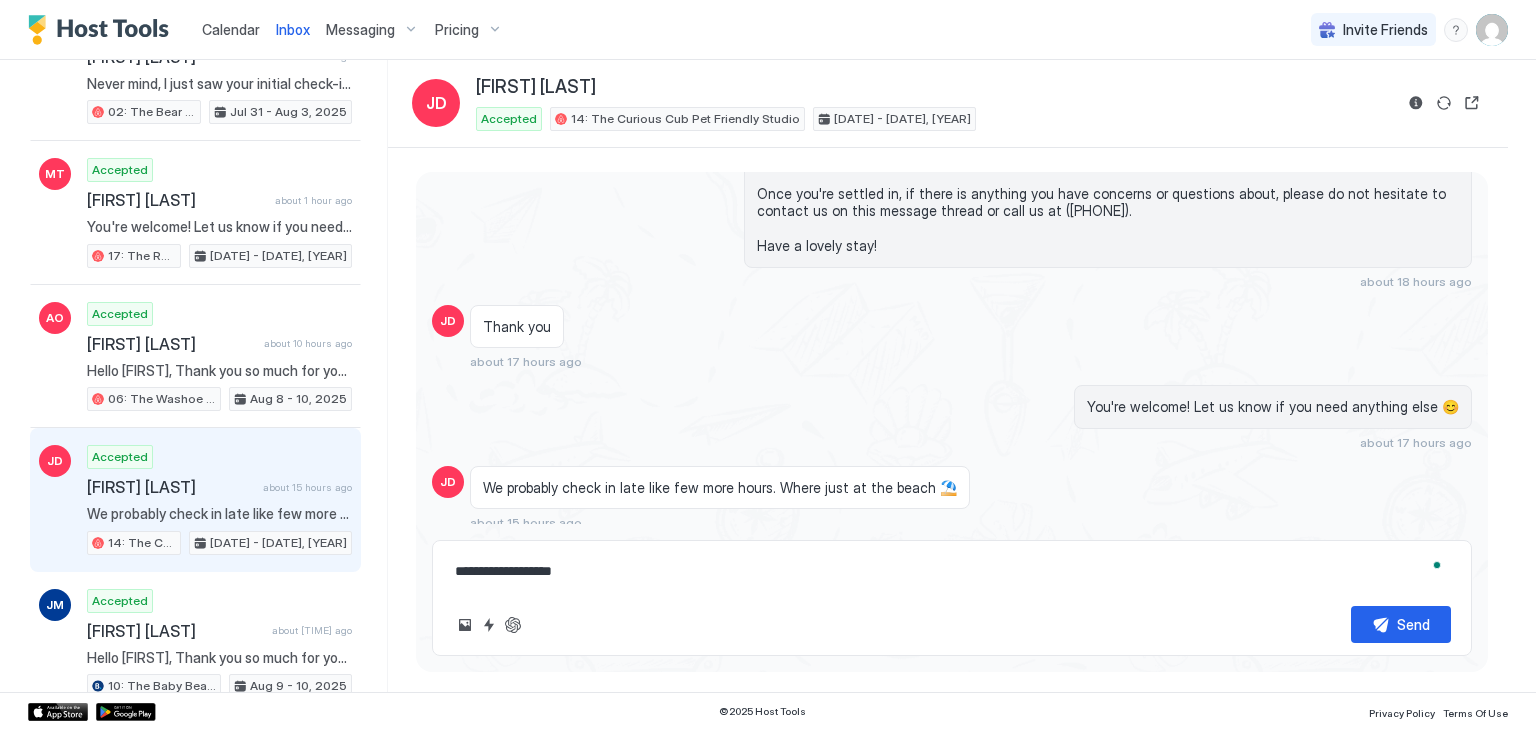 type on "*" 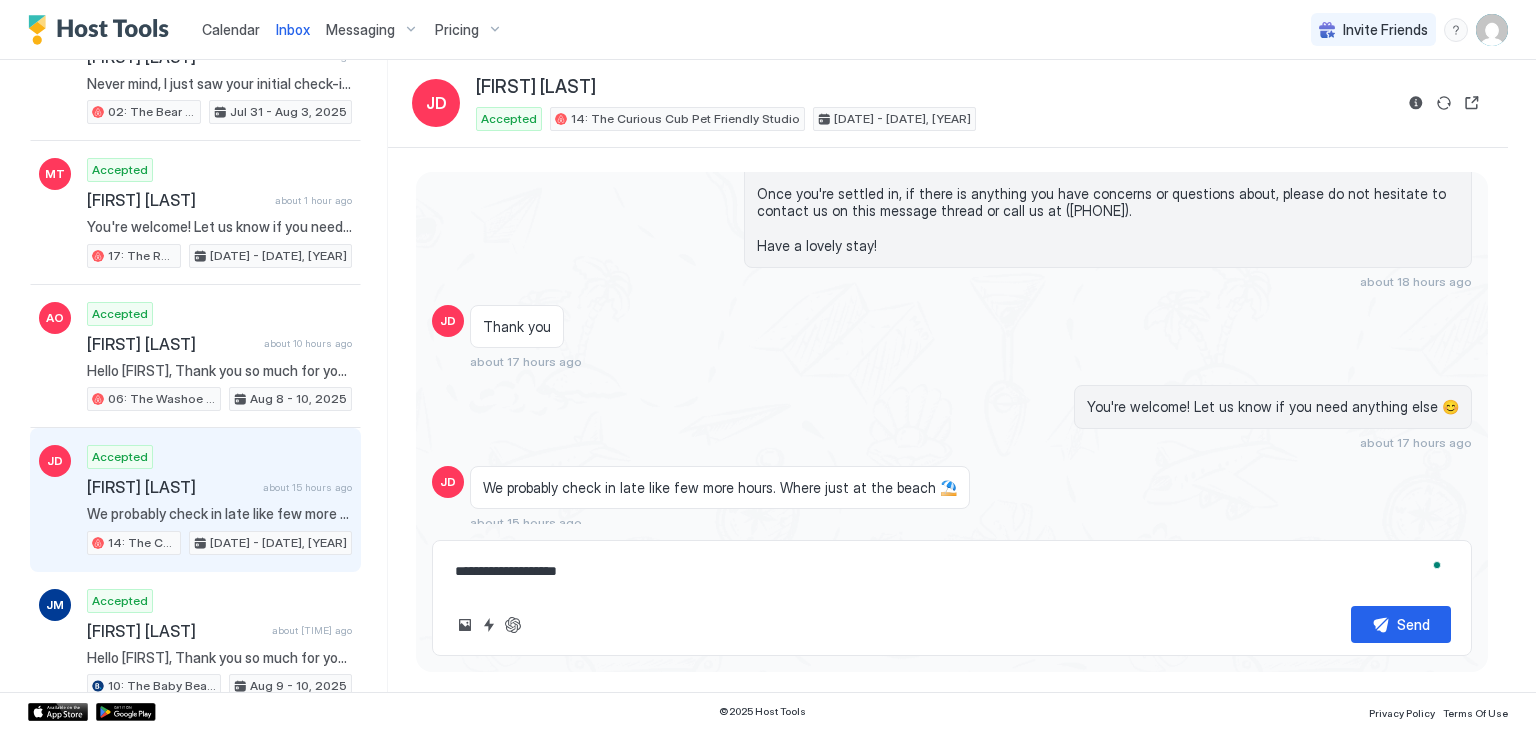type on "*" 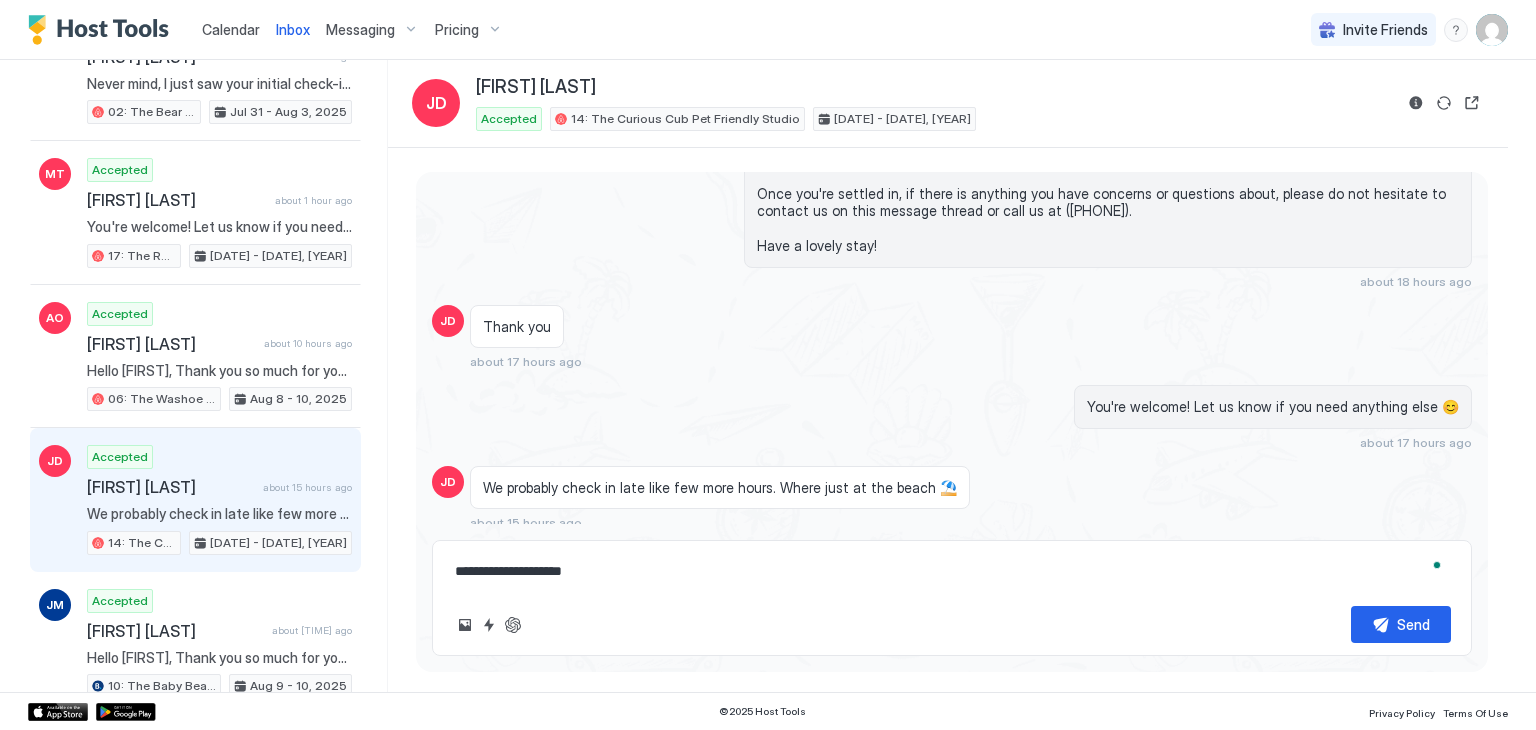type on "*" 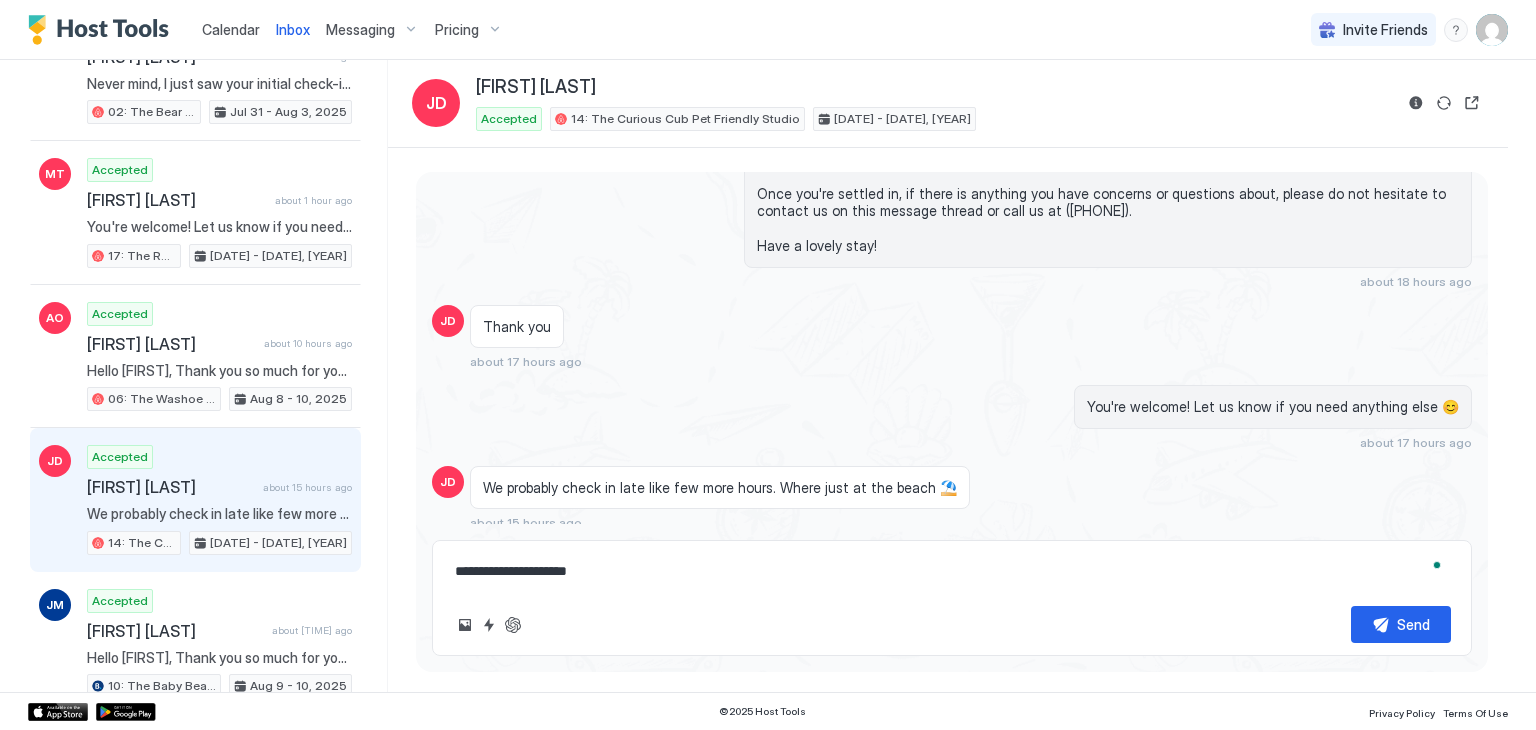 type on "*" 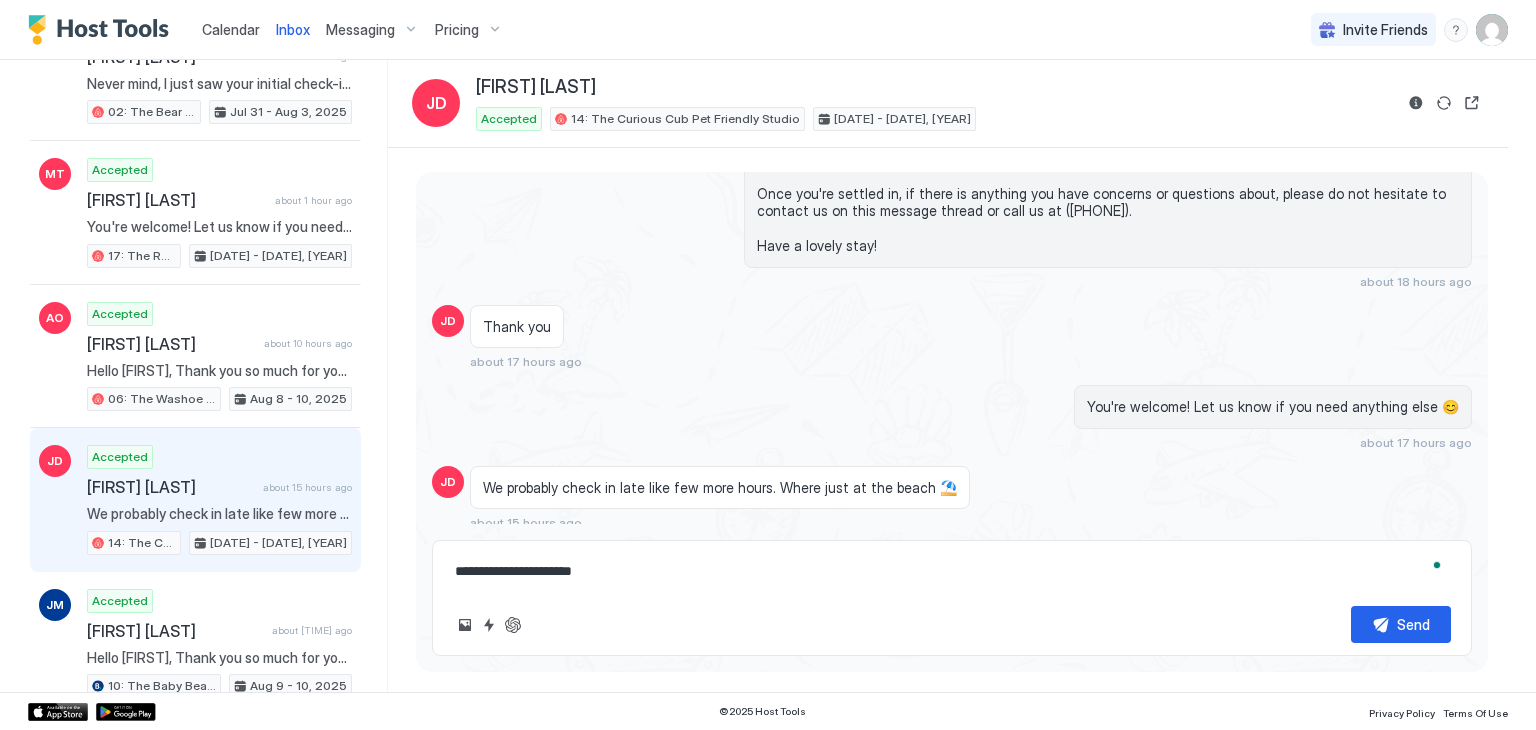 type on "*" 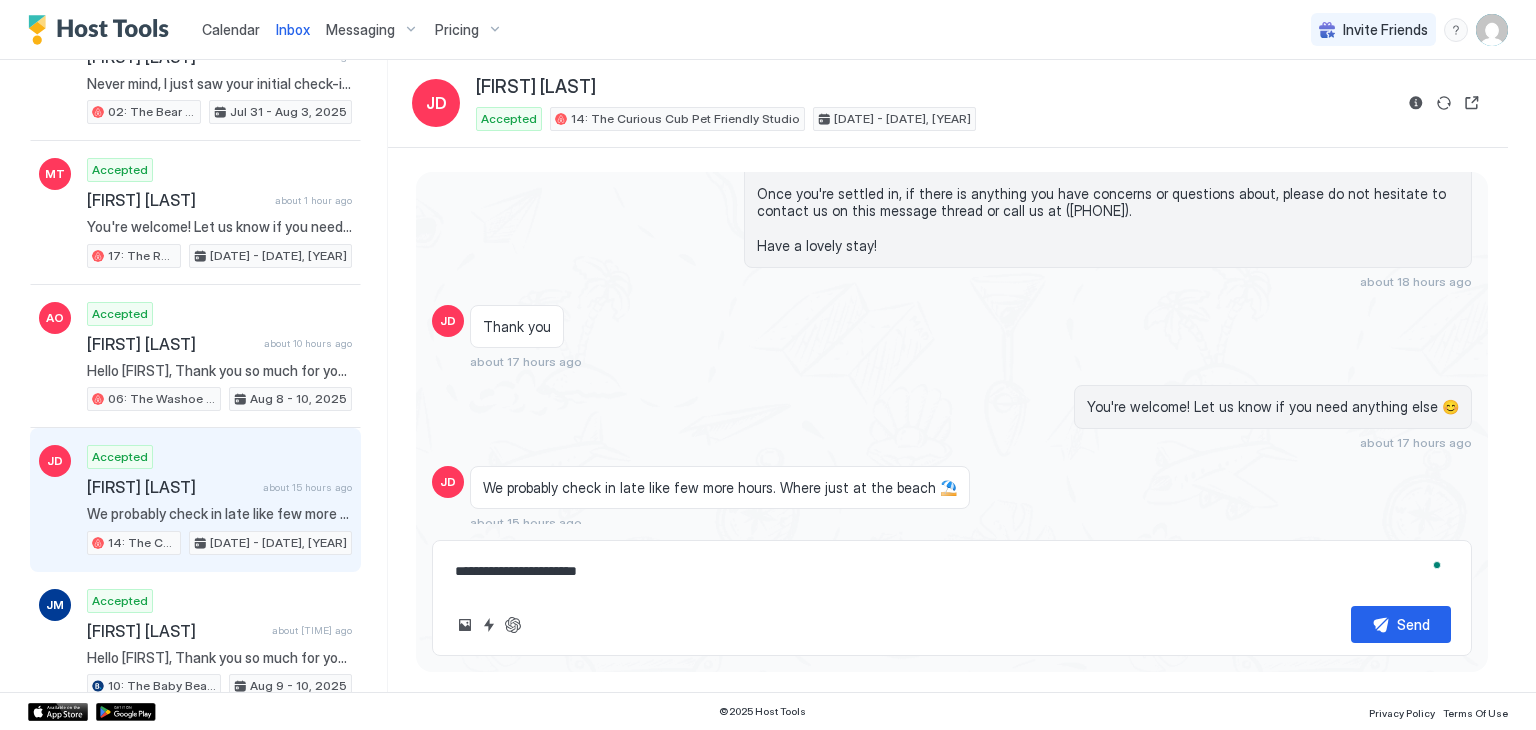 type on "*" 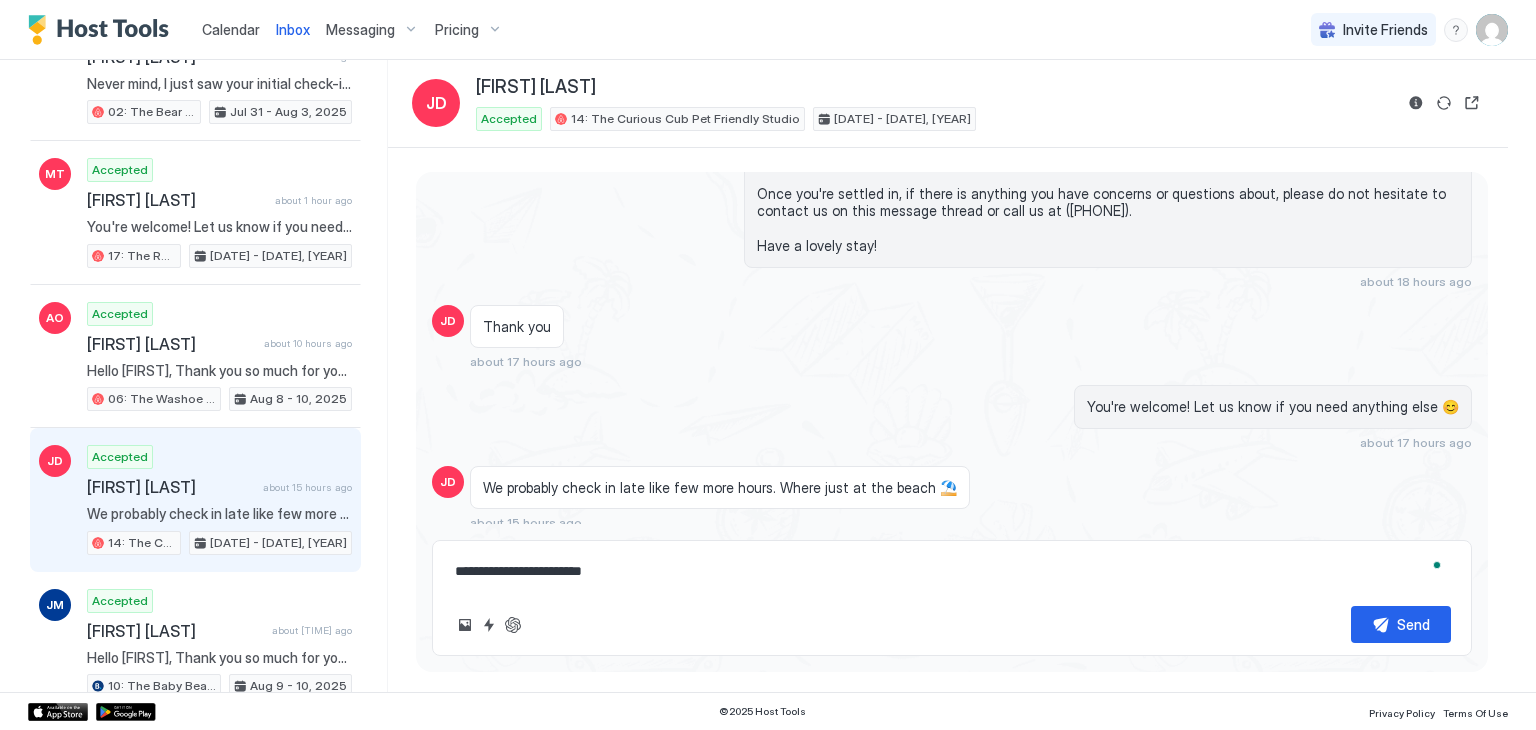 type on "*" 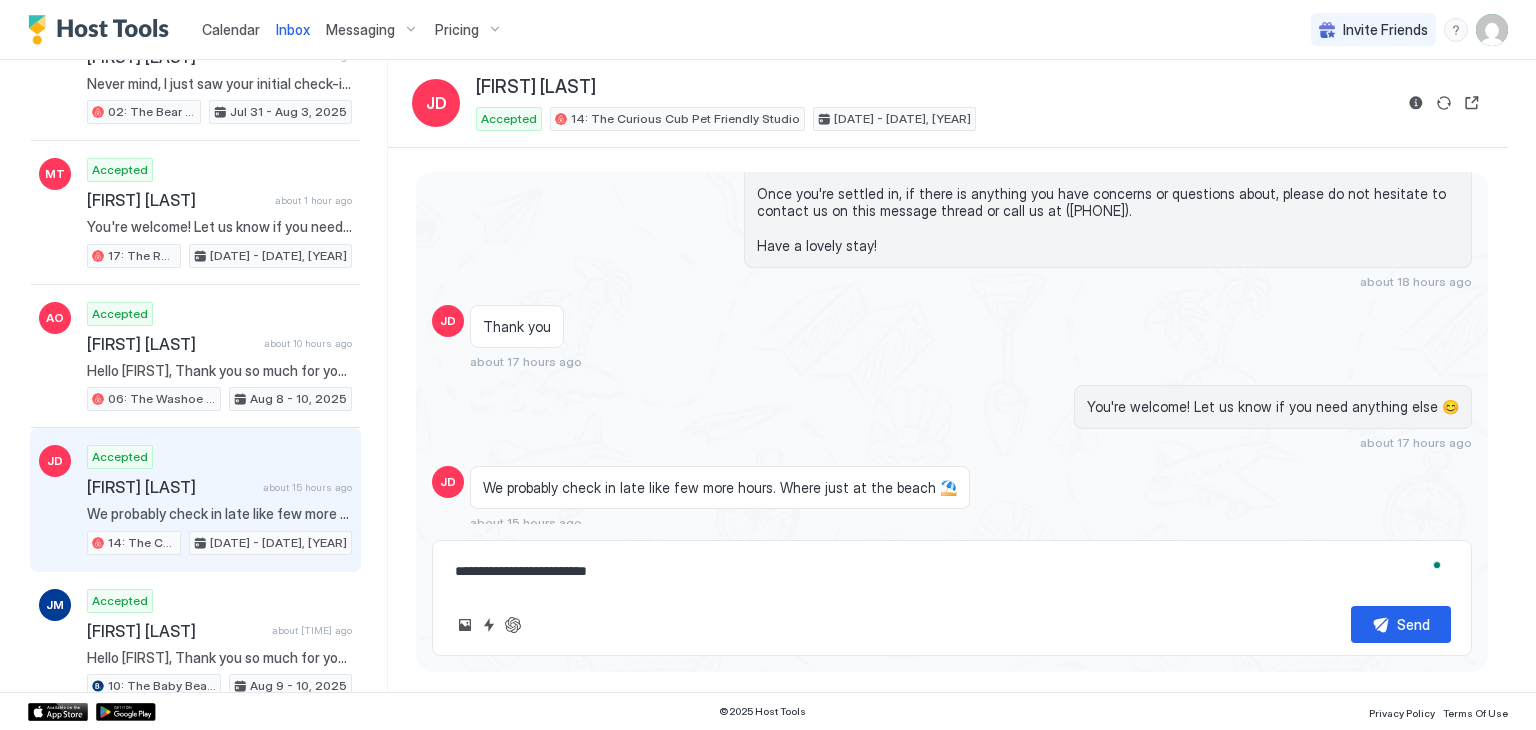 type on "*" 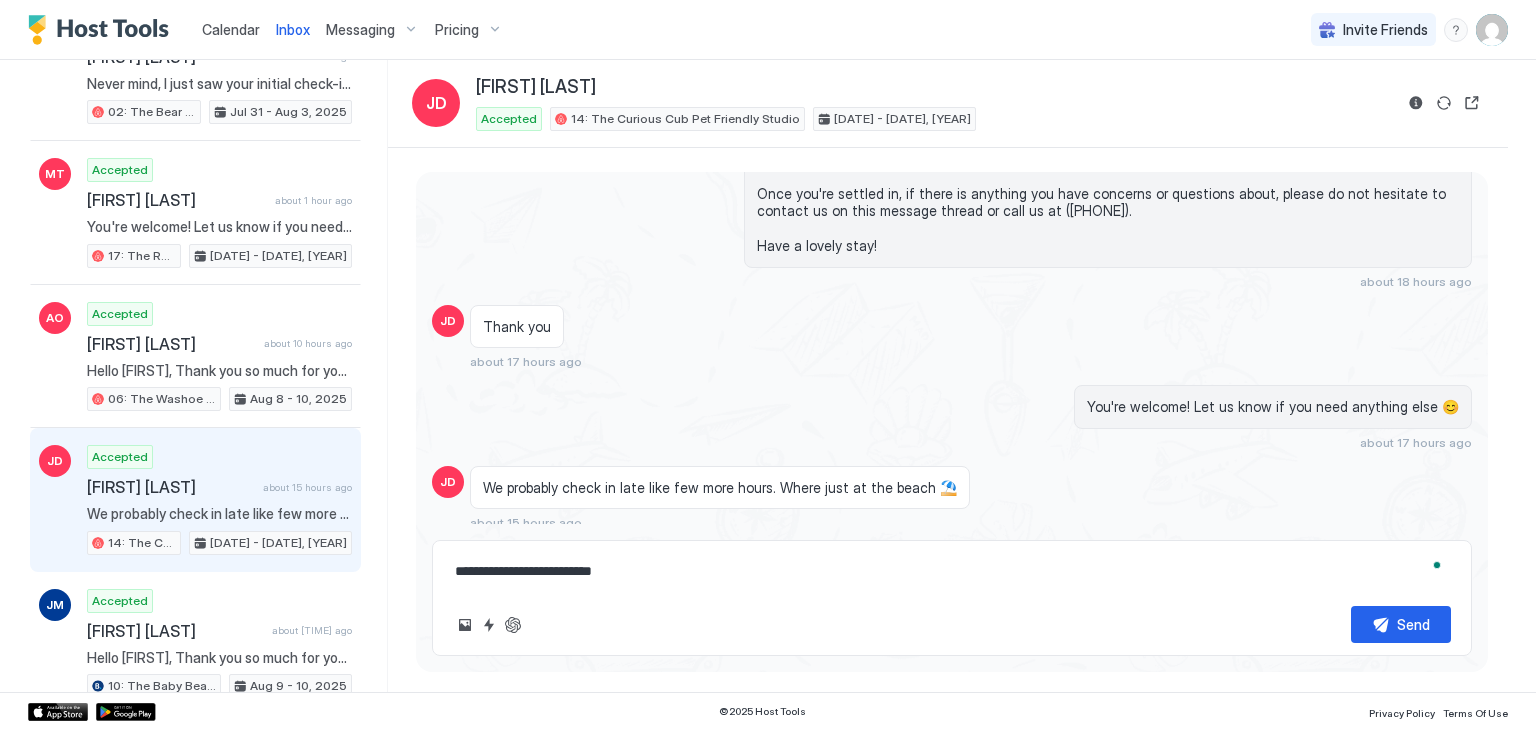 type on "*" 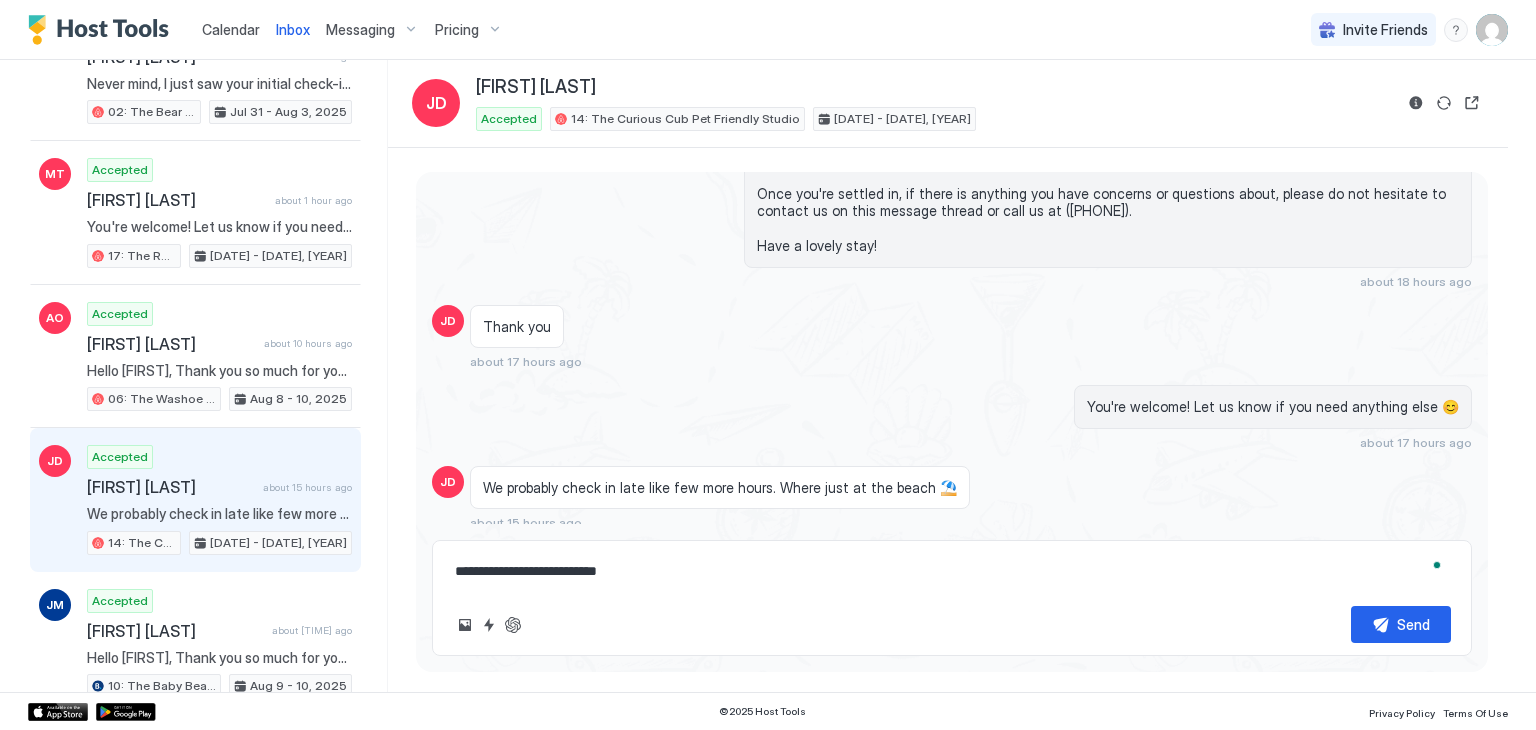 type on "*" 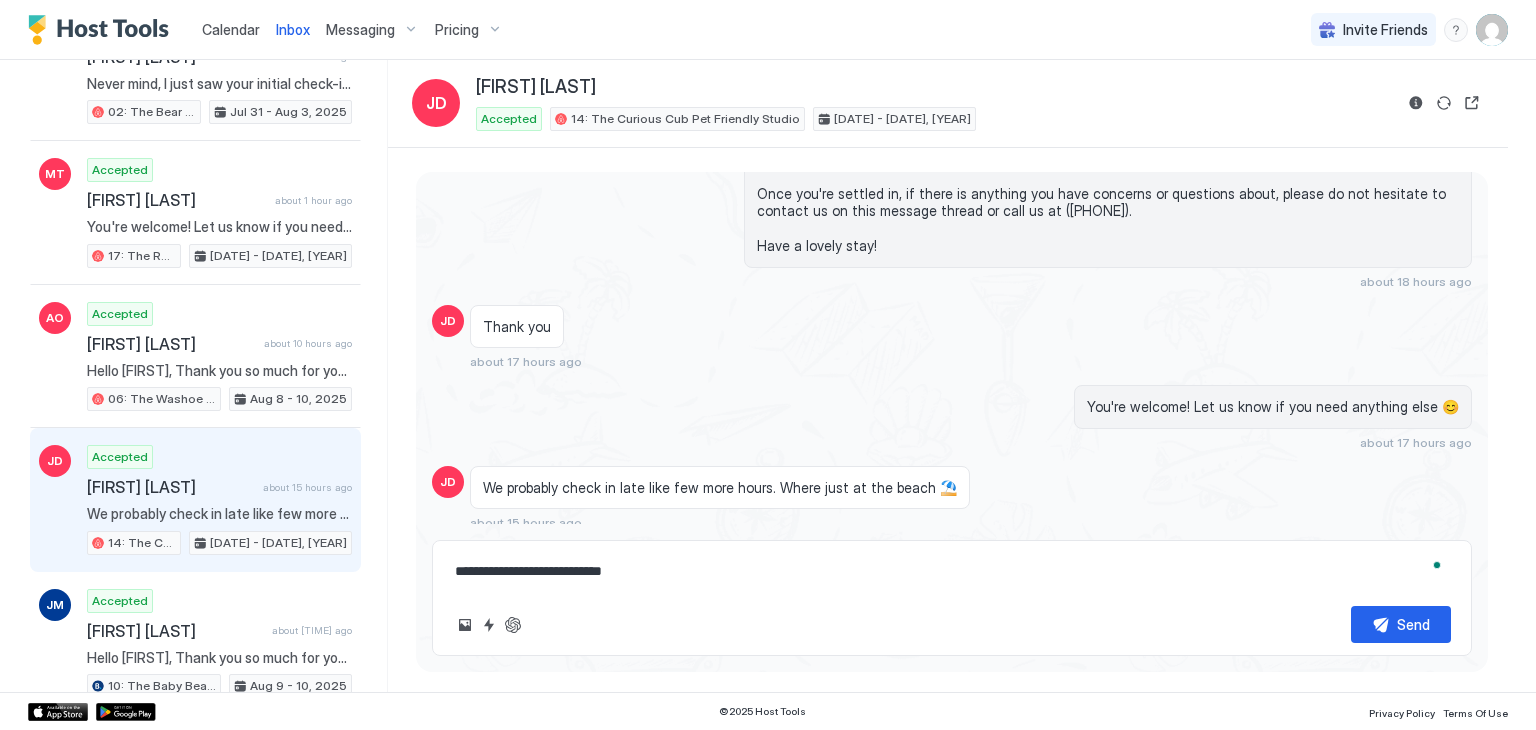 type on "*" 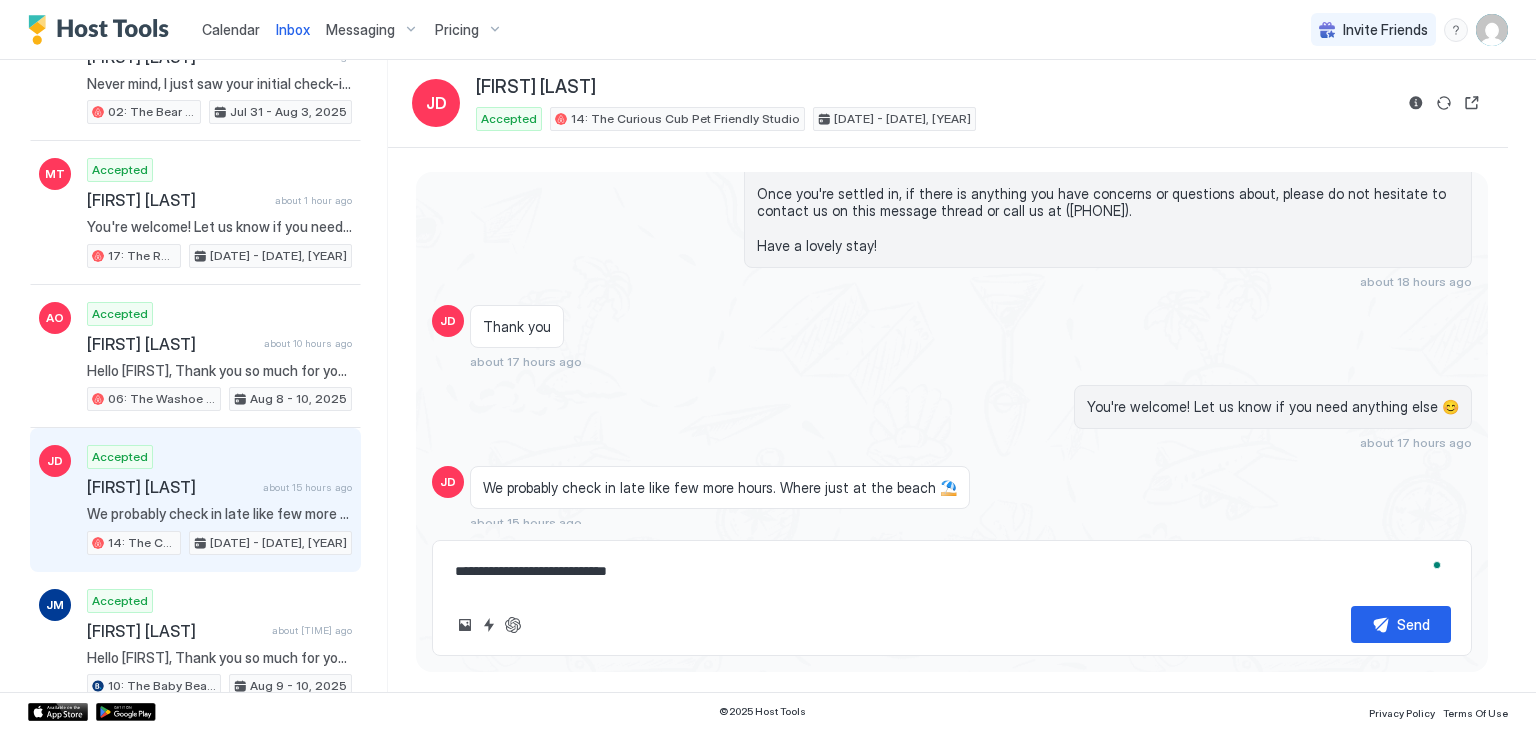 type on "*" 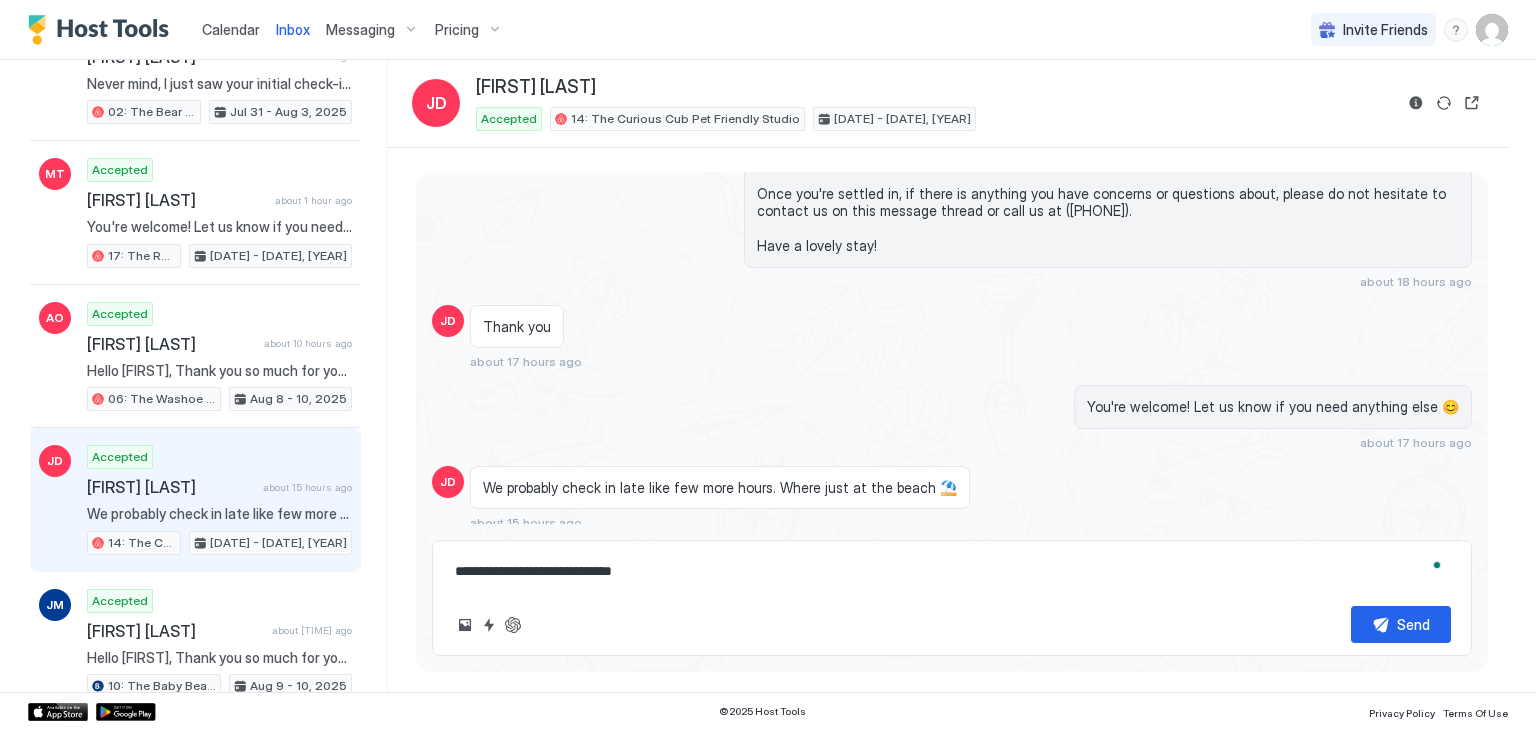 type on "*" 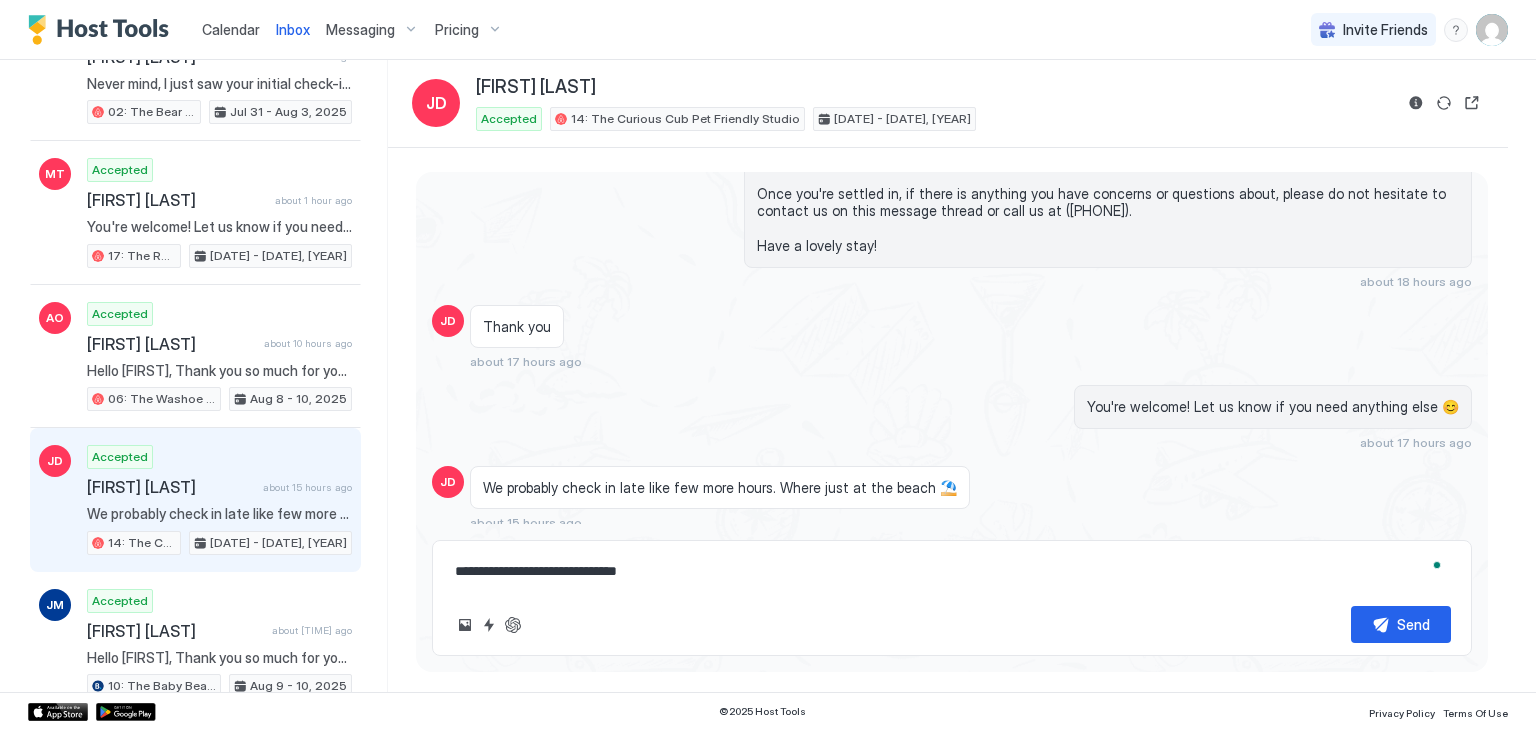 type on "*" 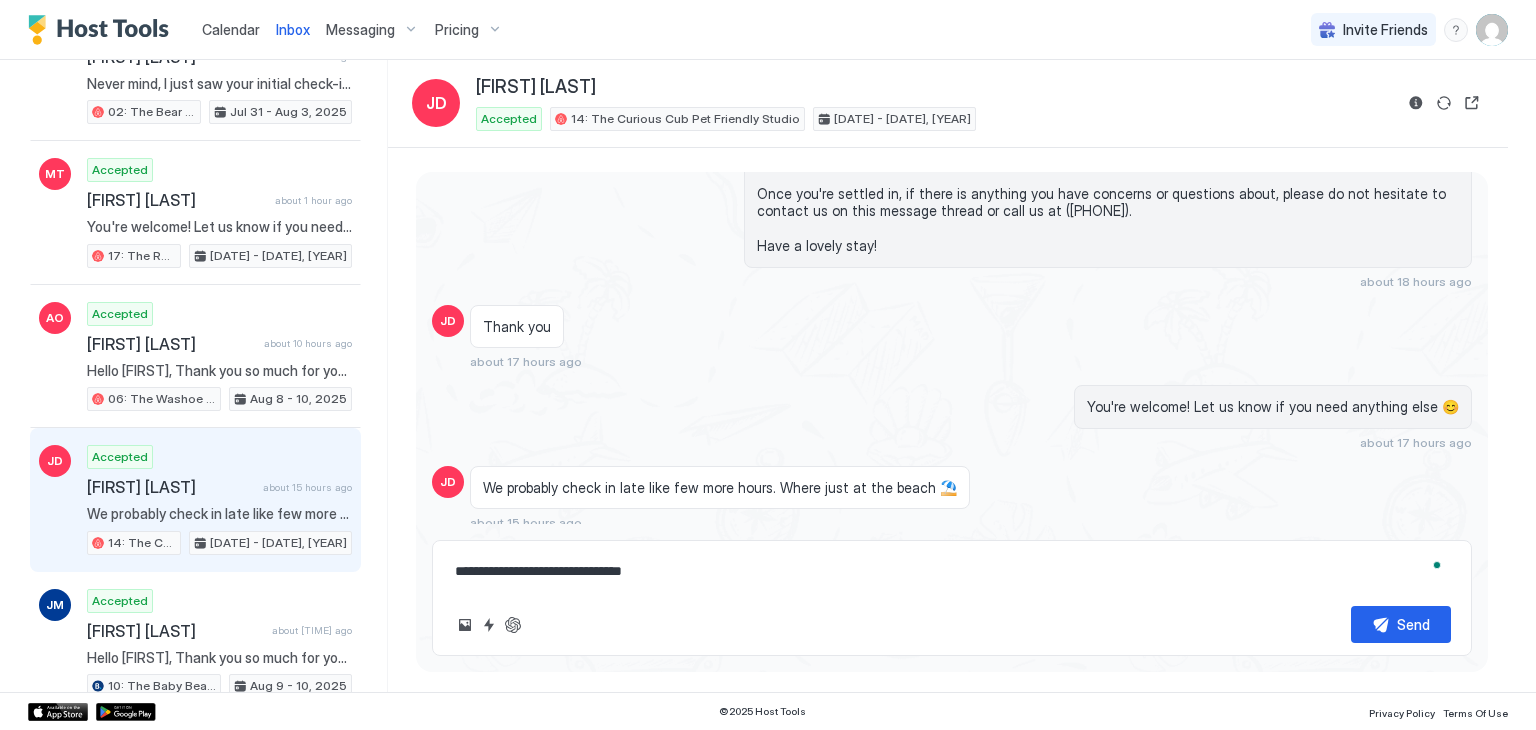 type on "*" 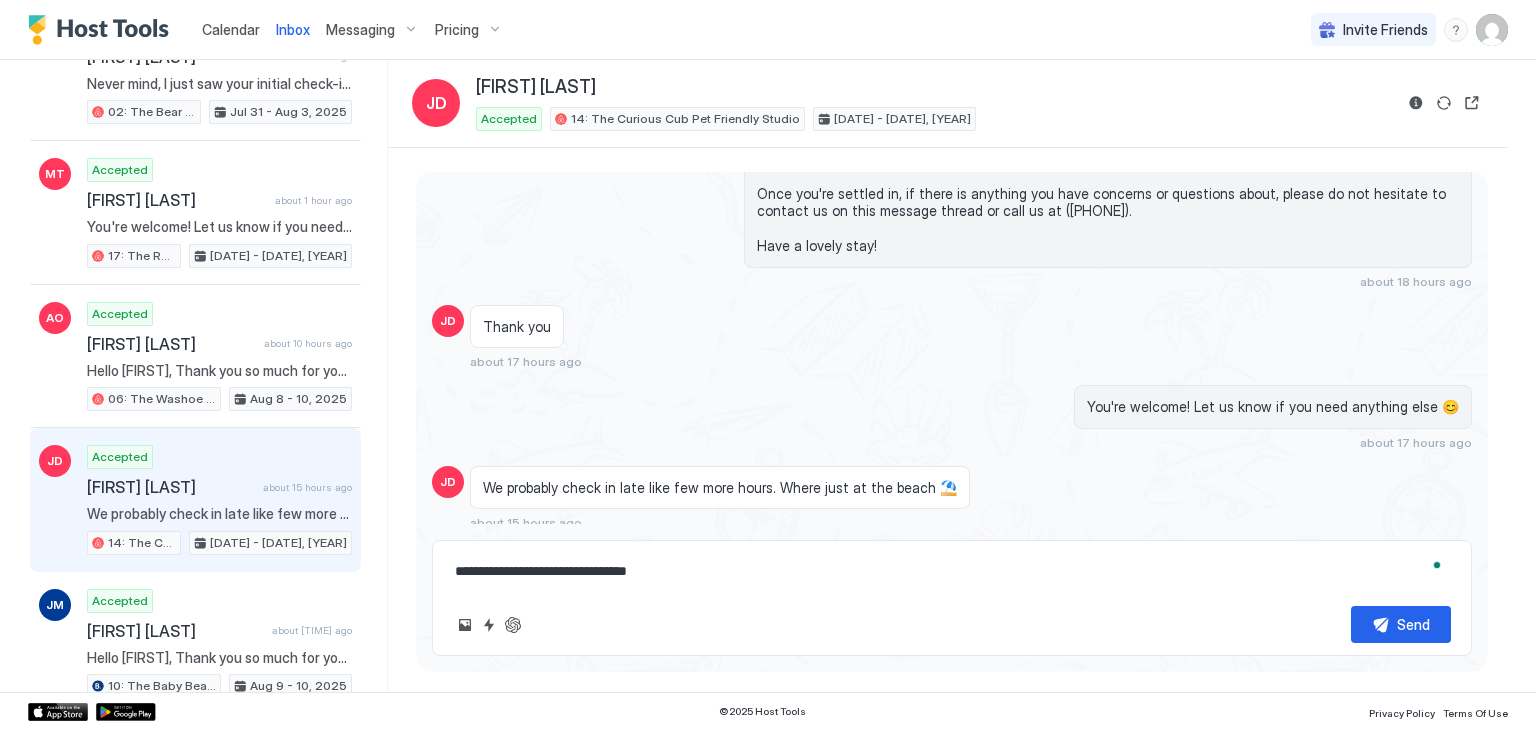 type on "*" 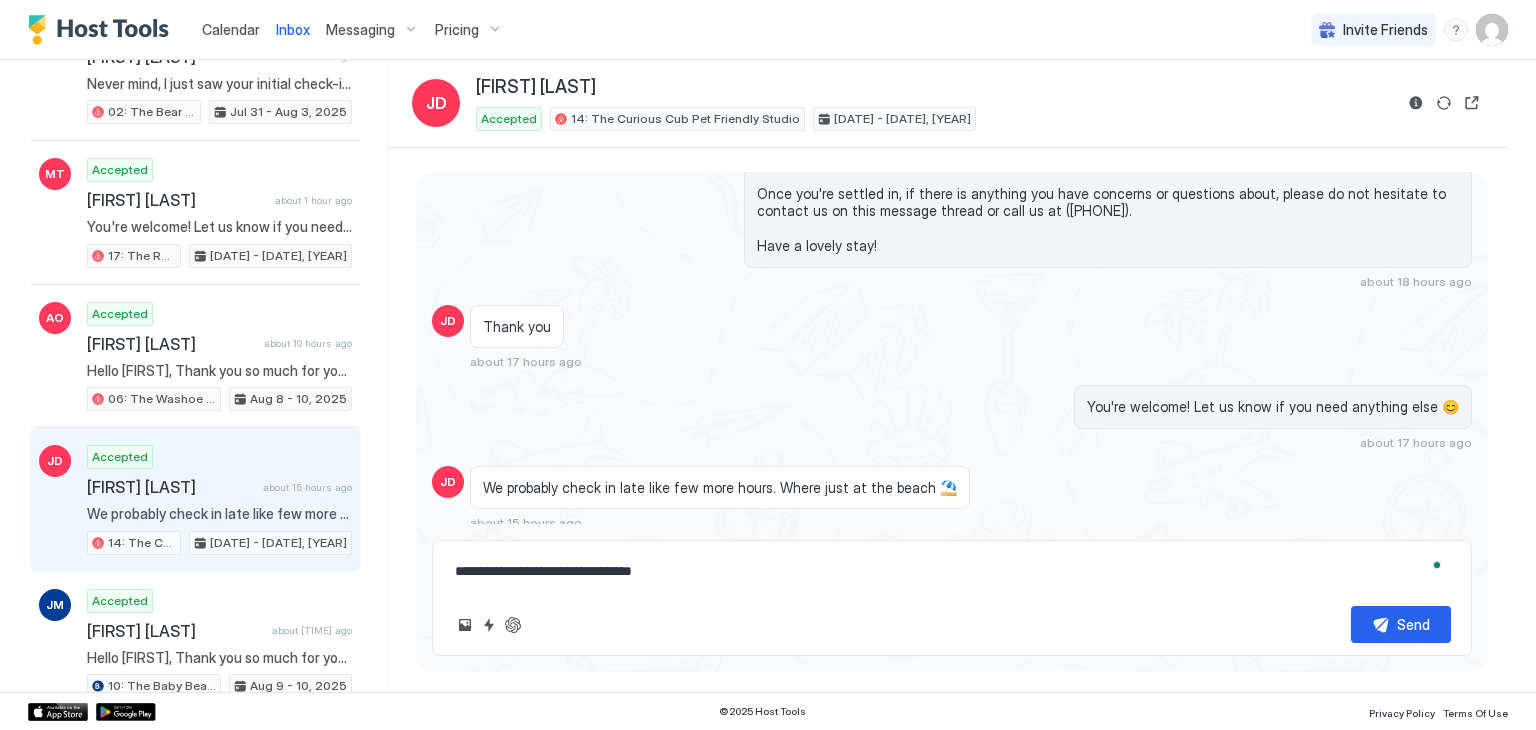 type on "*" 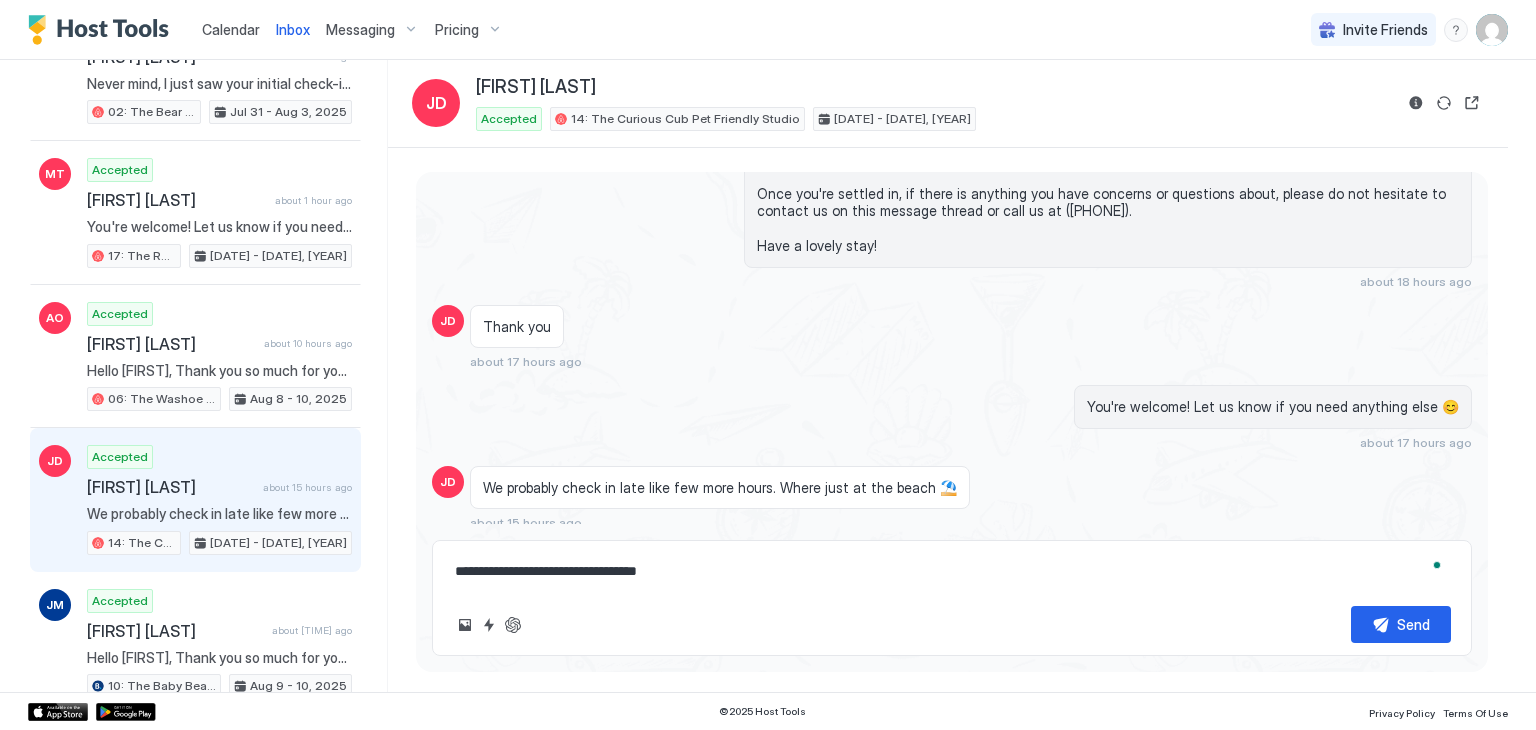 type on "*" 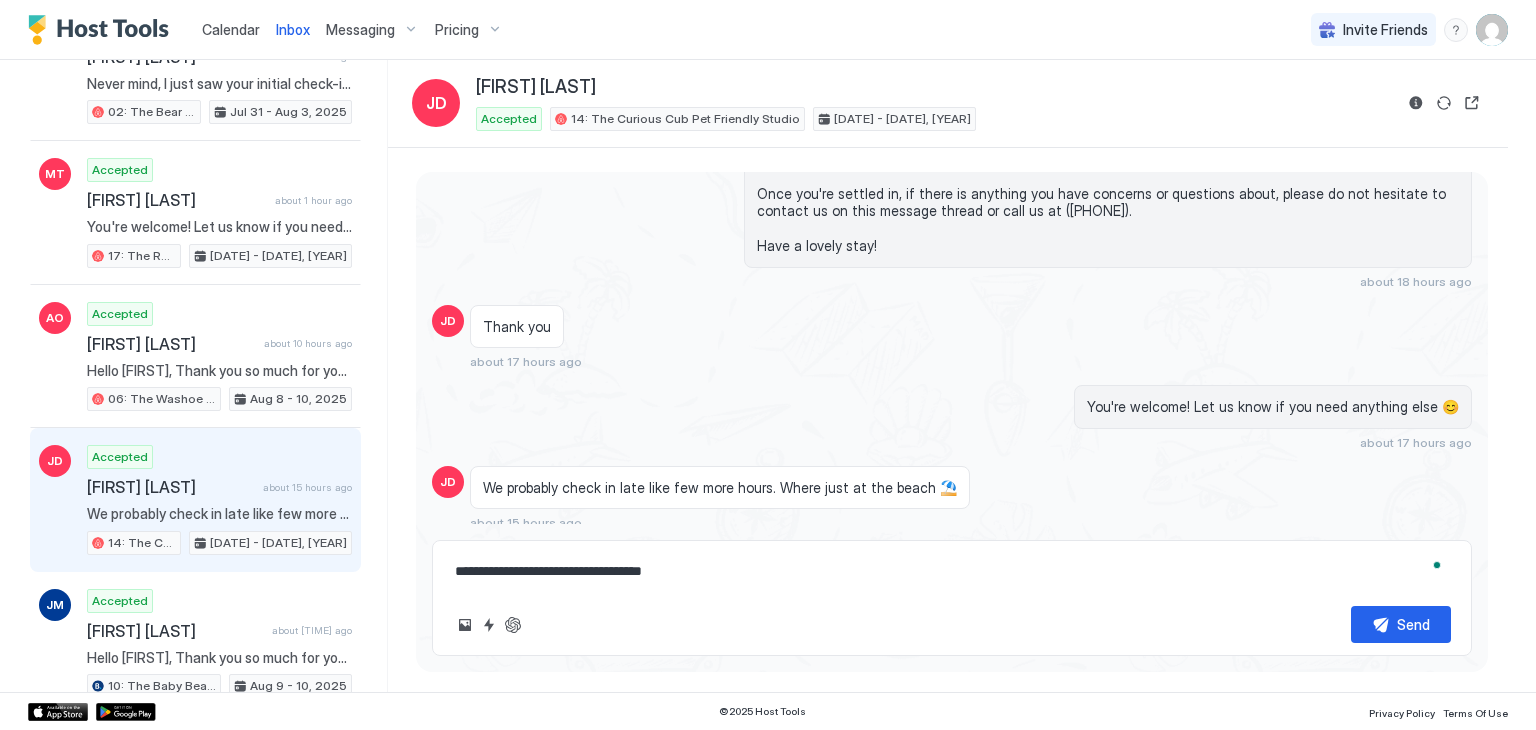 type on "*" 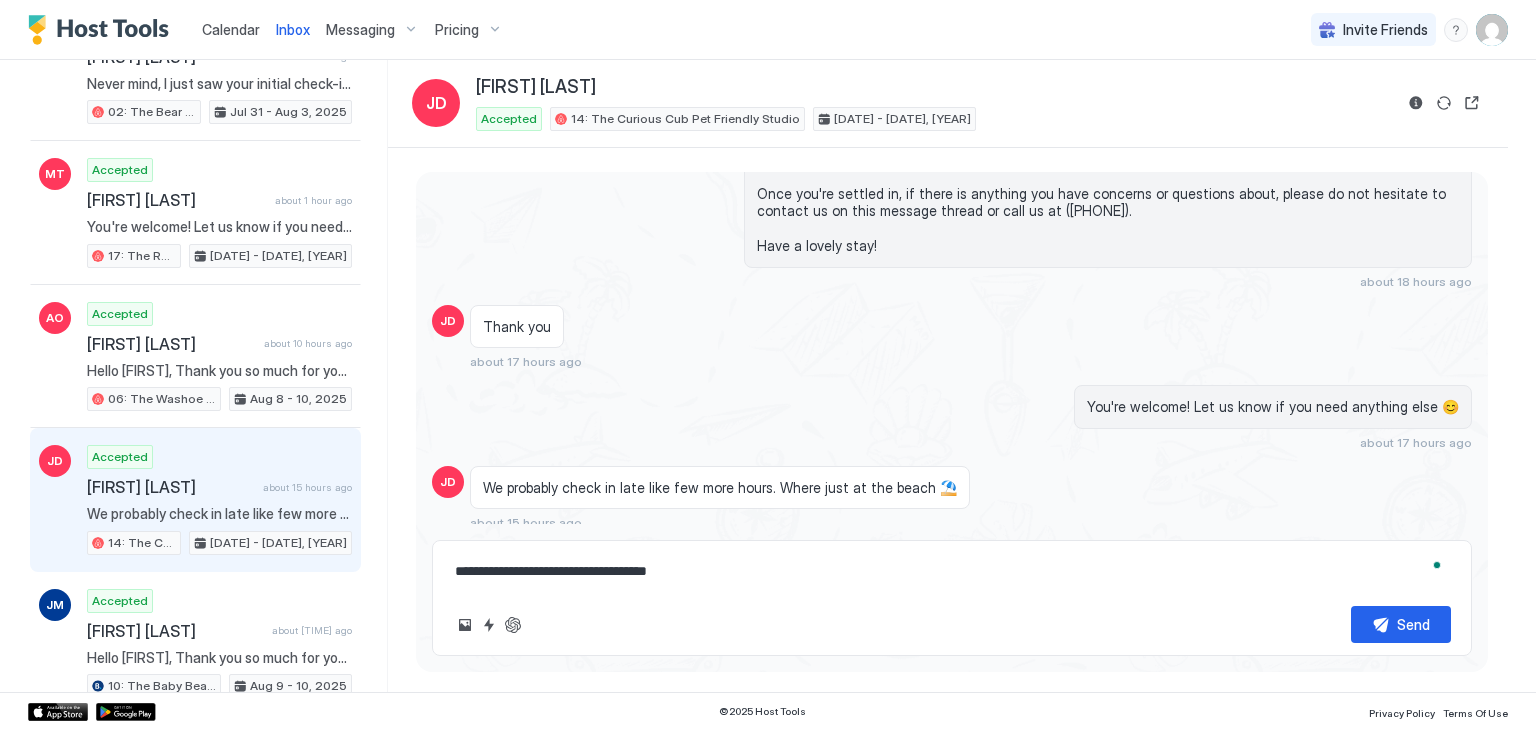 type on "*" 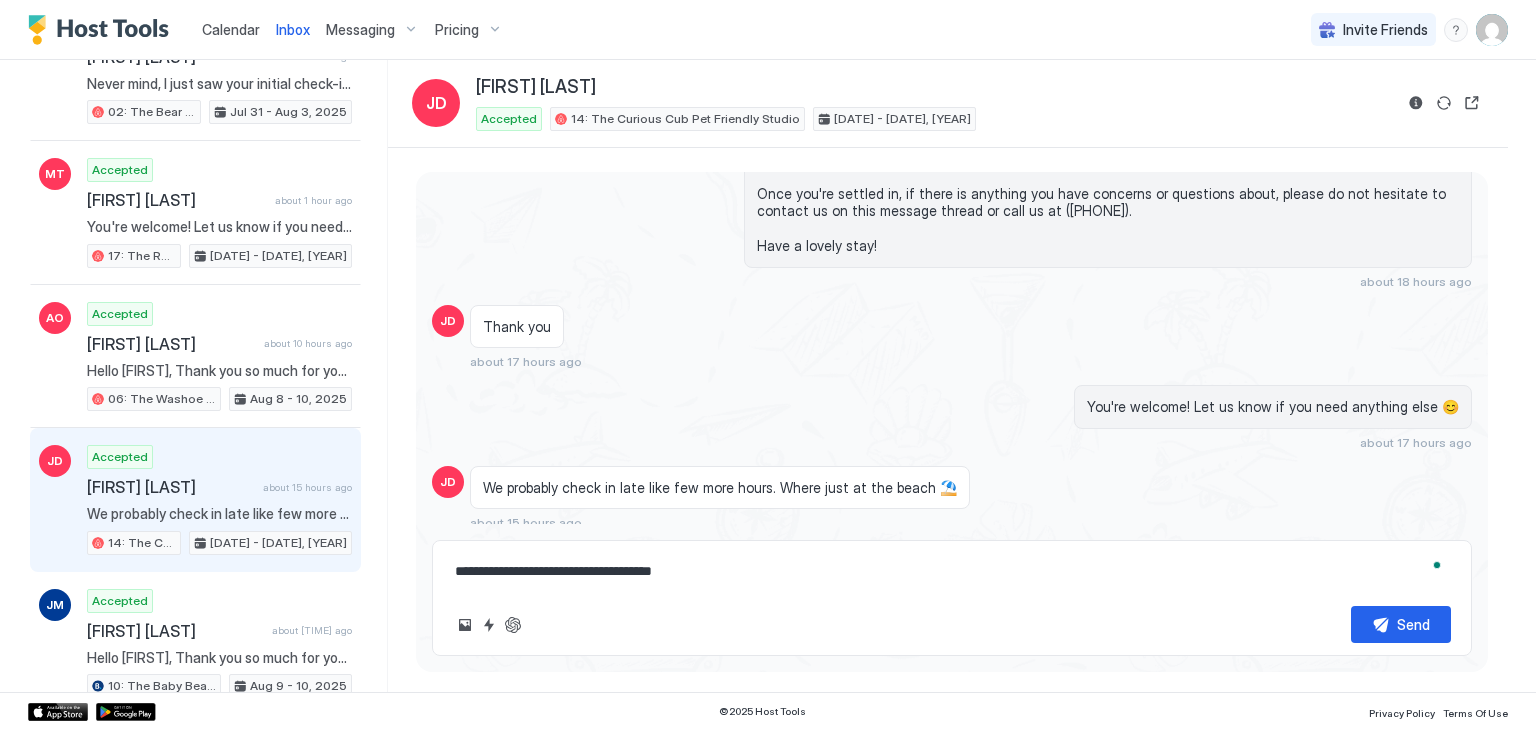 type on "*" 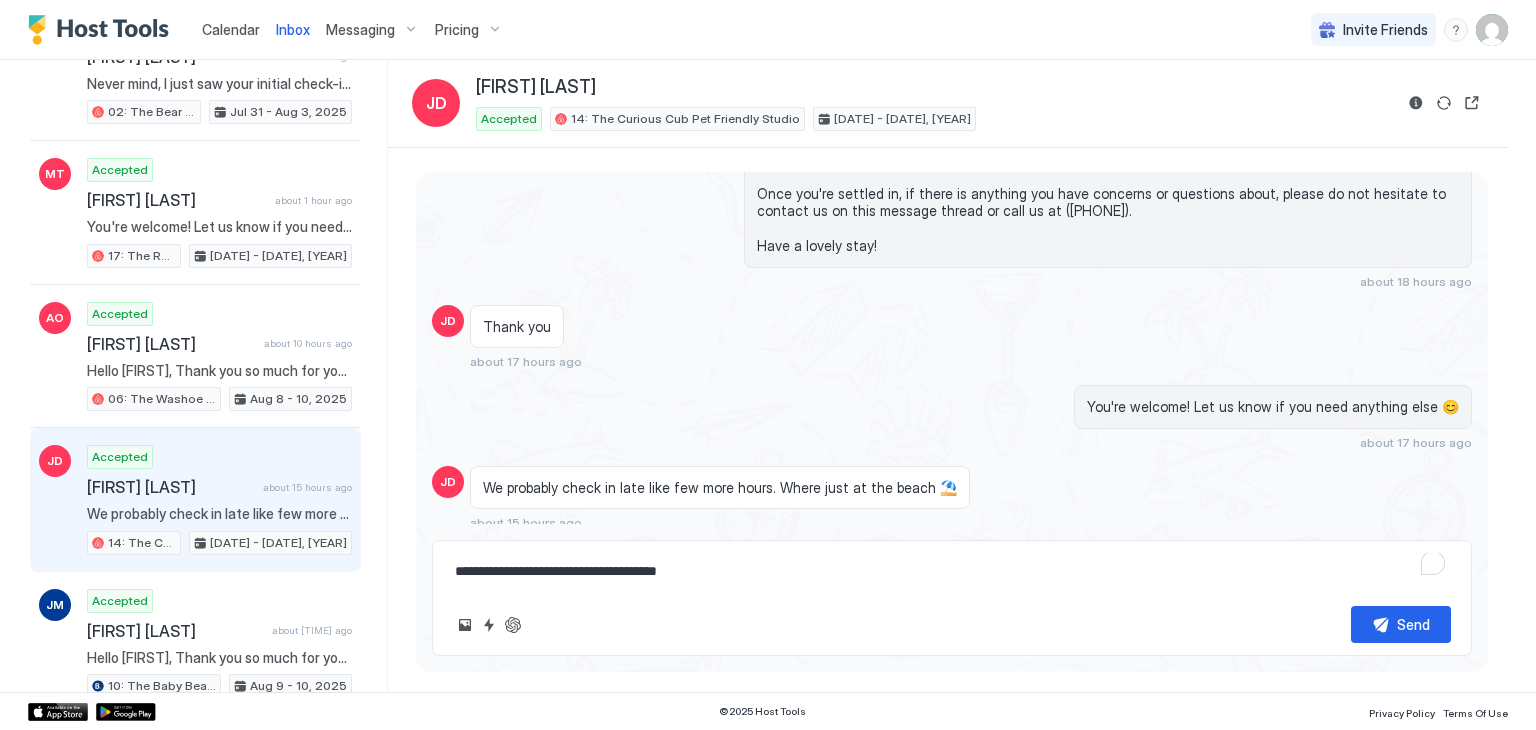 click on "**********" at bounding box center [952, 571] 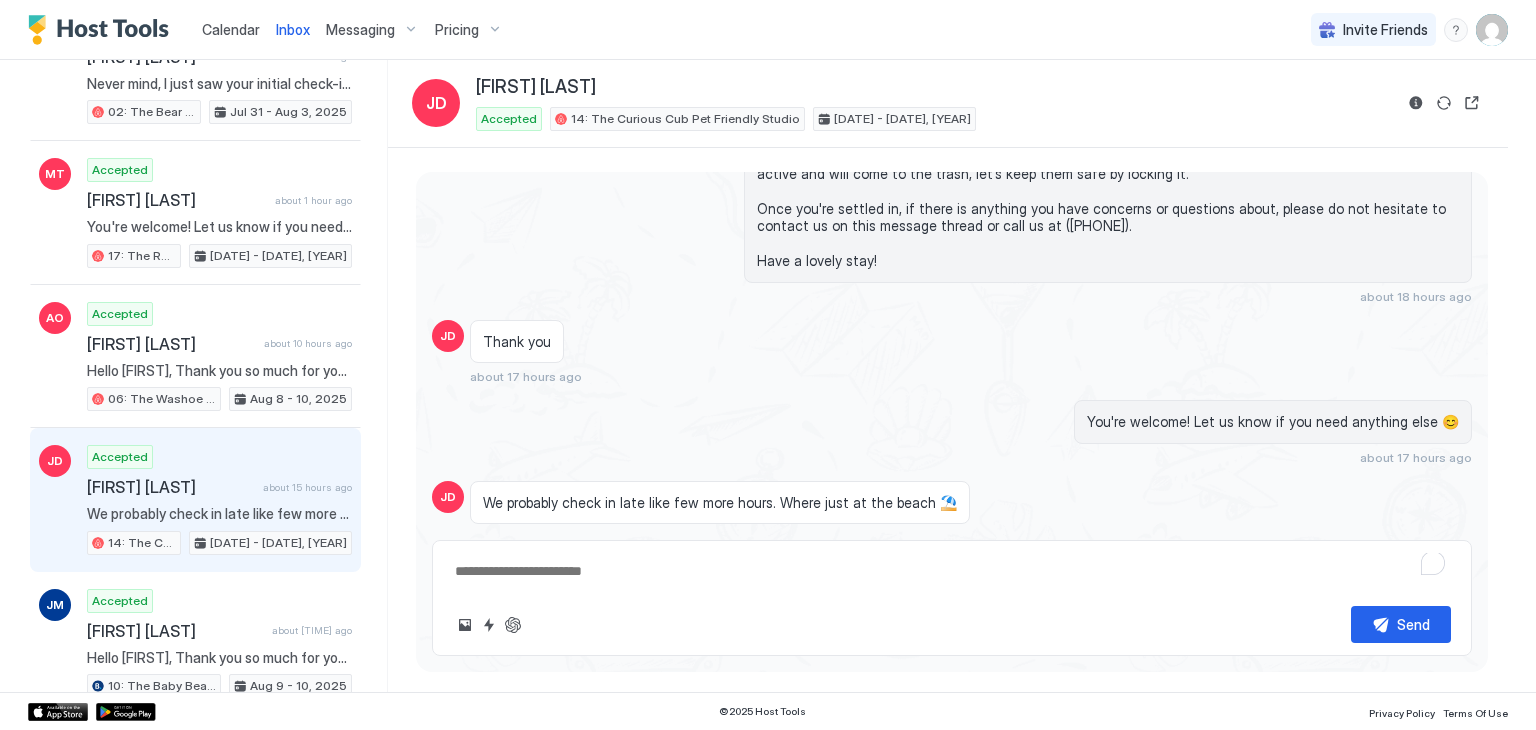 scroll, scrollTop: 1007, scrollLeft: 0, axis: vertical 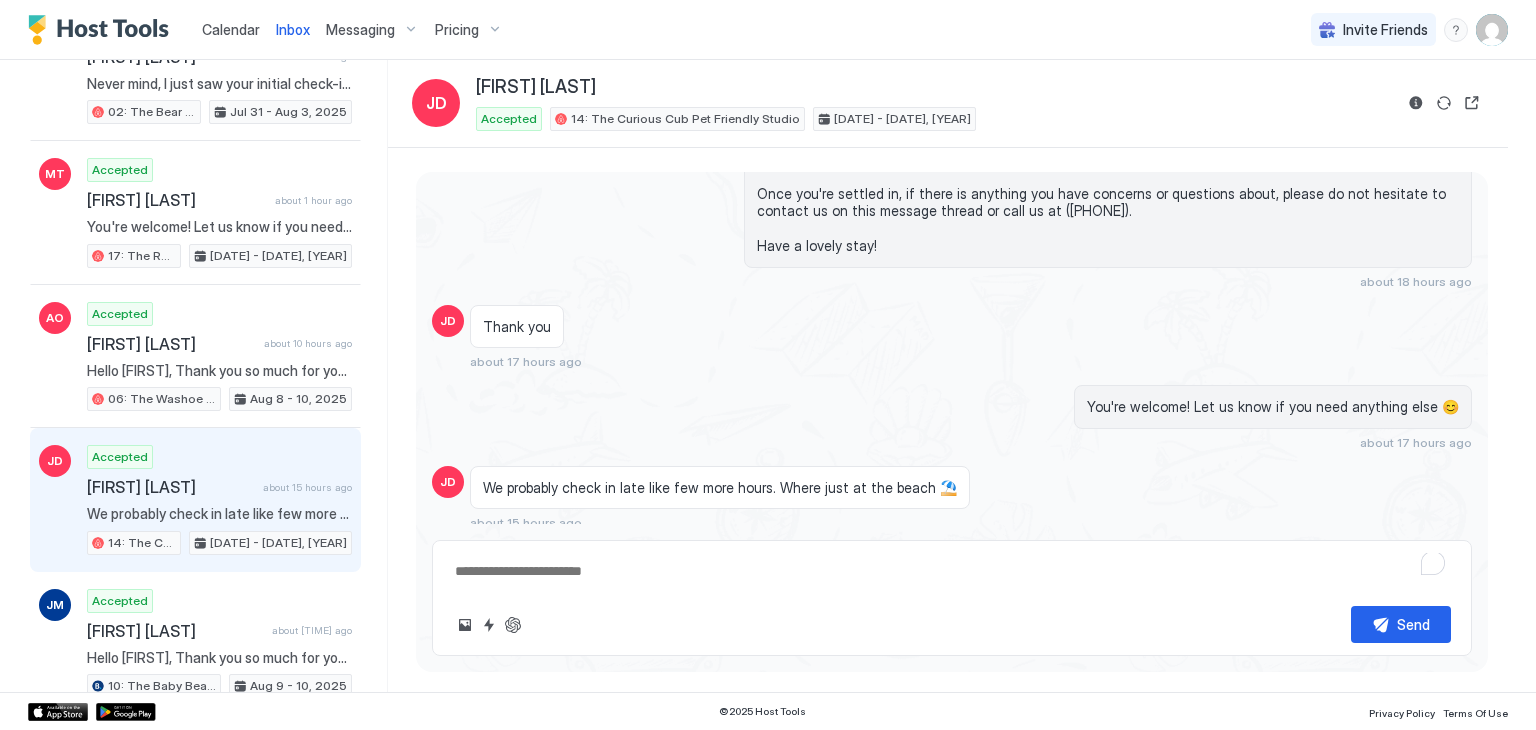 click on "We probably check in late like few more hours. Where just at the beach ⛱️" at bounding box center (720, 488) 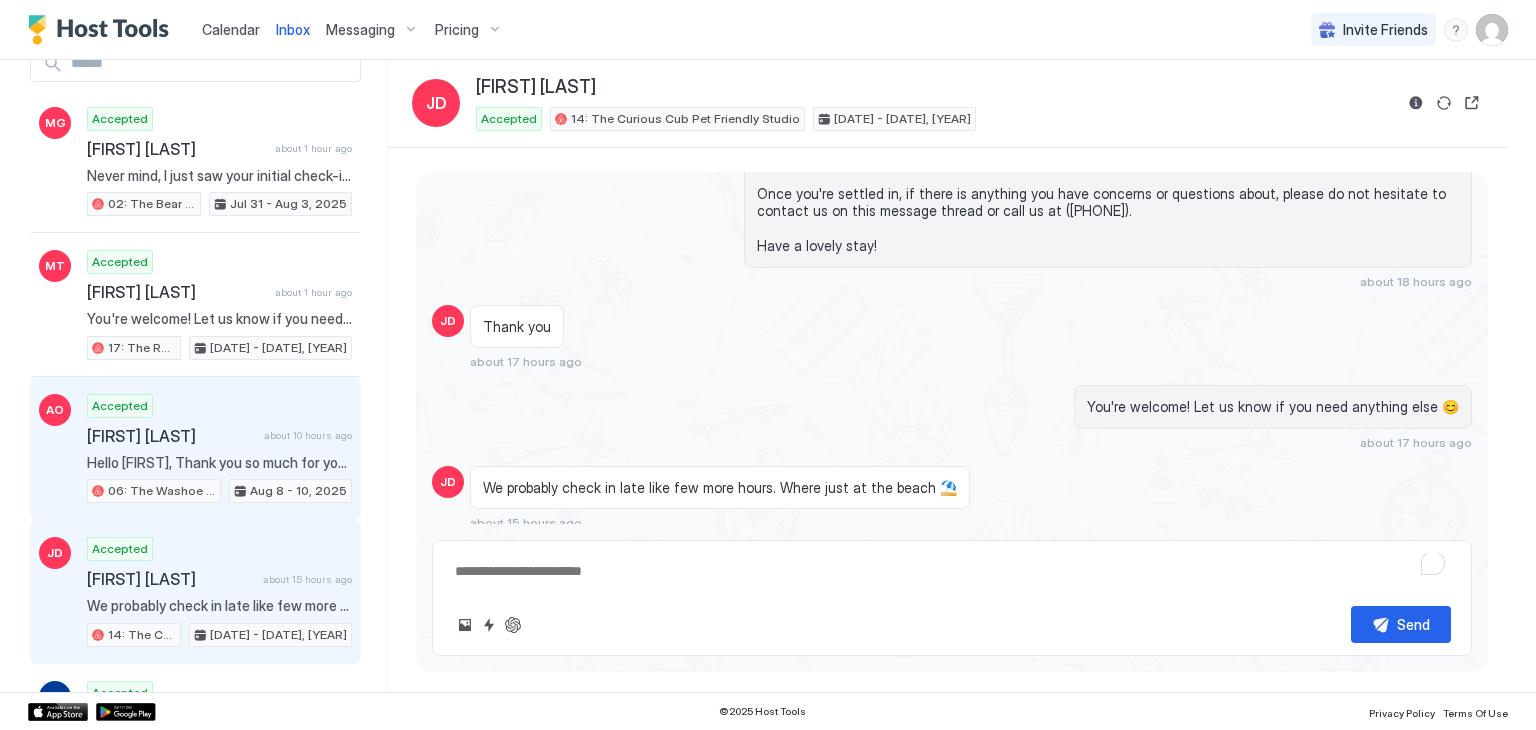 scroll, scrollTop: 0, scrollLeft: 0, axis: both 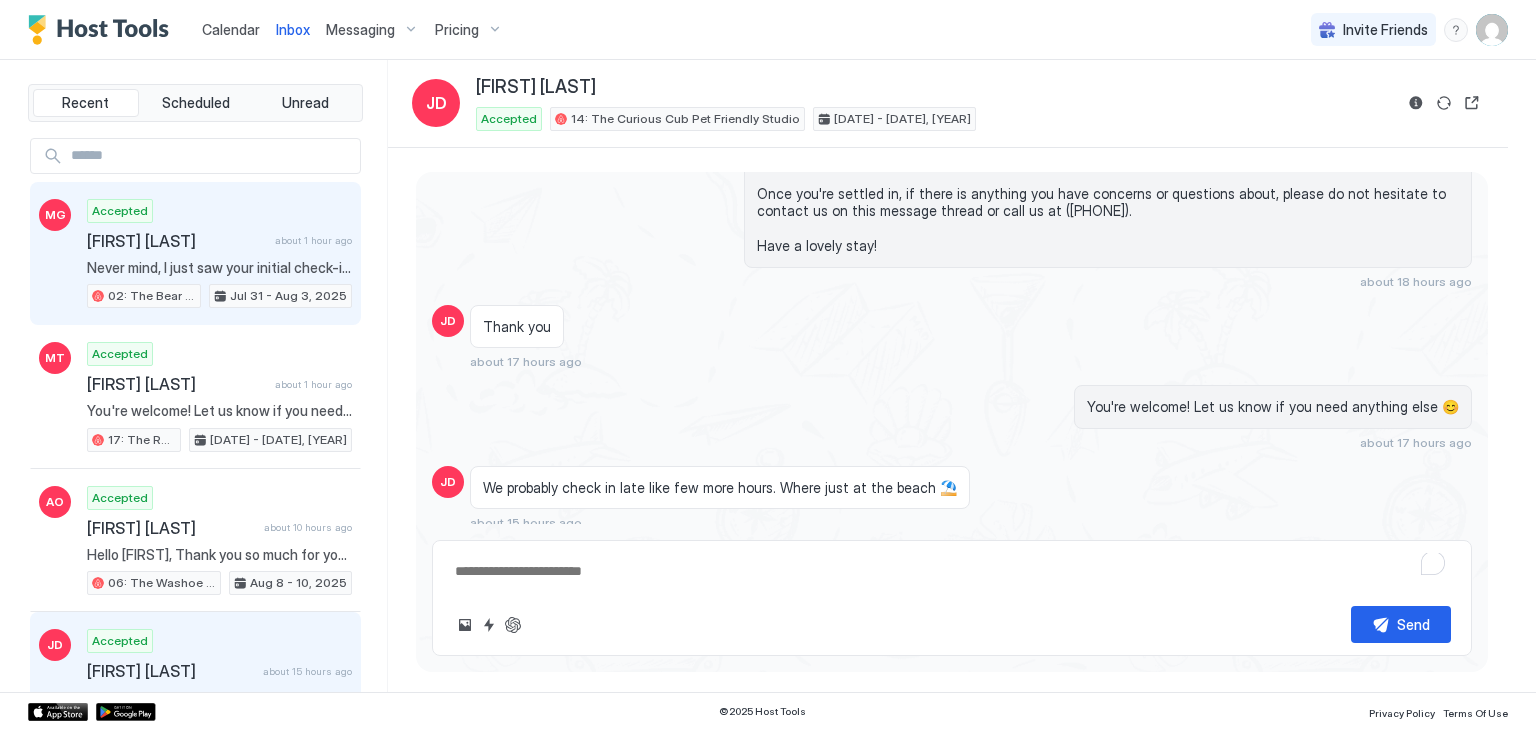 click on "[FIRST] [LAST] about 1 hour ago" at bounding box center (219, 241) 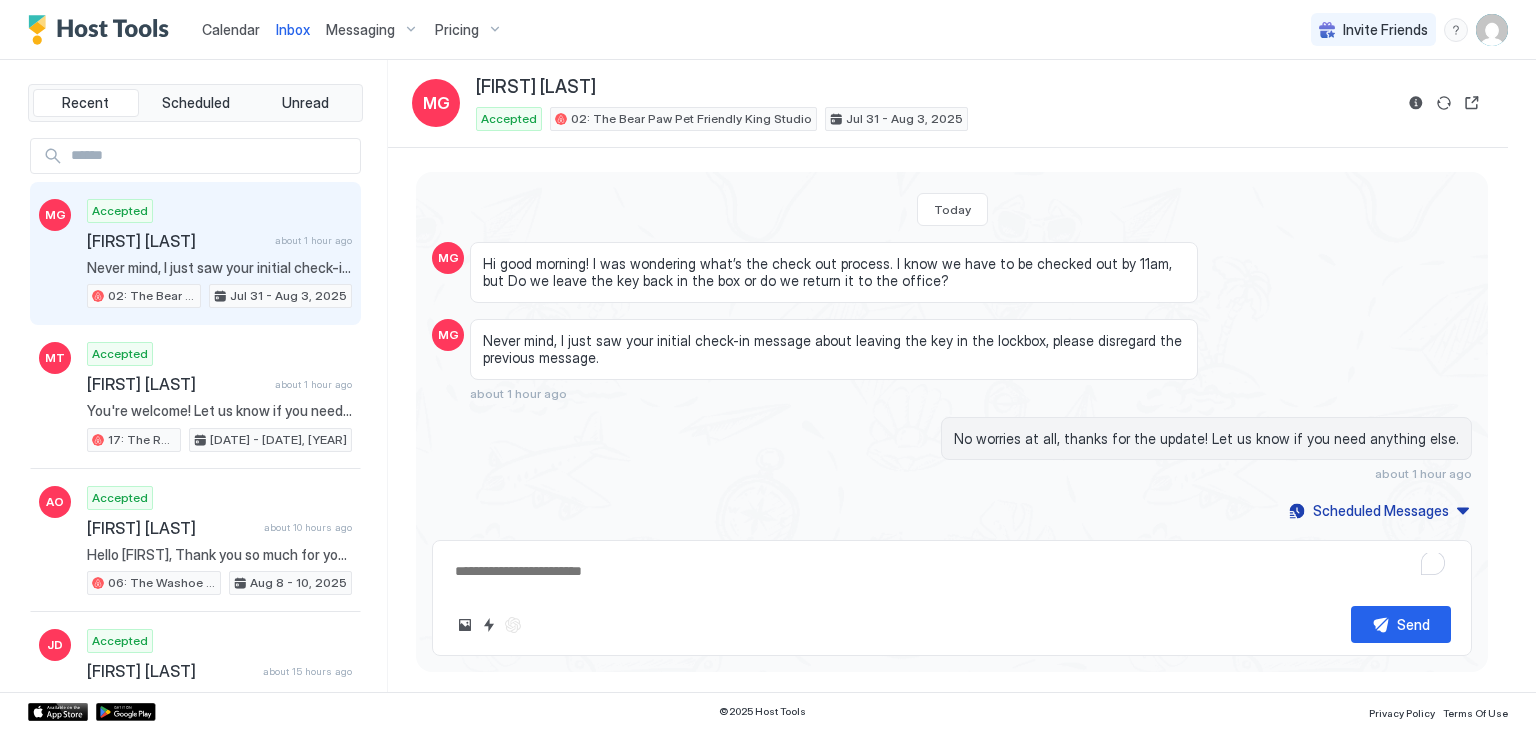 scroll, scrollTop: 1128, scrollLeft: 0, axis: vertical 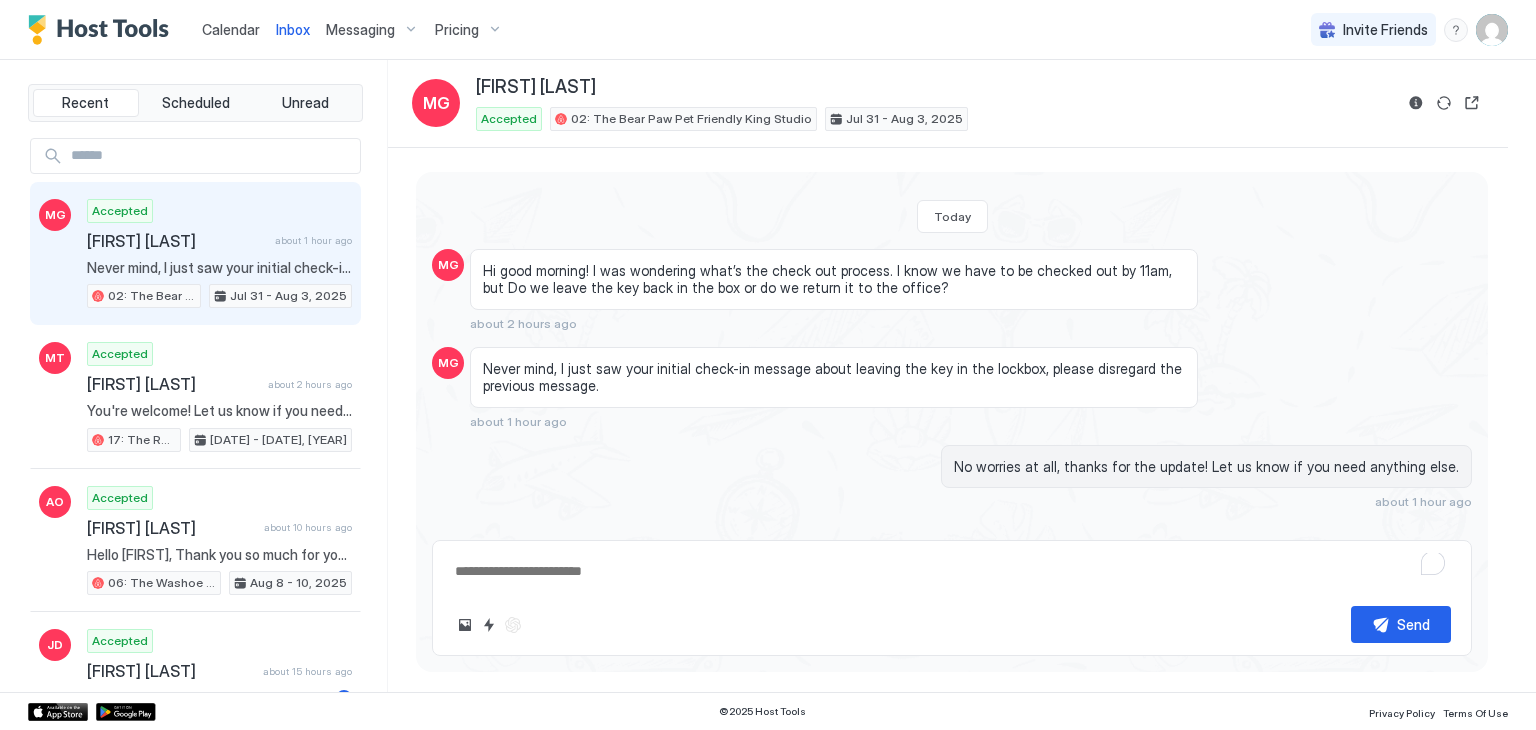 type on "*" 